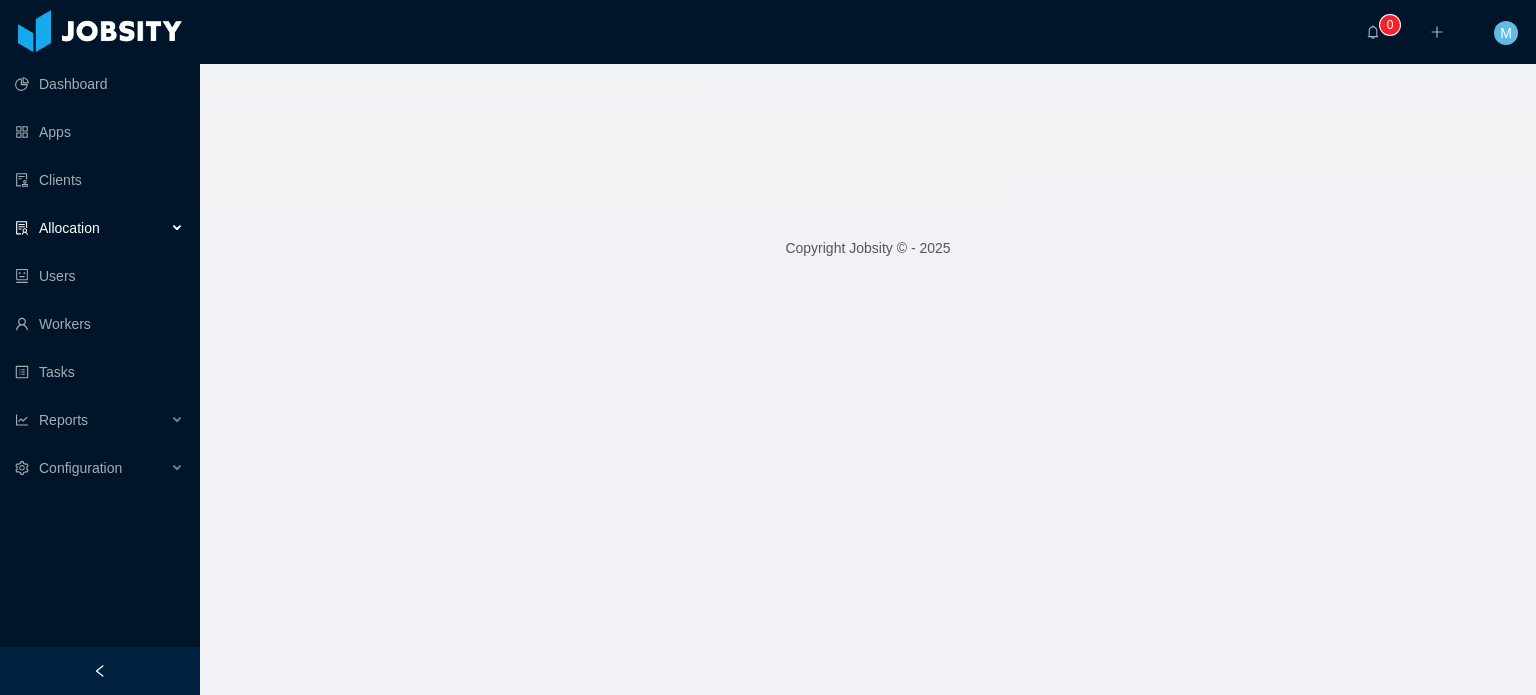 scroll, scrollTop: 0, scrollLeft: 0, axis: both 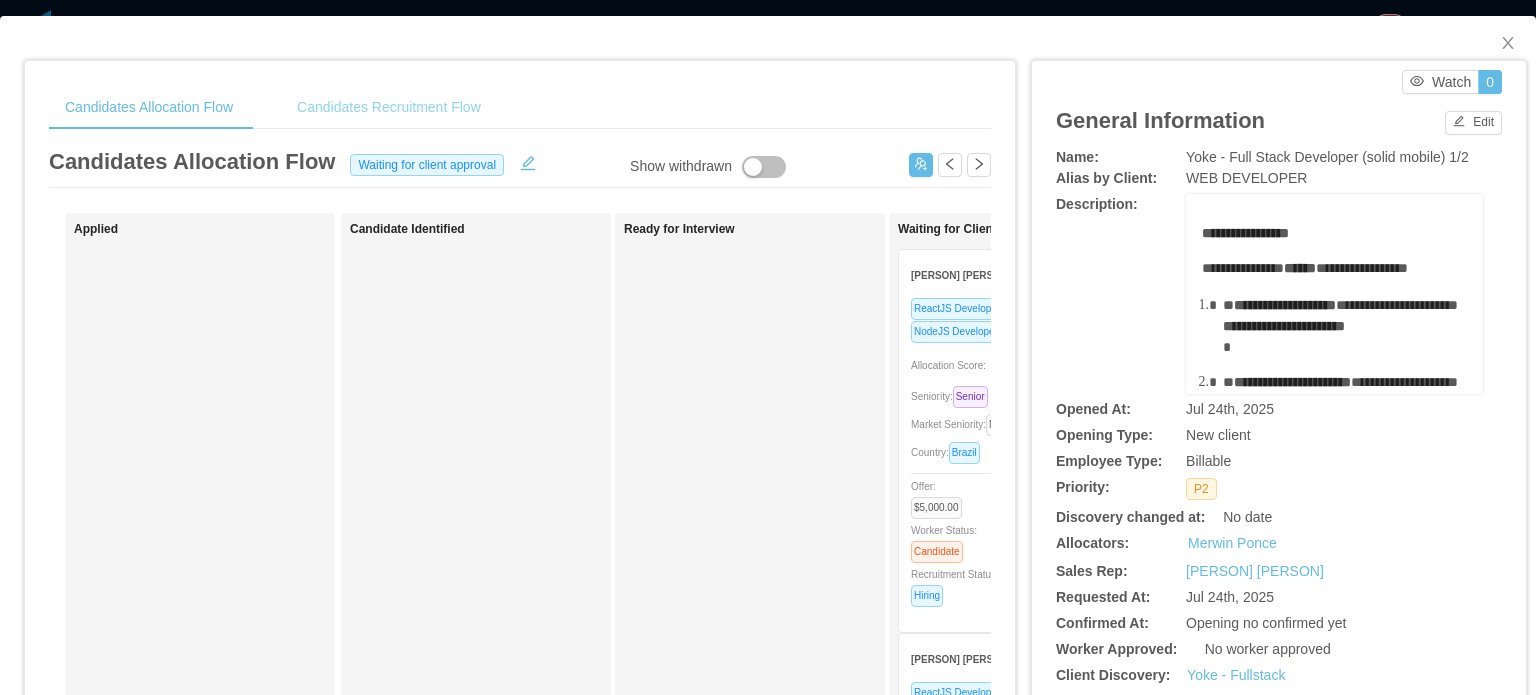 click on "Candidates Recruitment Flow" at bounding box center [389, 107] 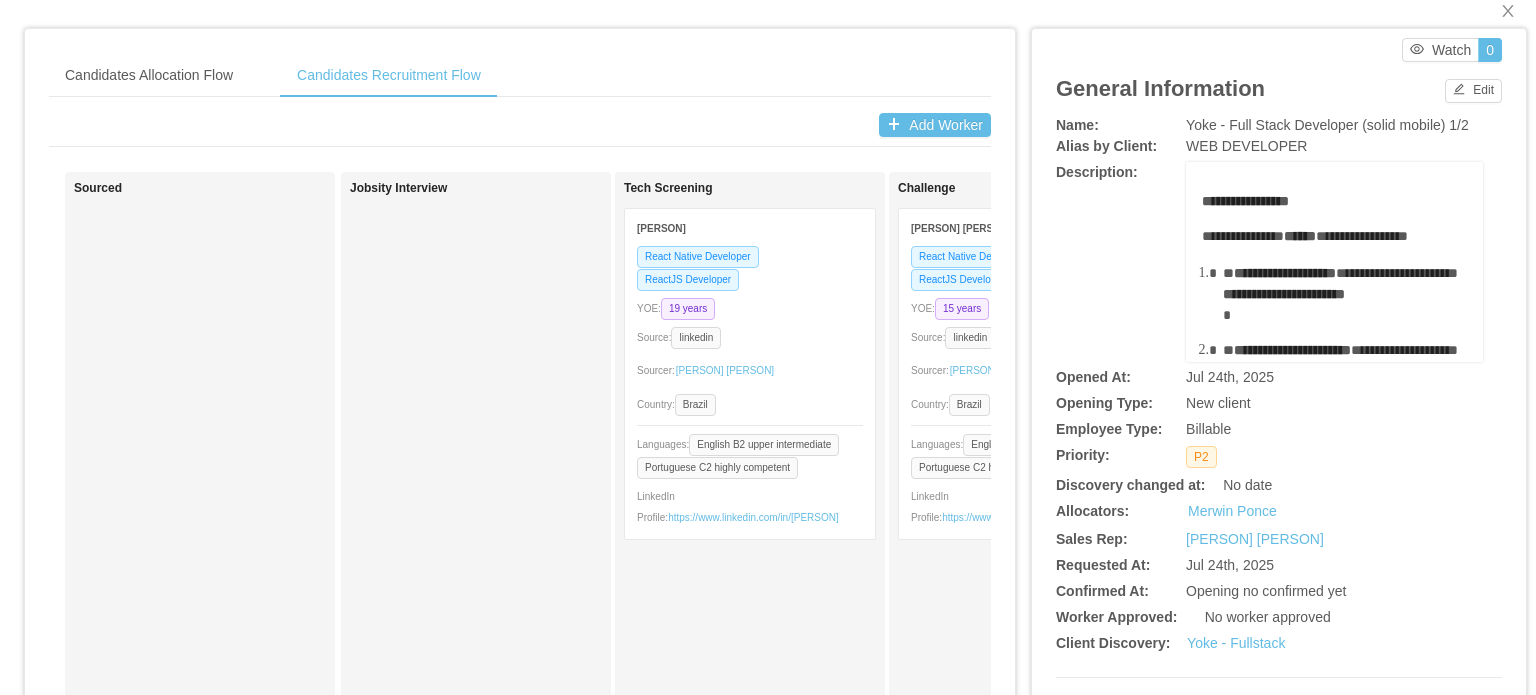 scroll, scrollTop: 0, scrollLeft: 0, axis: both 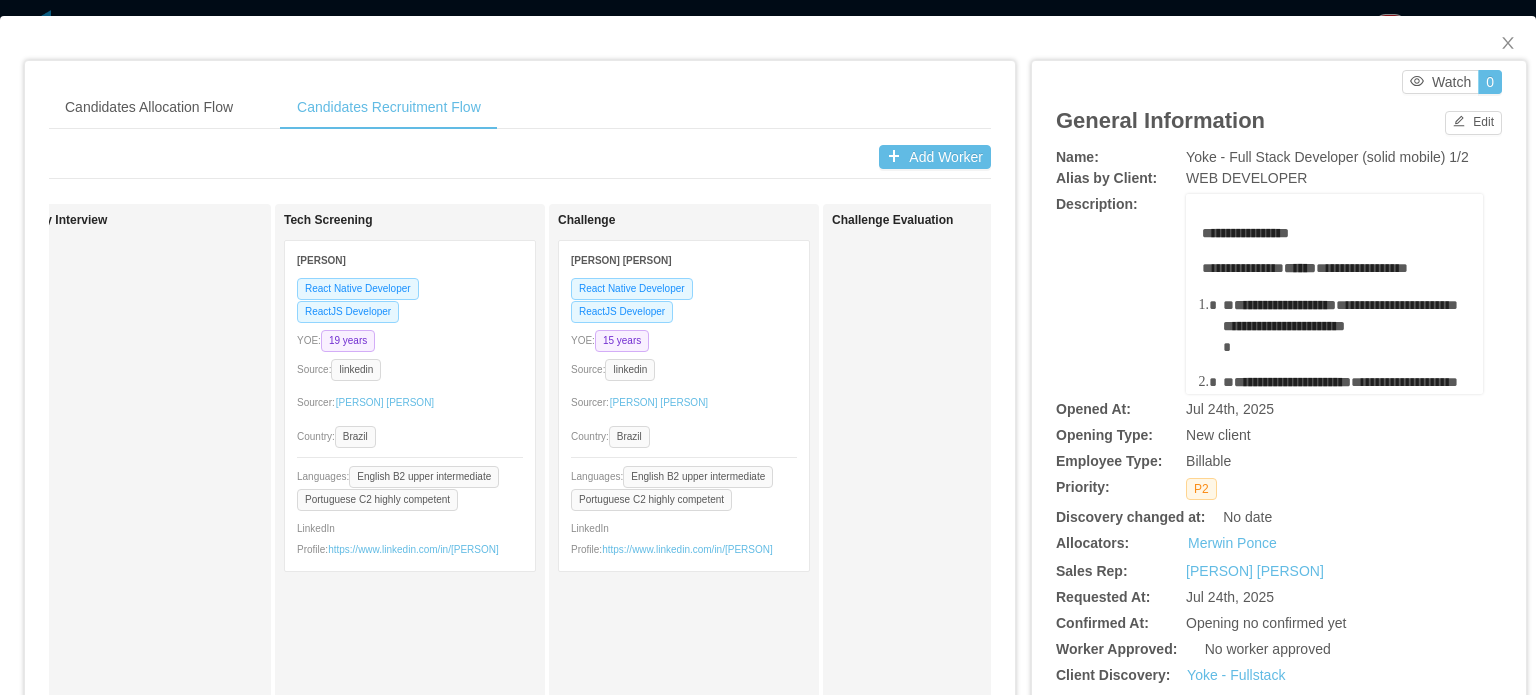 click on "React Native Developer ReactJS Developer" at bounding box center [410, 300] 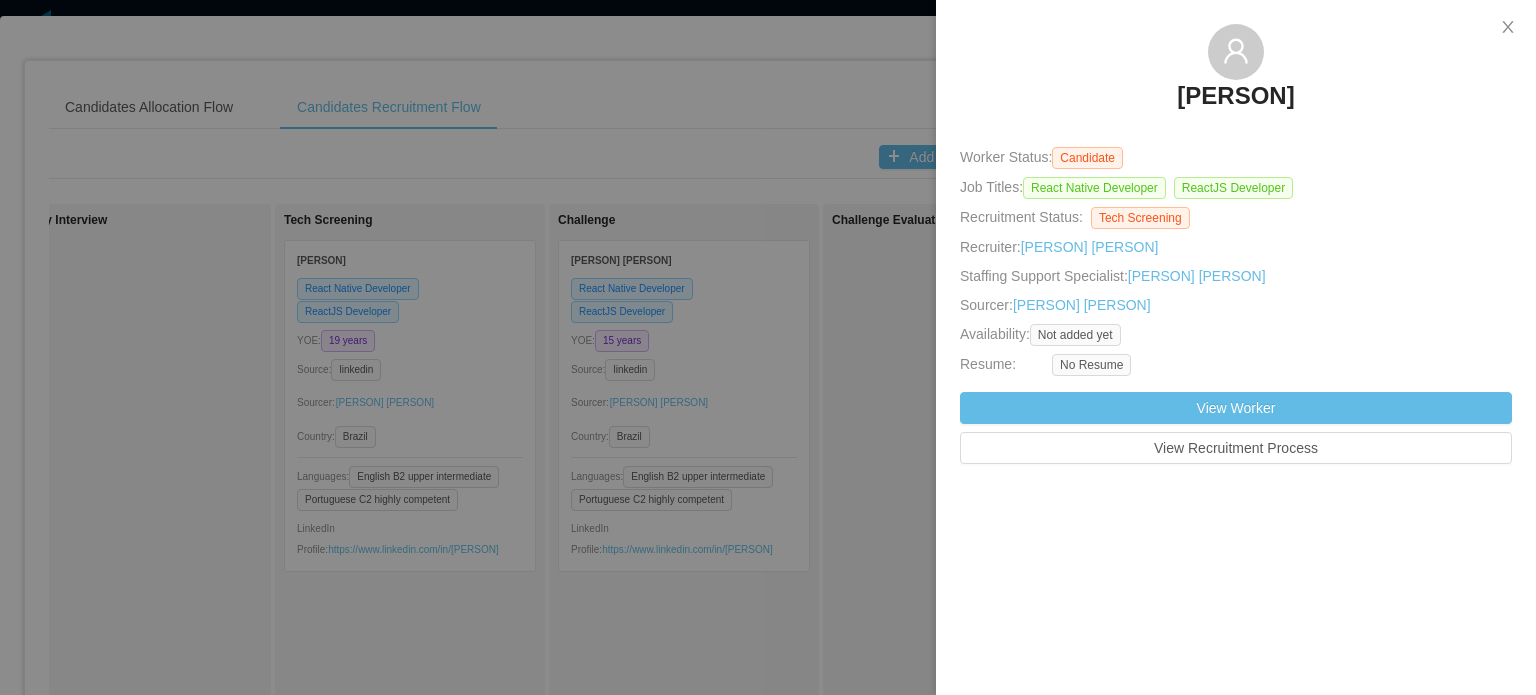 click on "Marcelo Mattos" at bounding box center (1235, 96) 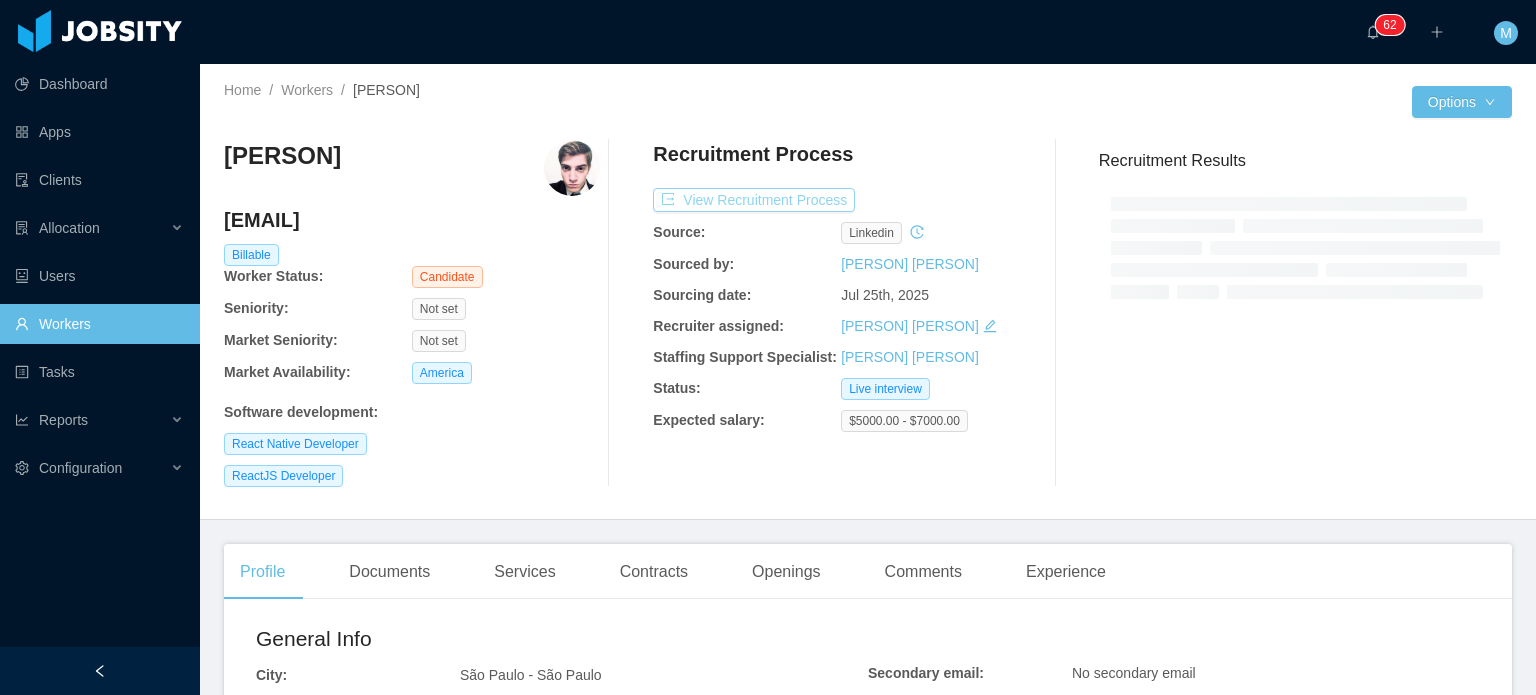 click on "View Recruitment Process" at bounding box center (754, 200) 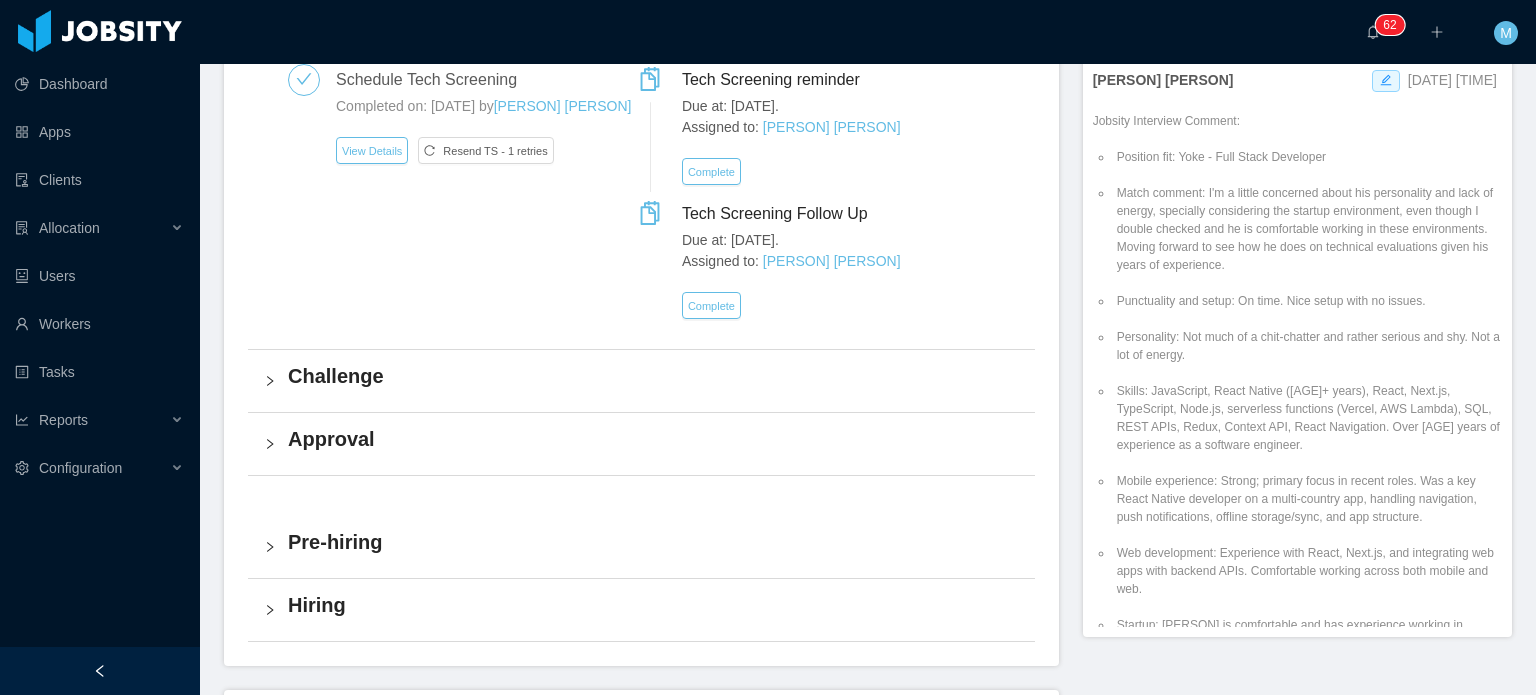 scroll, scrollTop: 700, scrollLeft: 0, axis: vertical 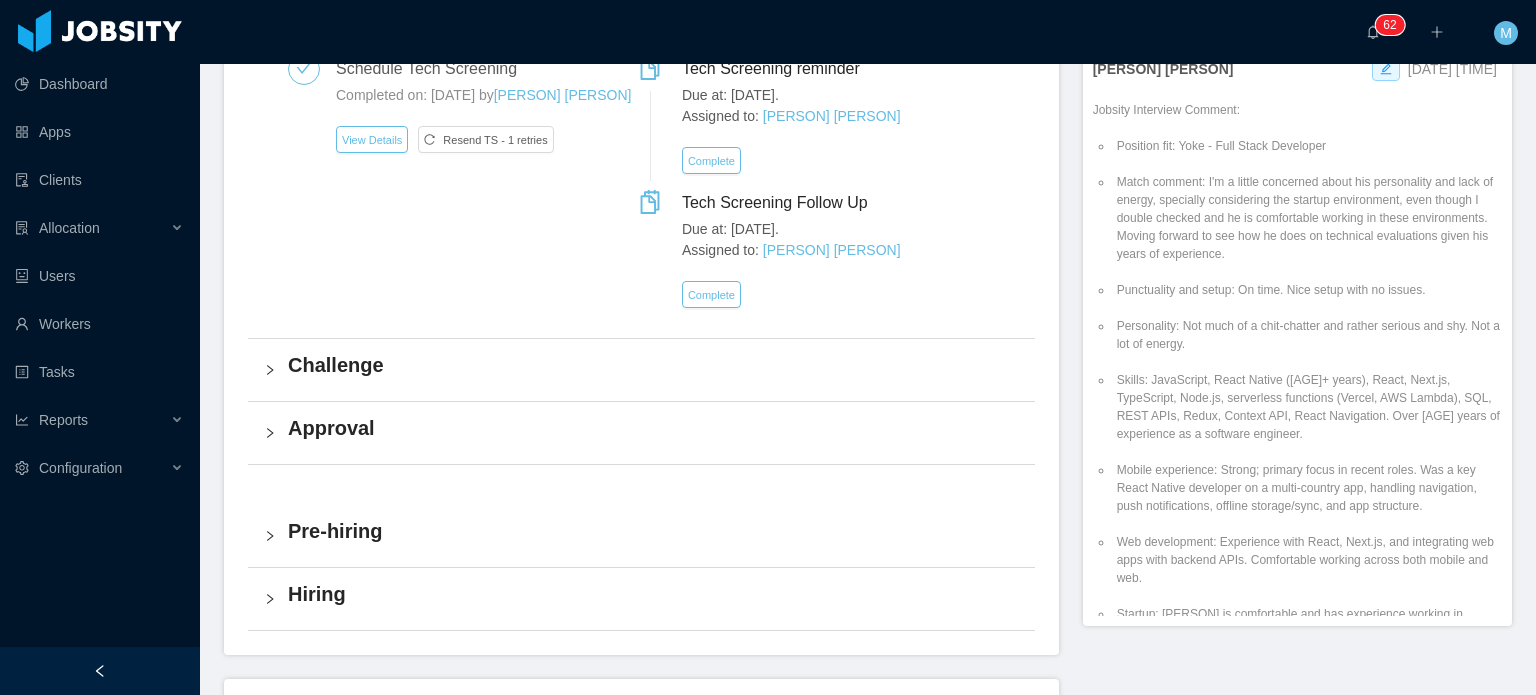 click on "Approval" at bounding box center (641, 433) 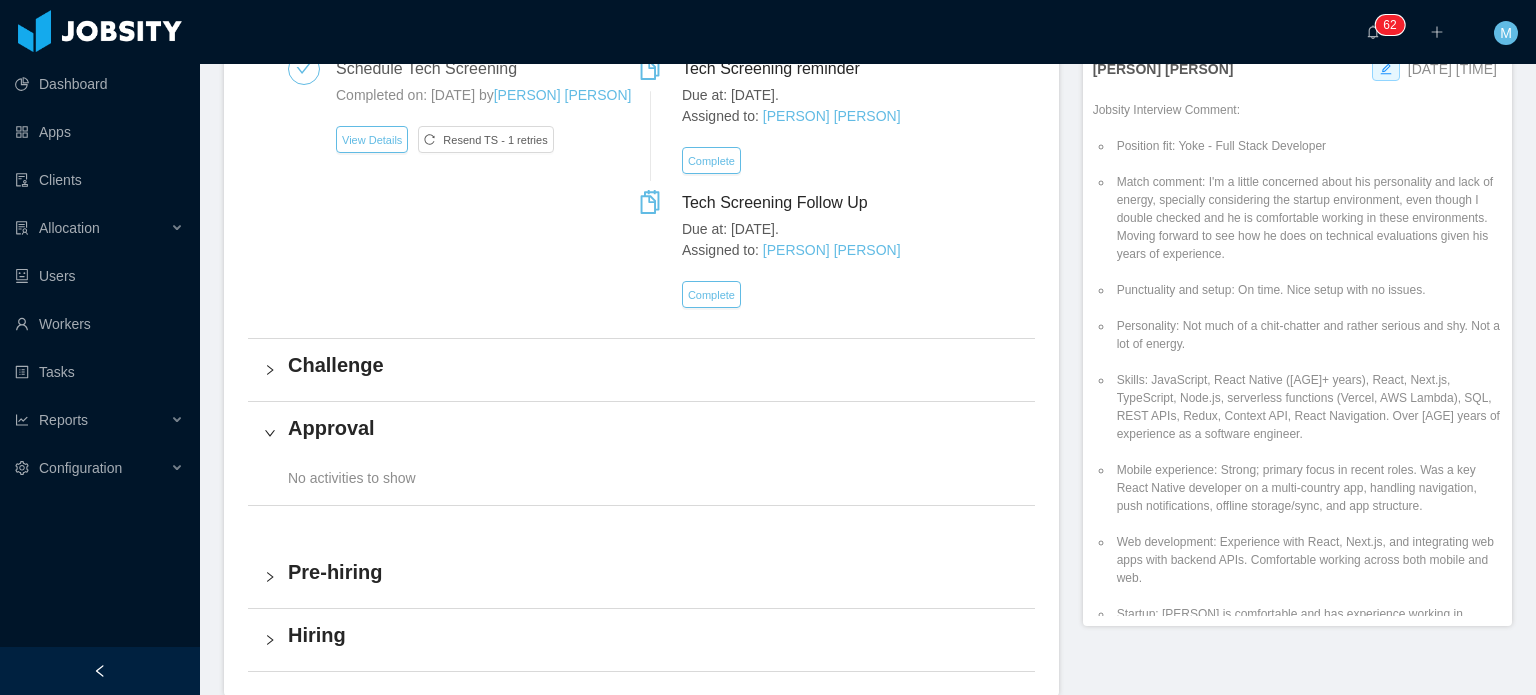 click on "Challenge" at bounding box center (641, 370) 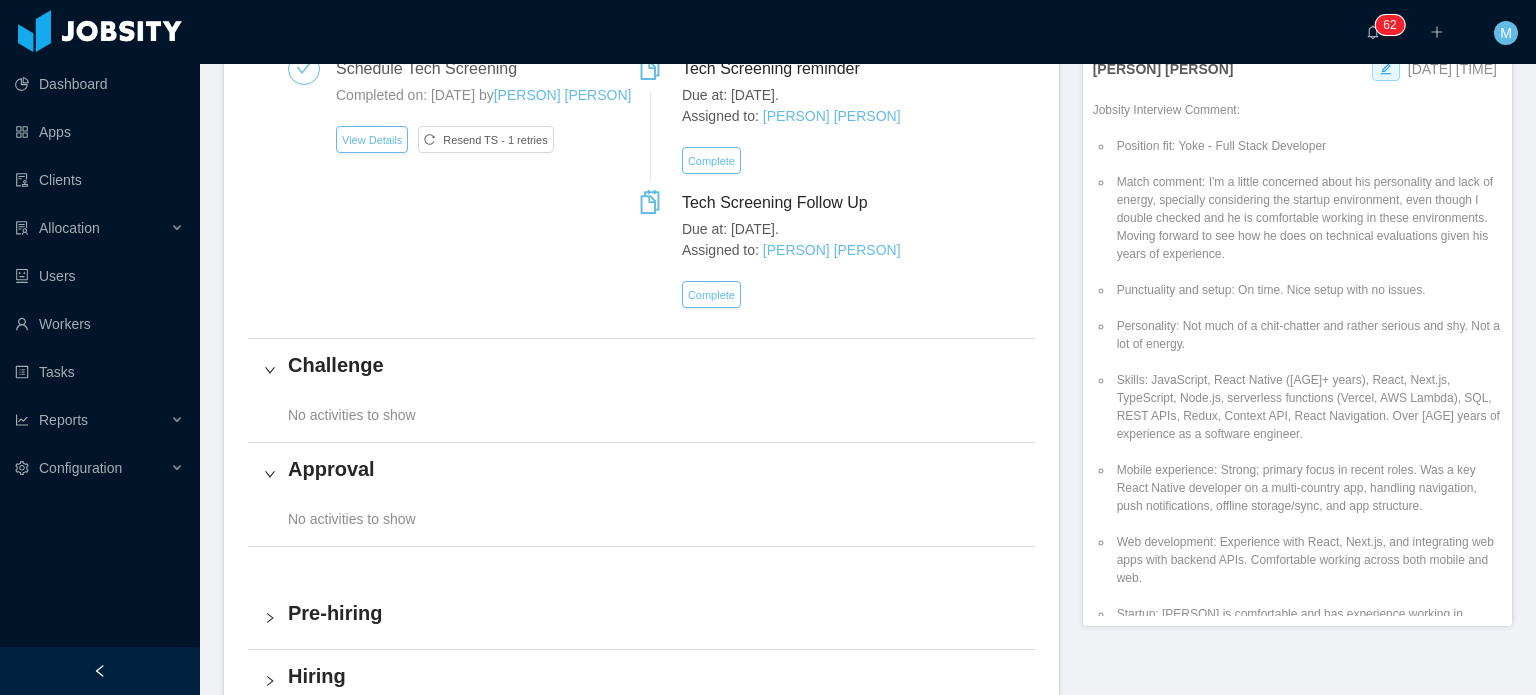 click on "Challenge" at bounding box center (641, 370) 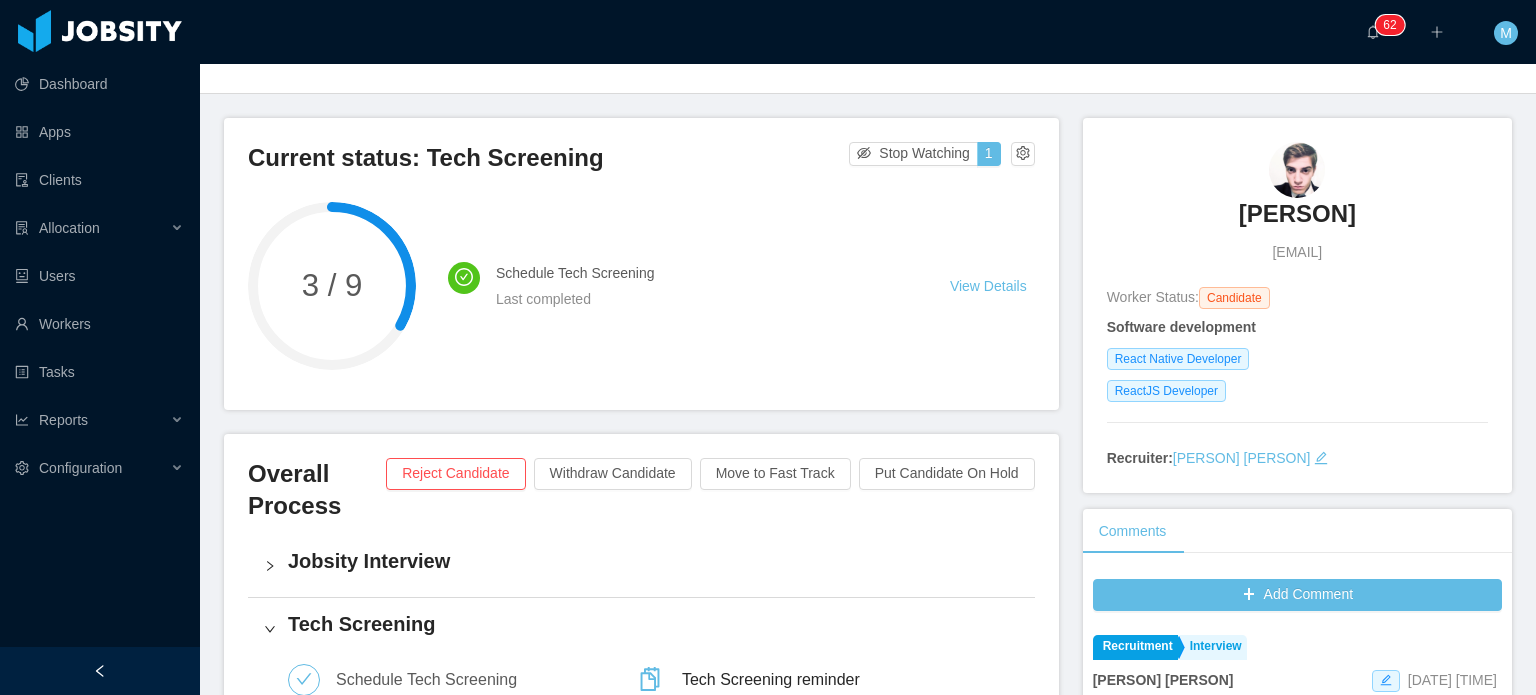 scroll, scrollTop: 0, scrollLeft: 0, axis: both 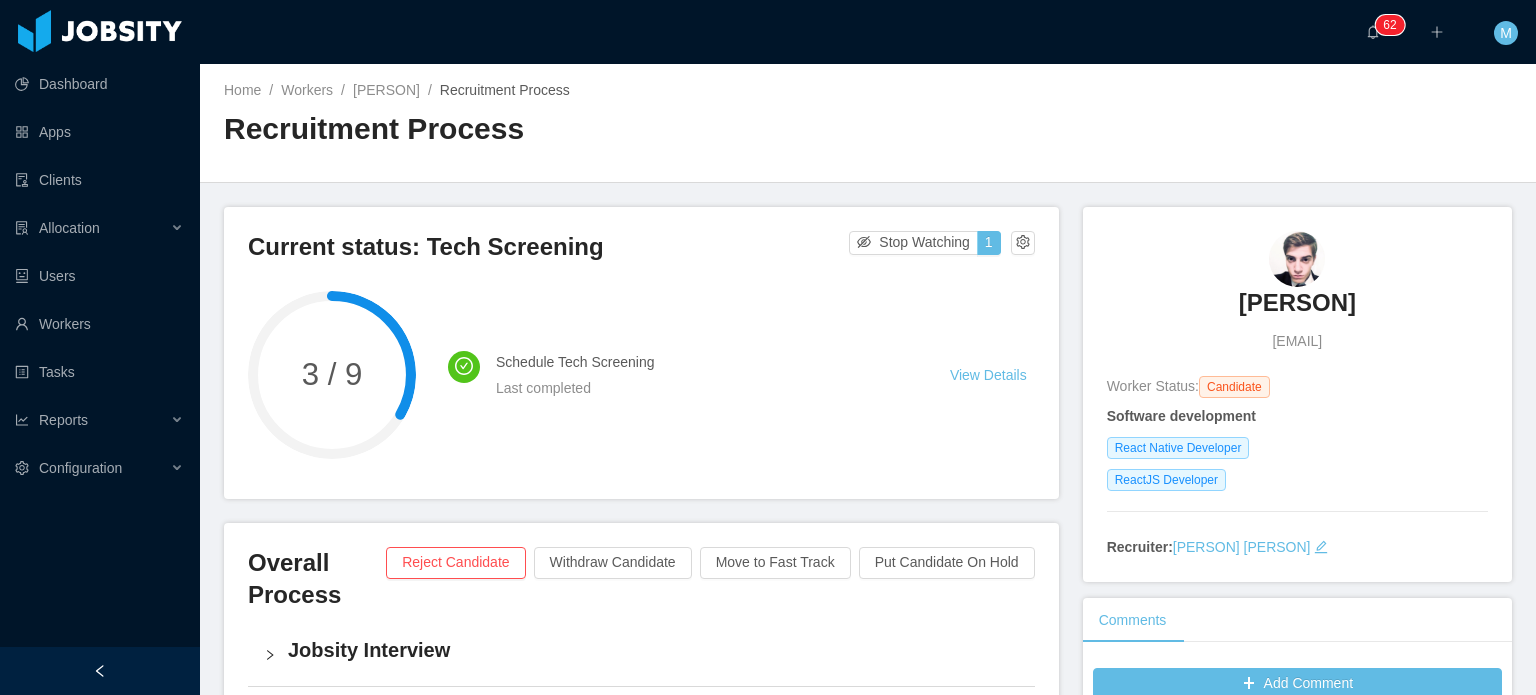 click on "Jobsity Interview" at bounding box center (653, 650) 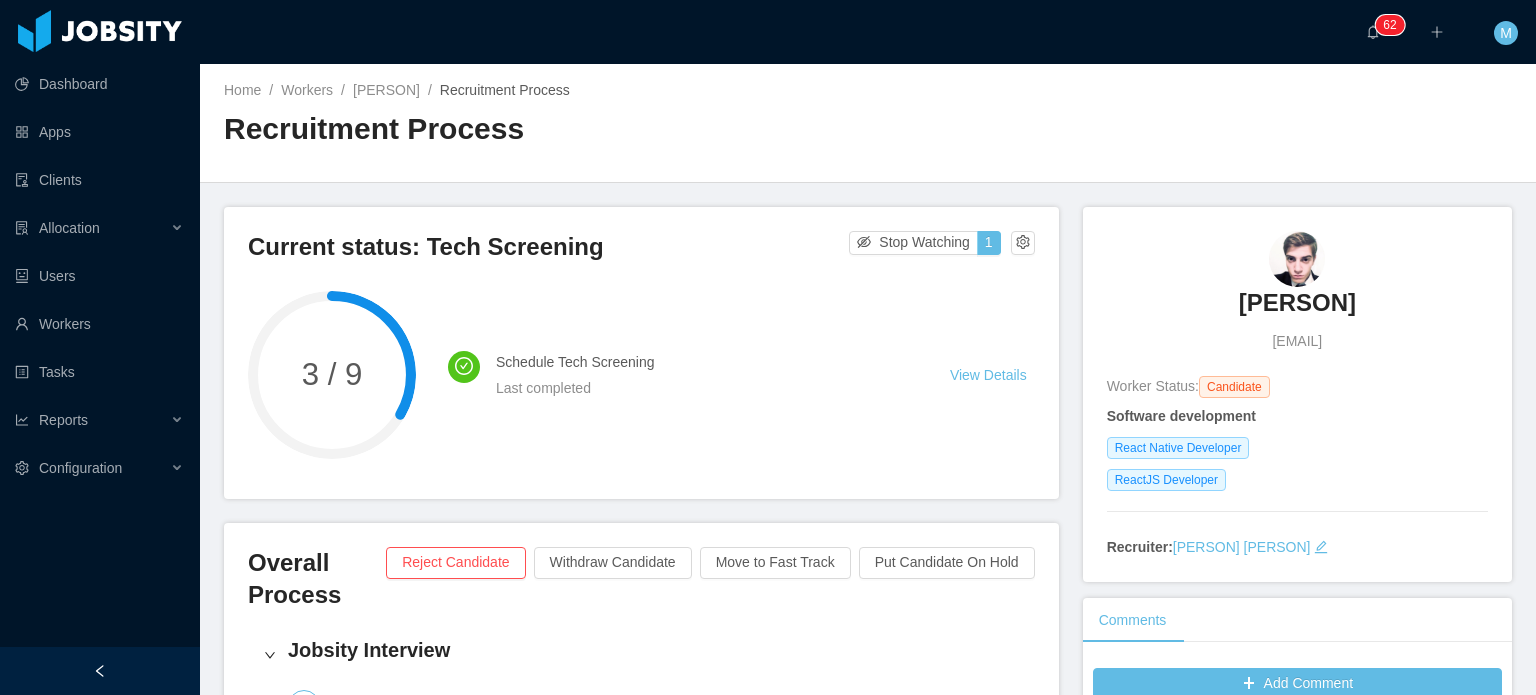 click on "Jobsity Interview" at bounding box center [653, 650] 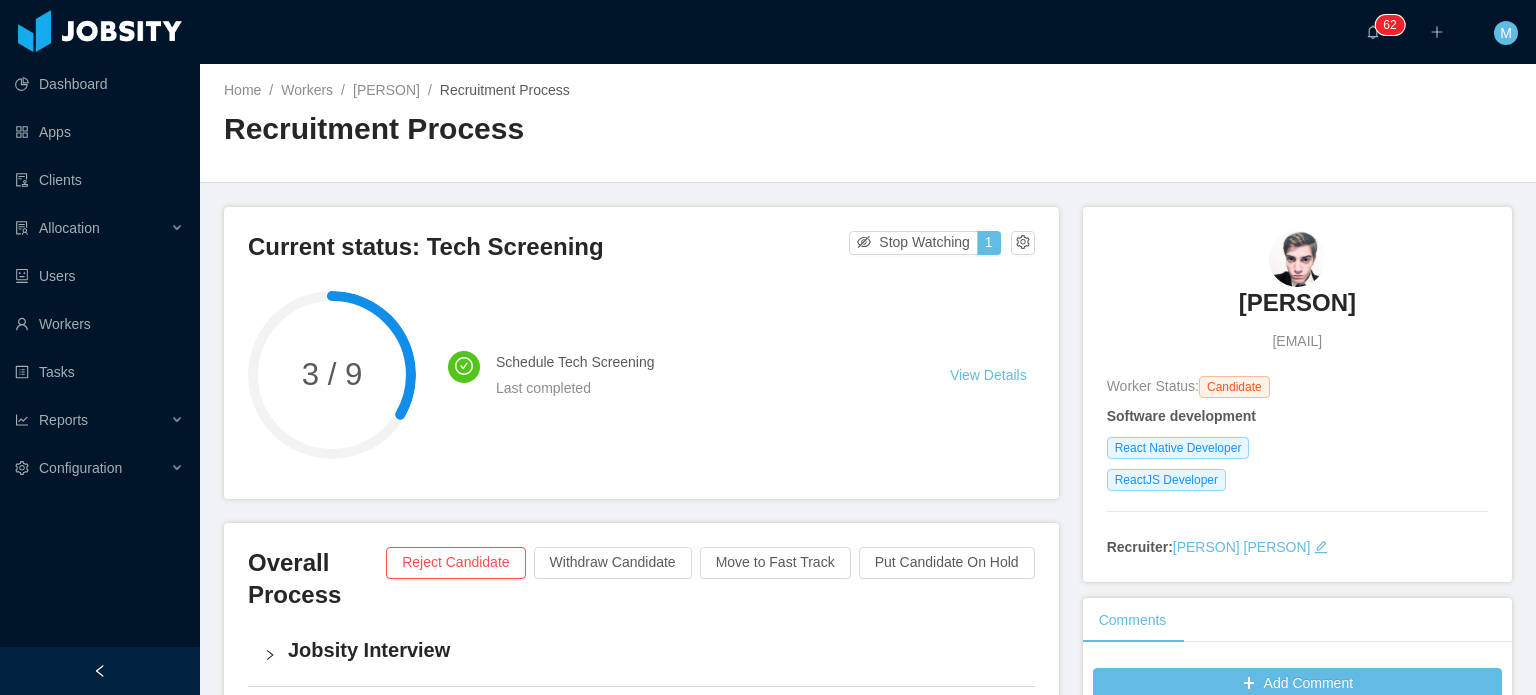 click on "Schedule Tech Screening Last completed View Details" at bounding box center [741, 375] 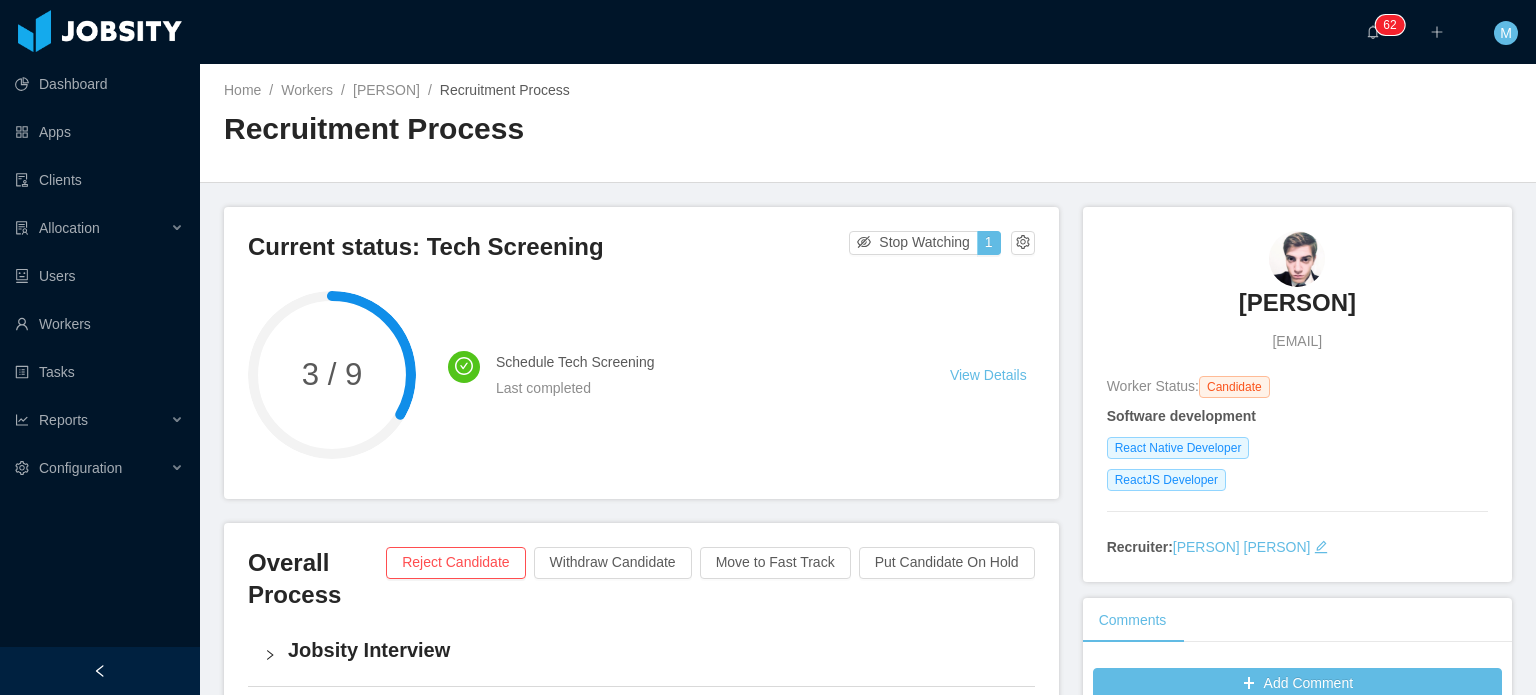 click on "Software development React Native Developer ReactJS Developer" at bounding box center (1297, 451) 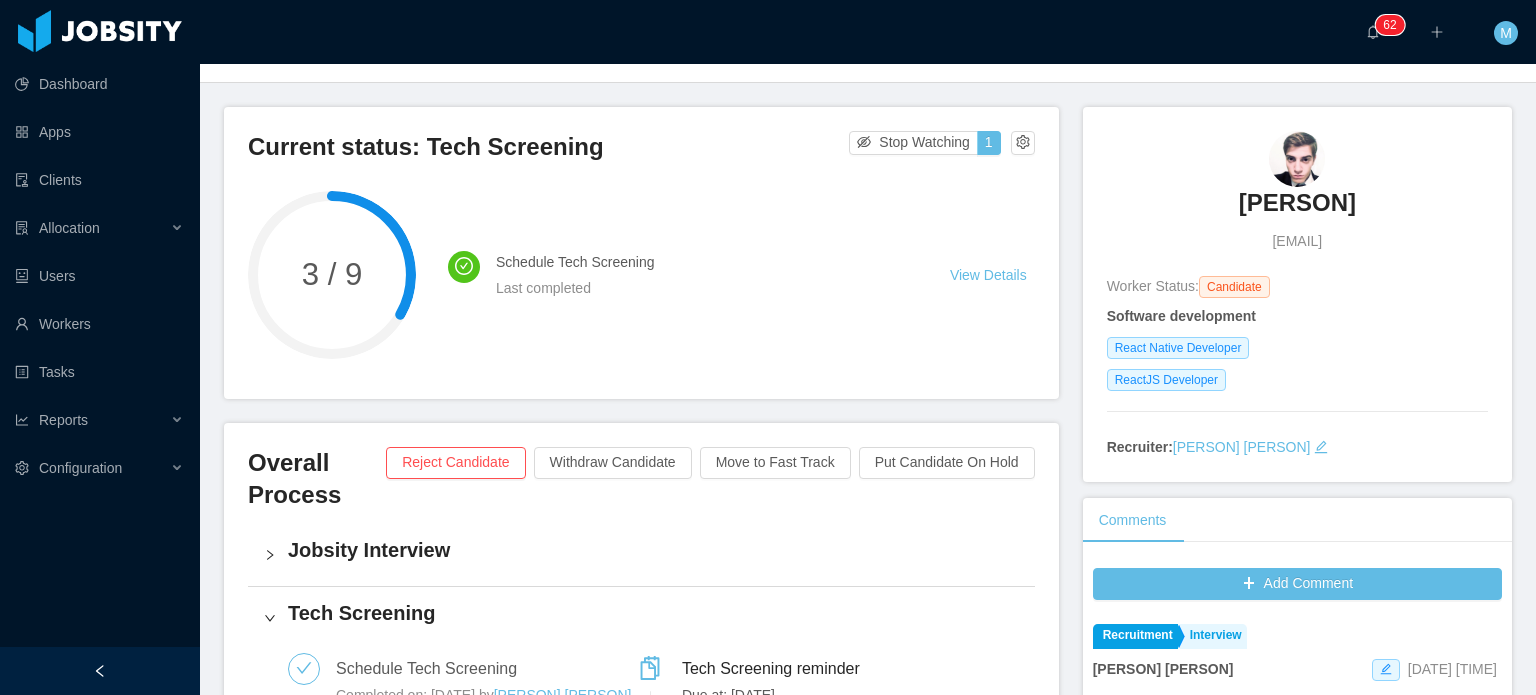 scroll, scrollTop: 0, scrollLeft: 0, axis: both 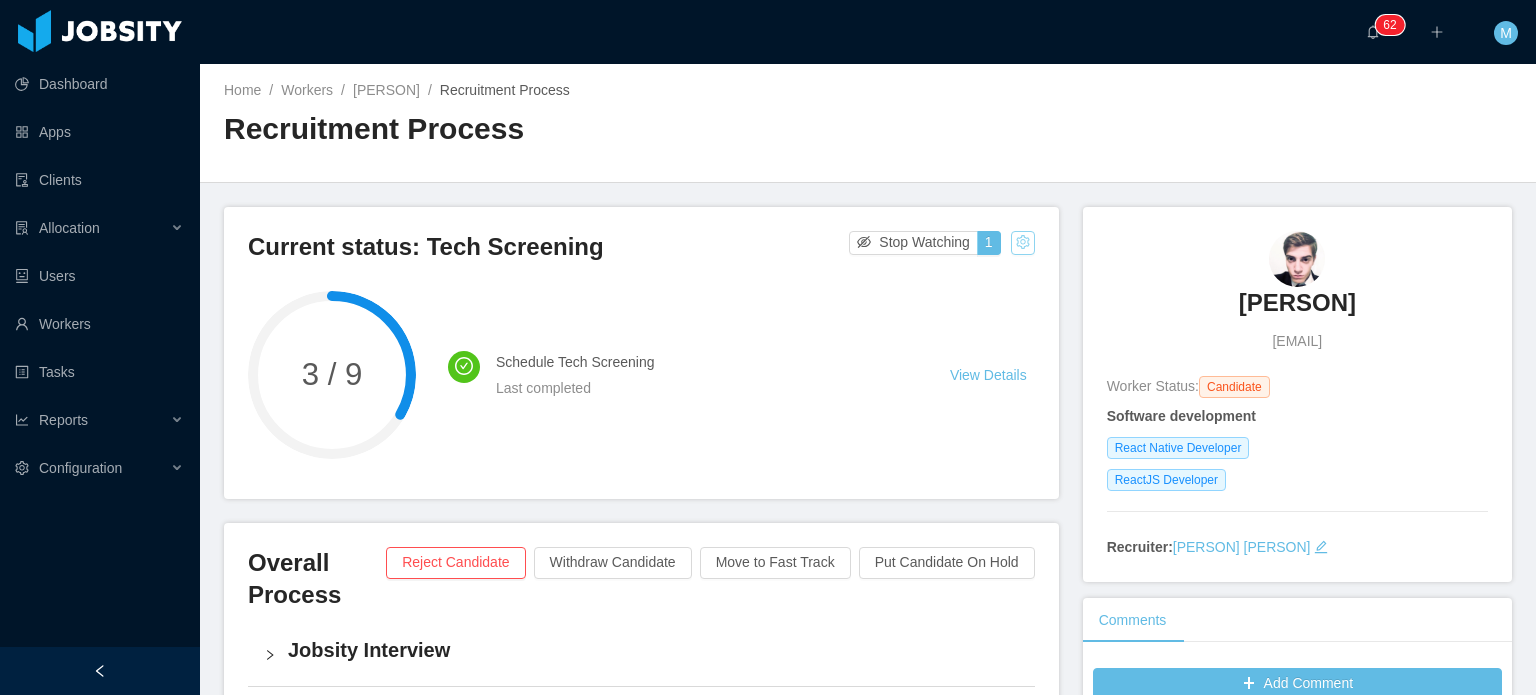 click at bounding box center (1023, 243) 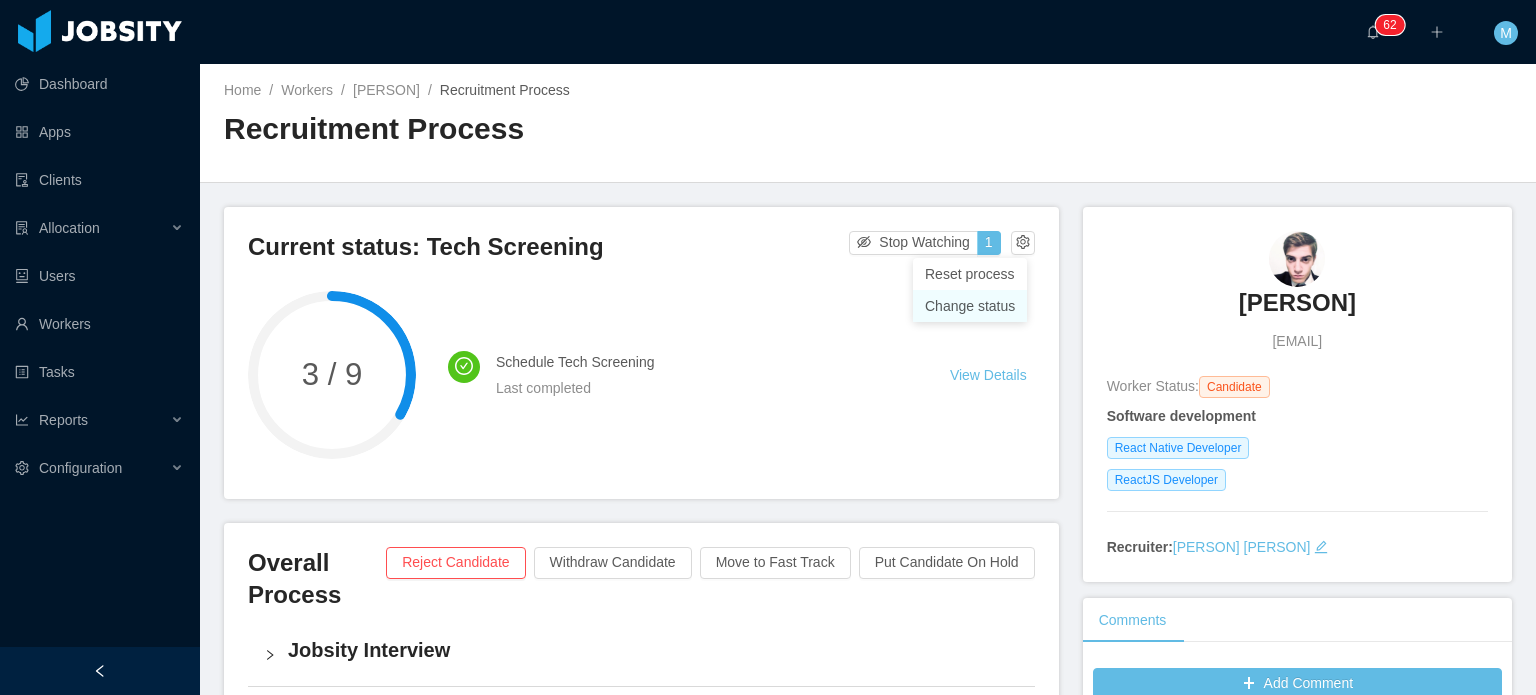 click on "Change status" at bounding box center [970, 306] 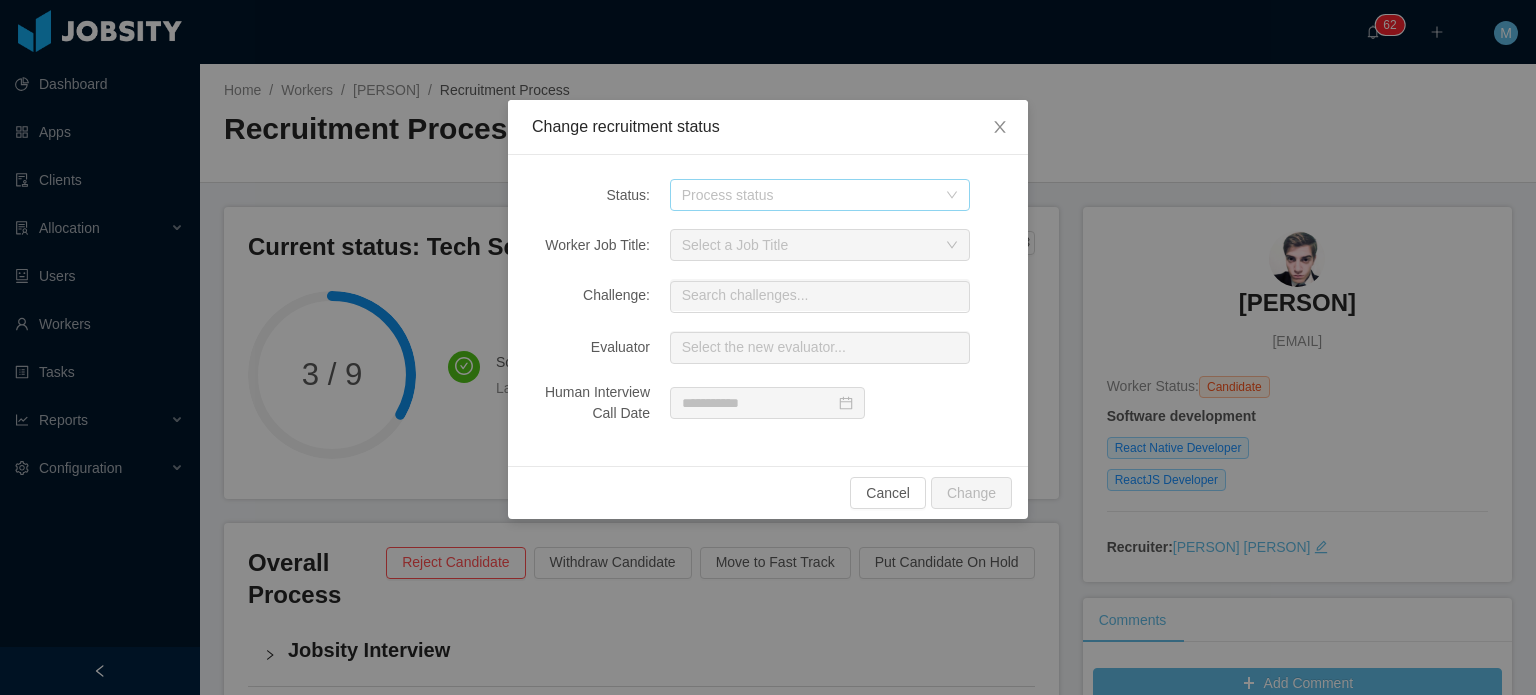 click on "Process status" at bounding box center (809, 195) 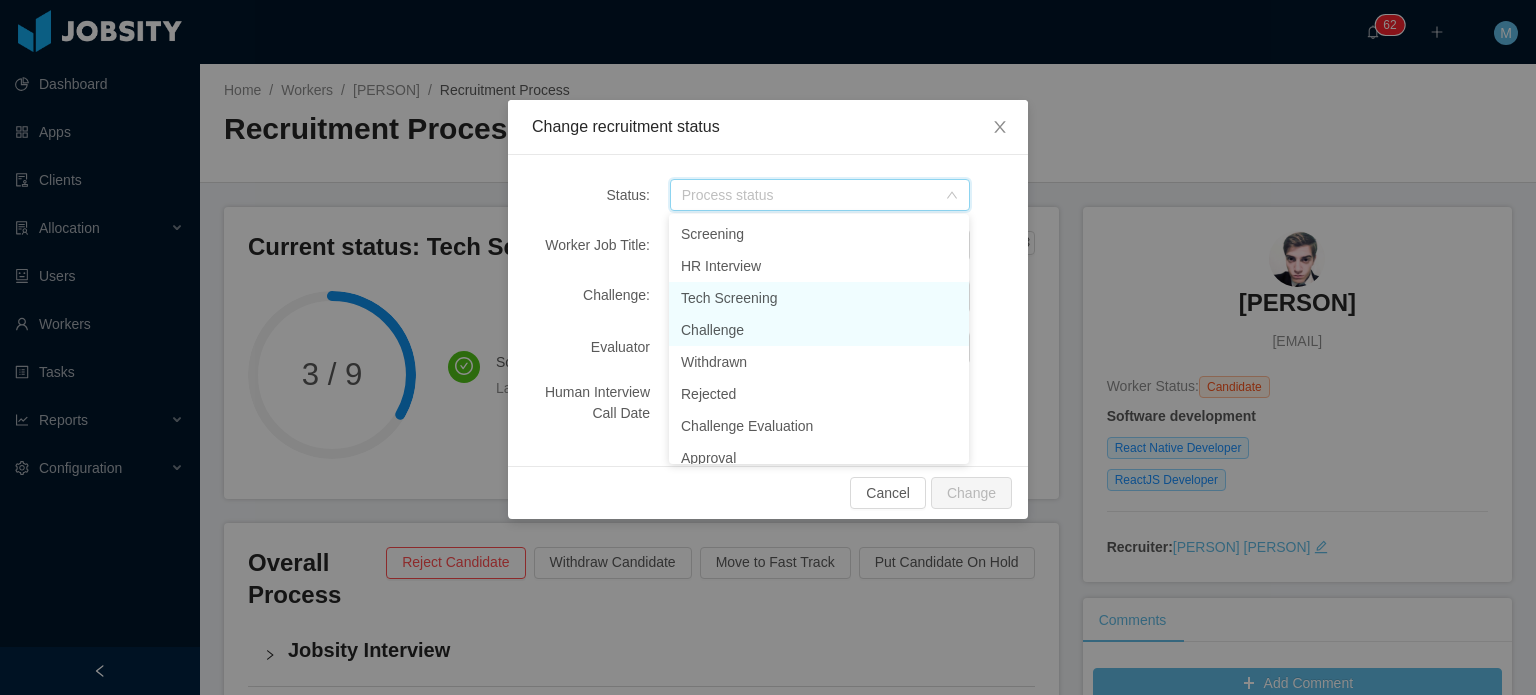 click on "Challenge" at bounding box center [819, 330] 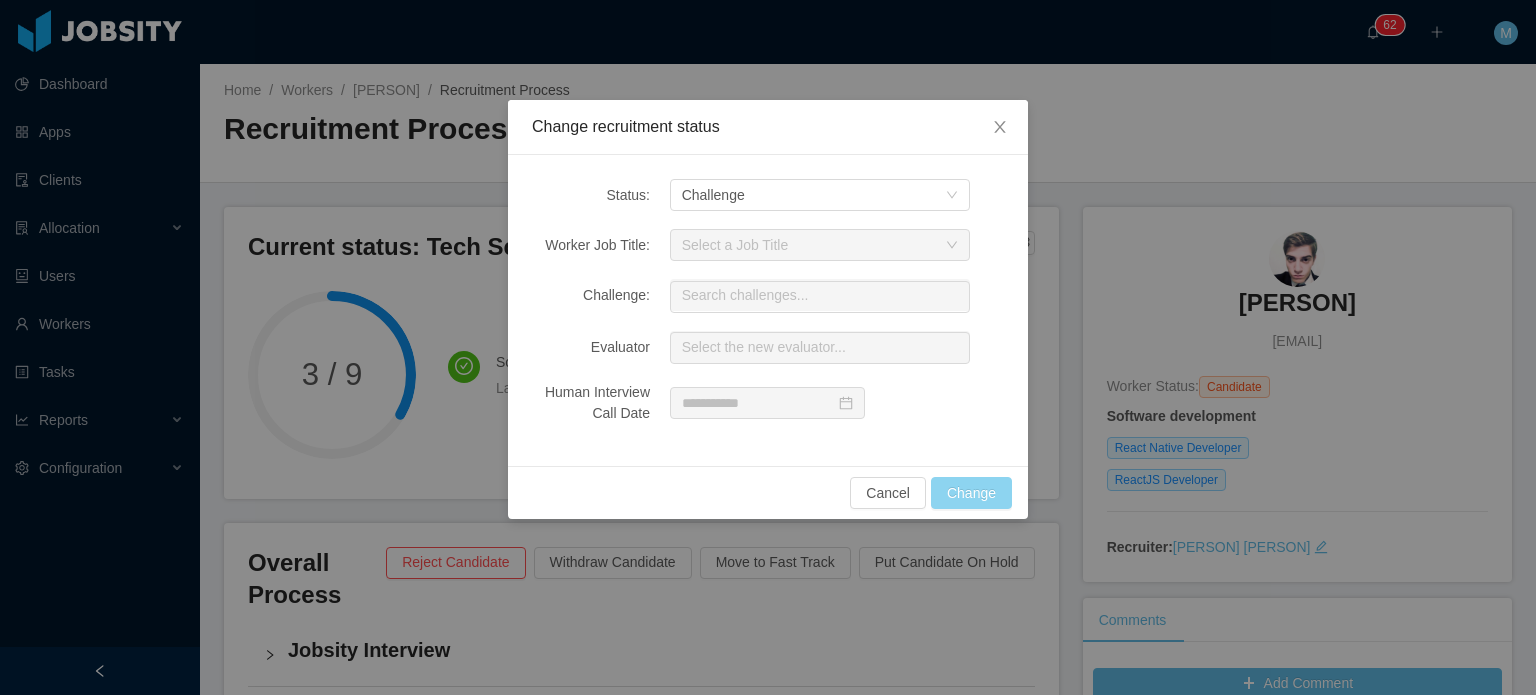 click on "Change" at bounding box center (971, 493) 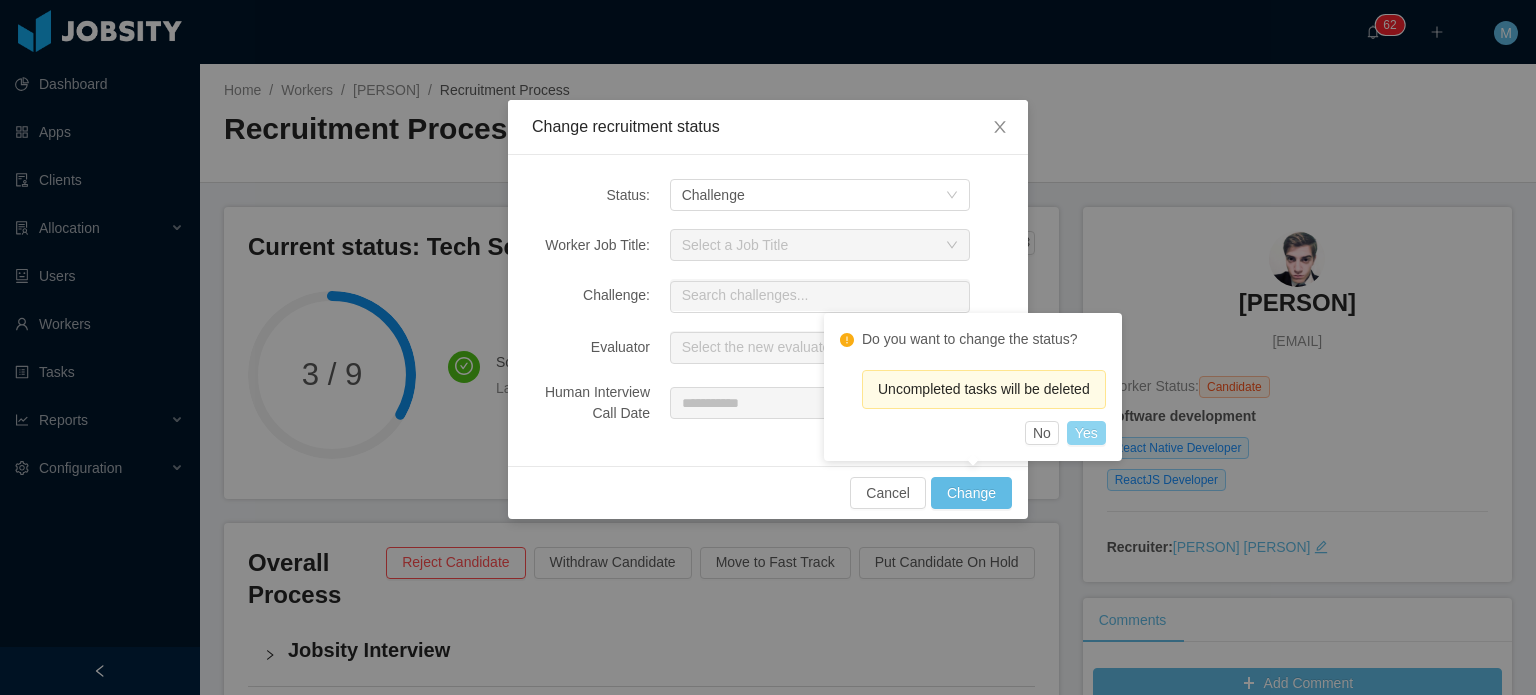 click on "Yes" at bounding box center (1086, 433) 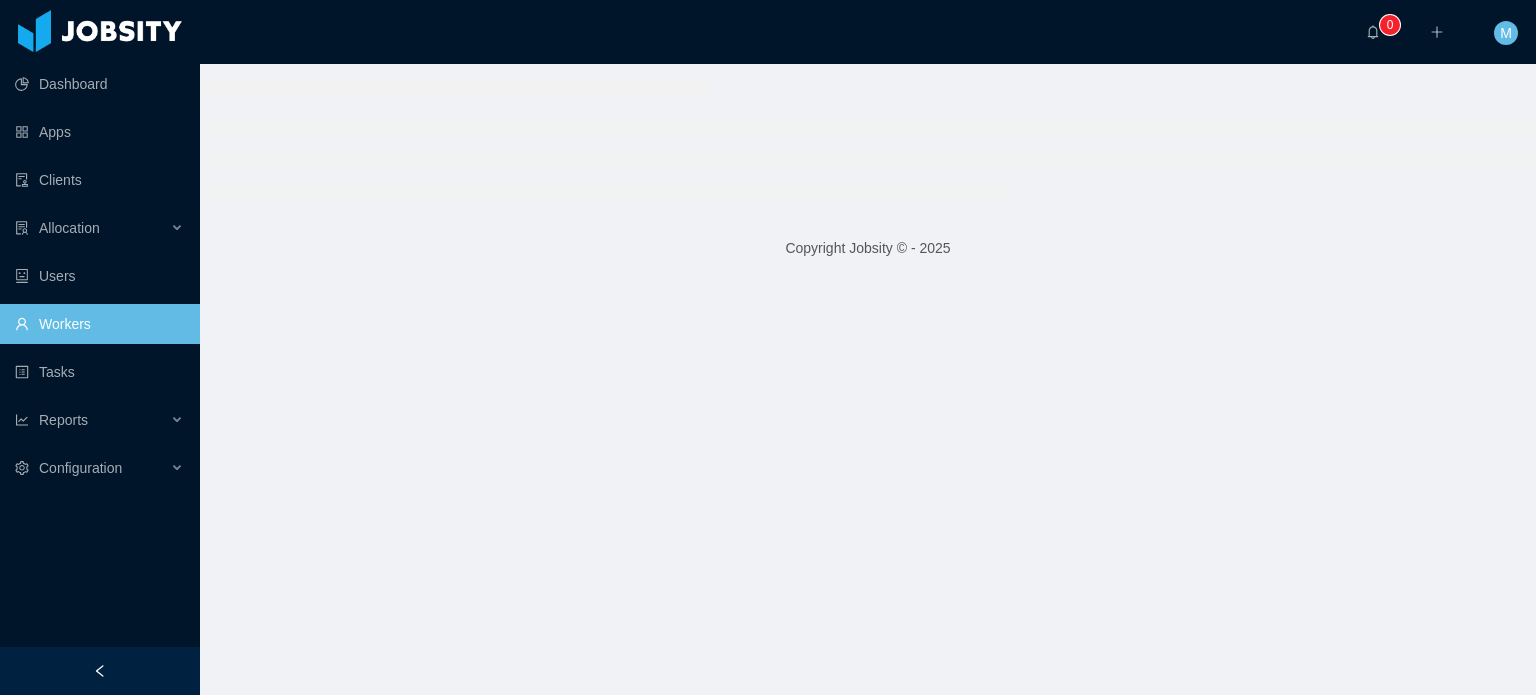 scroll, scrollTop: 0, scrollLeft: 0, axis: both 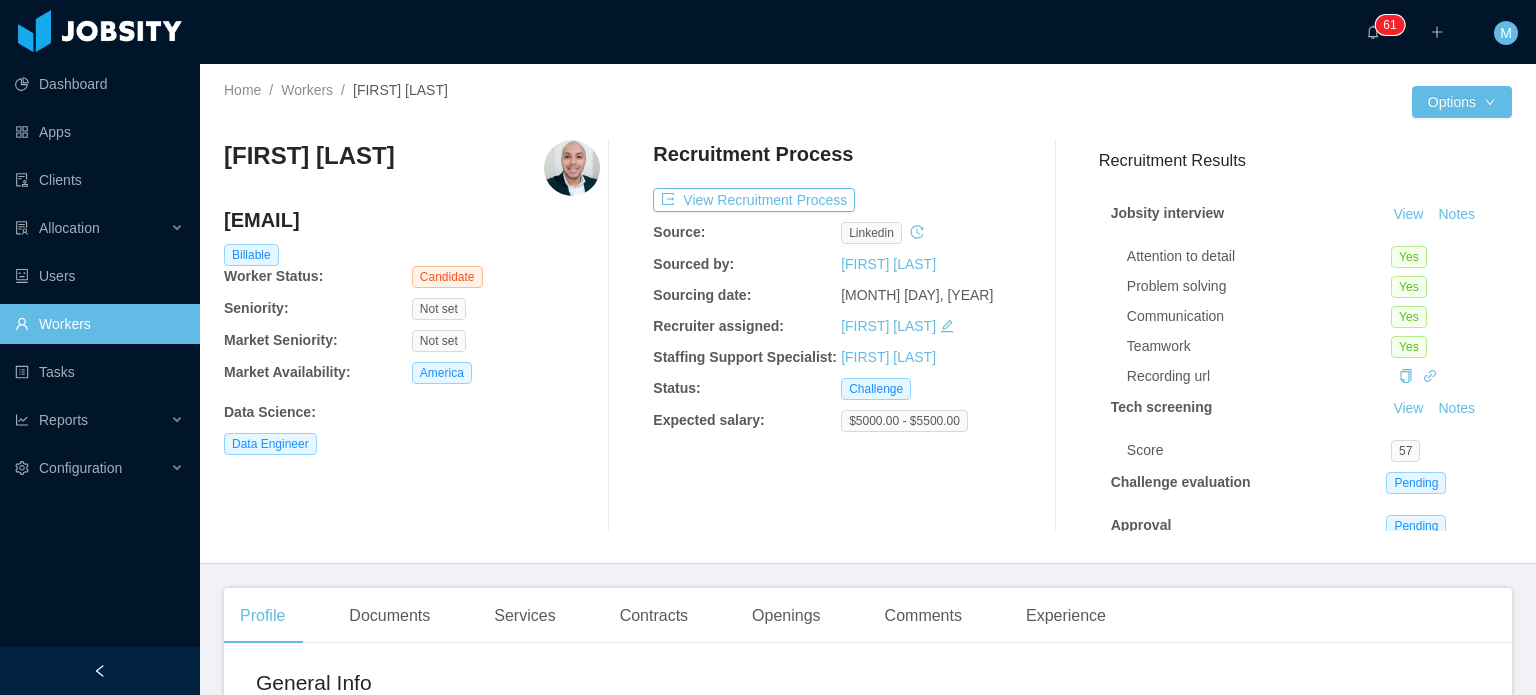 click on "Dashboard Apps Clients Allocation Users Workers Tasks Reports Configuration" at bounding box center (100, 299) 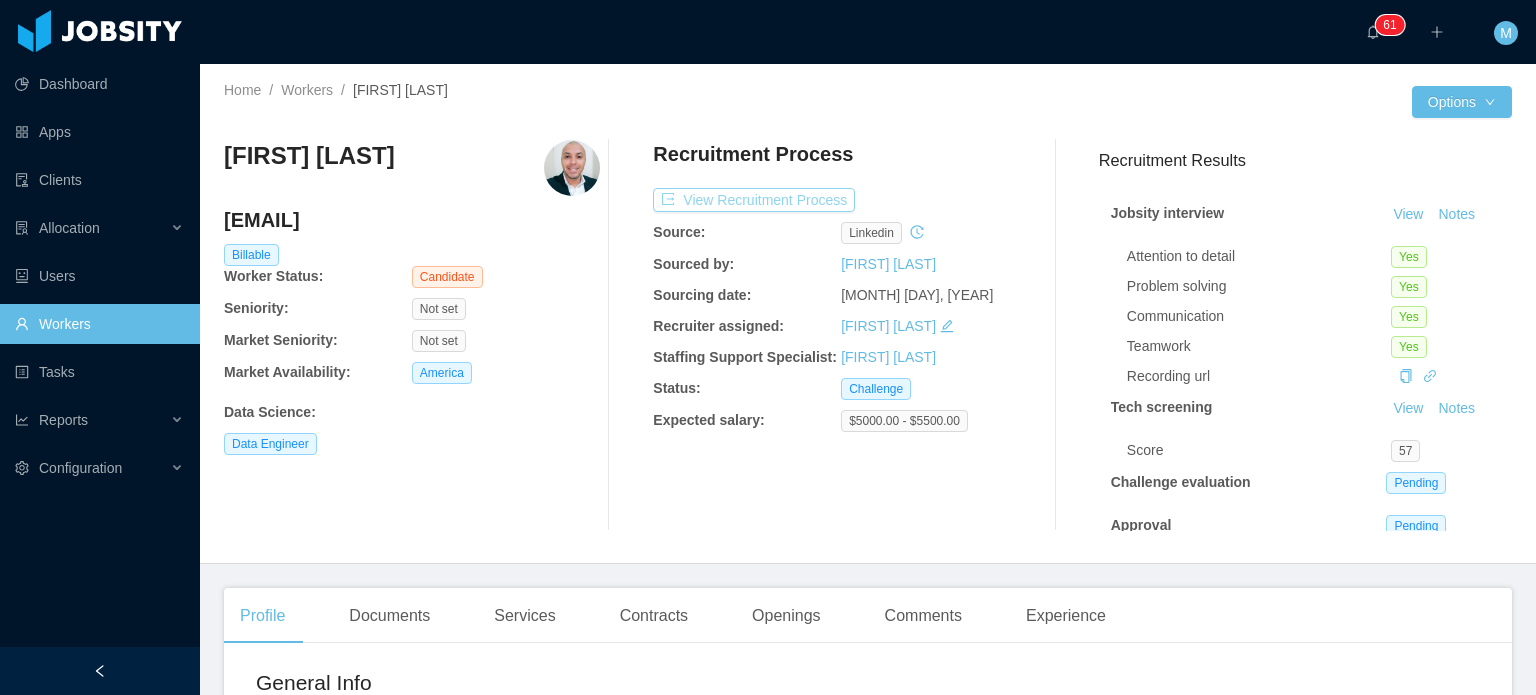 click on "View Recruitment Process" at bounding box center (754, 200) 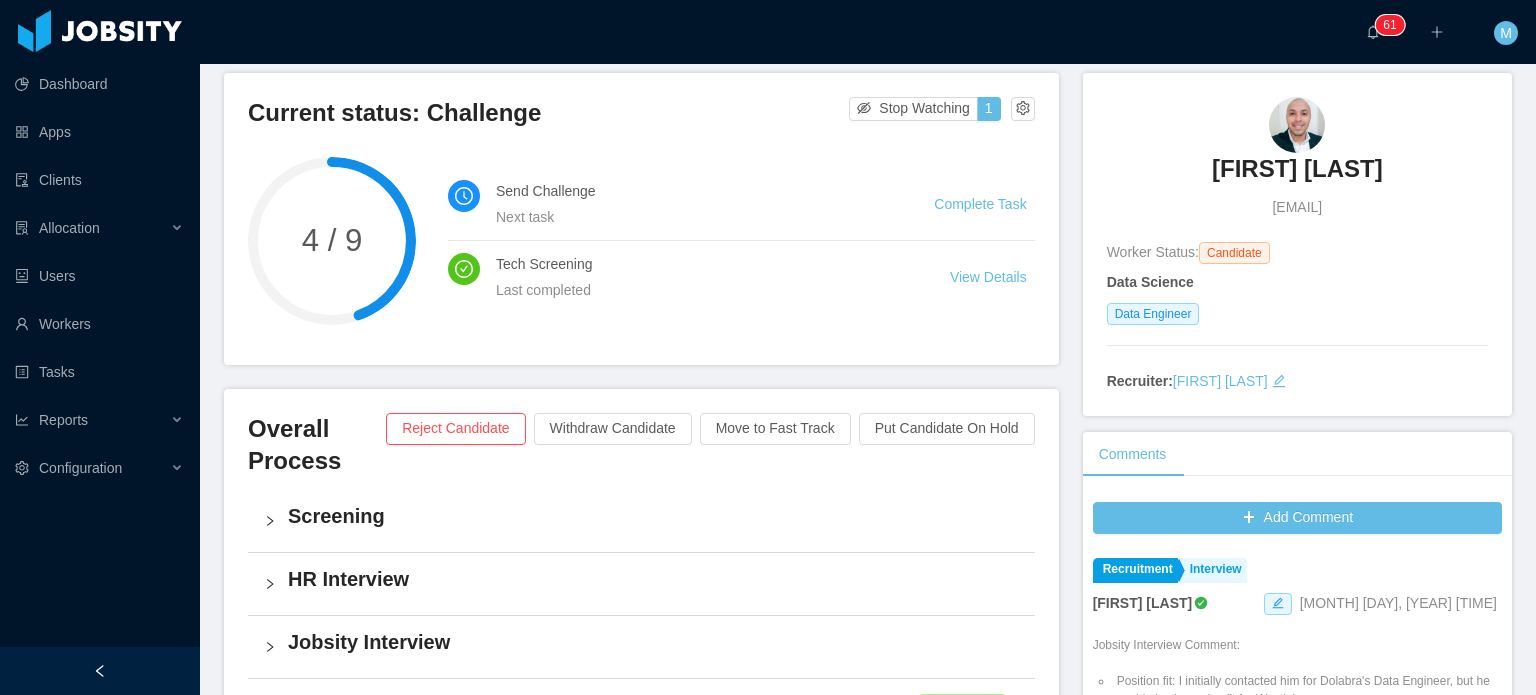 scroll, scrollTop: 0, scrollLeft: 0, axis: both 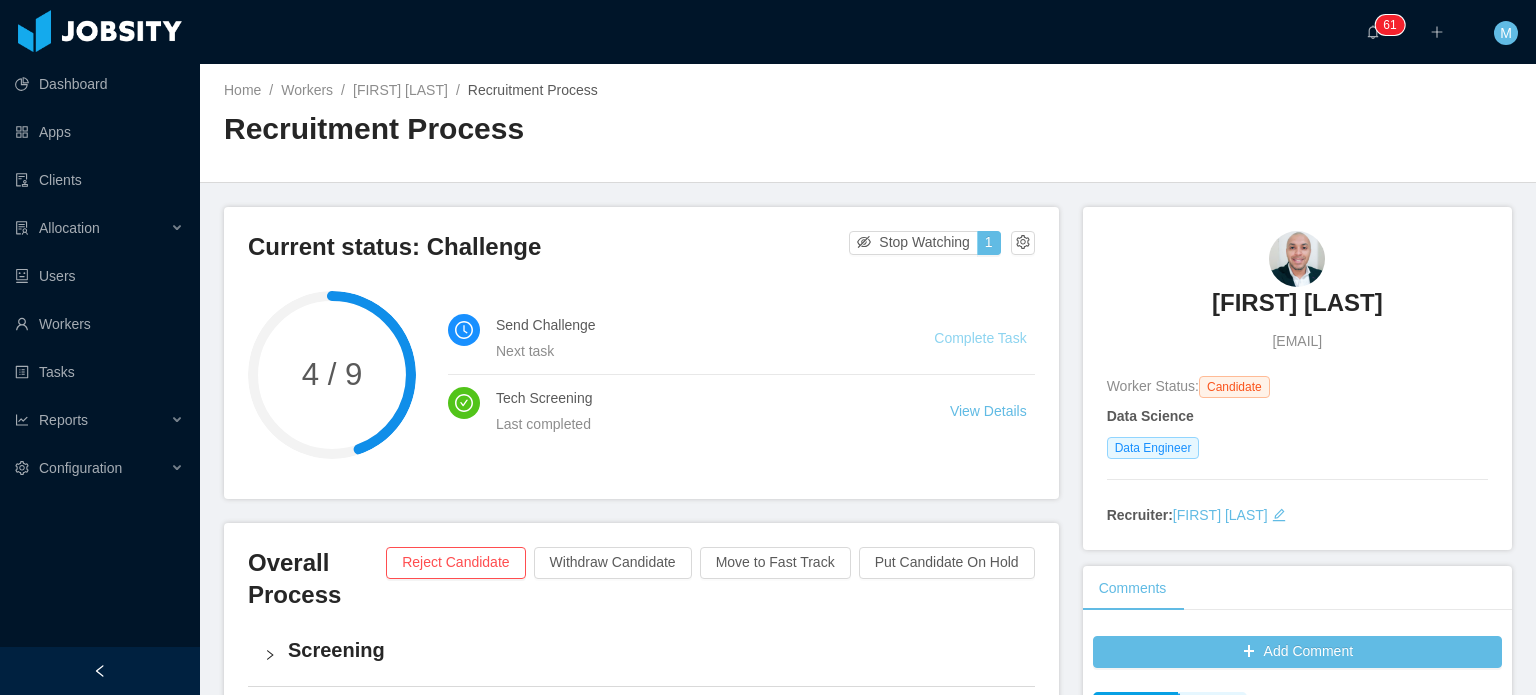 click on "Complete Task" at bounding box center (980, 338) 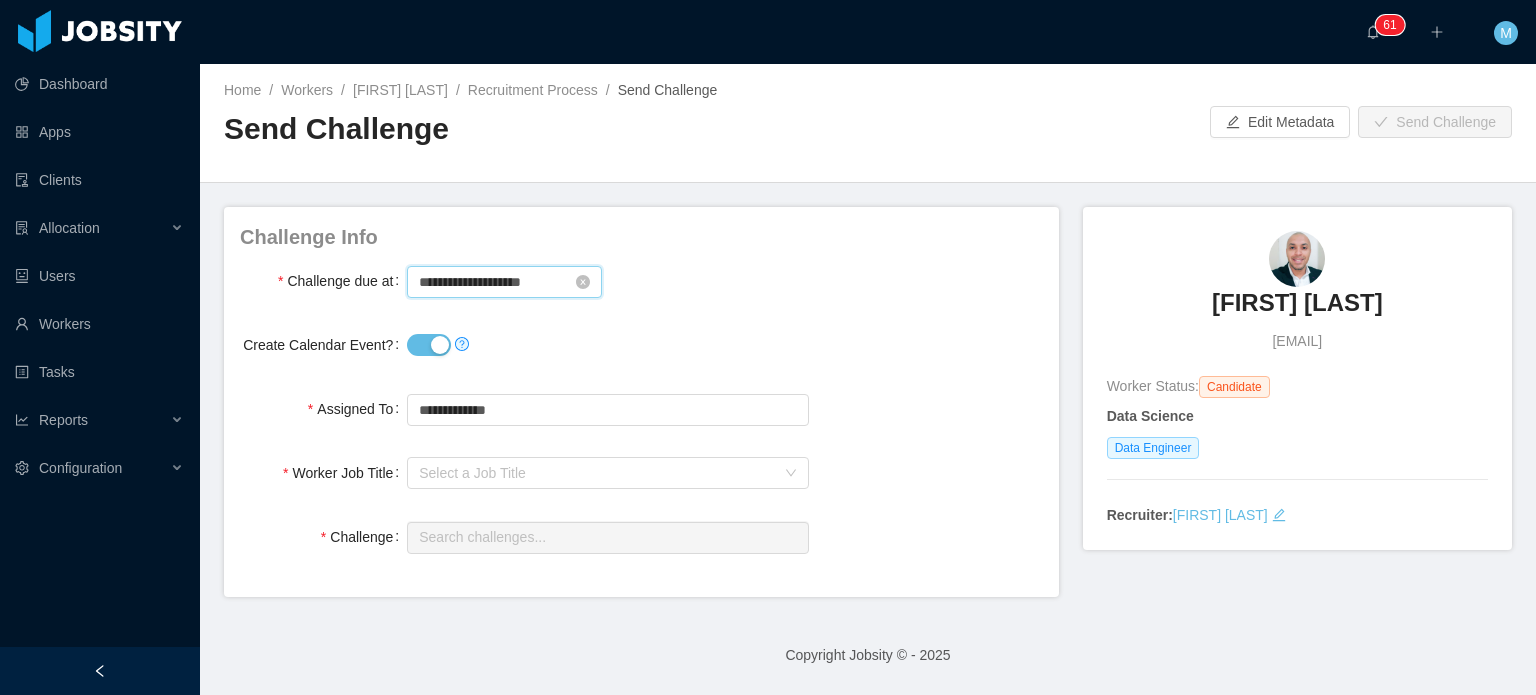 click on "**********" at bounding box center (504, 282) 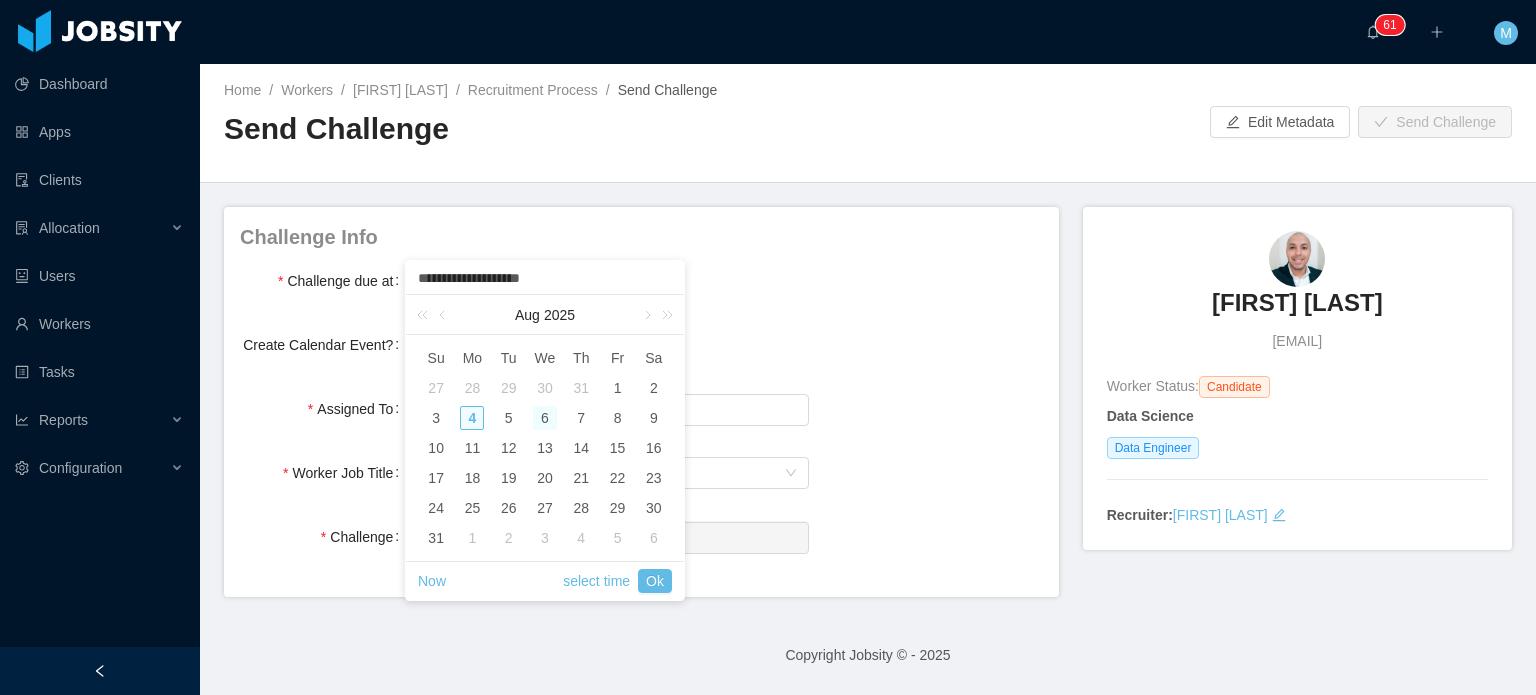 click on "6" at bounding box center [545, 418] 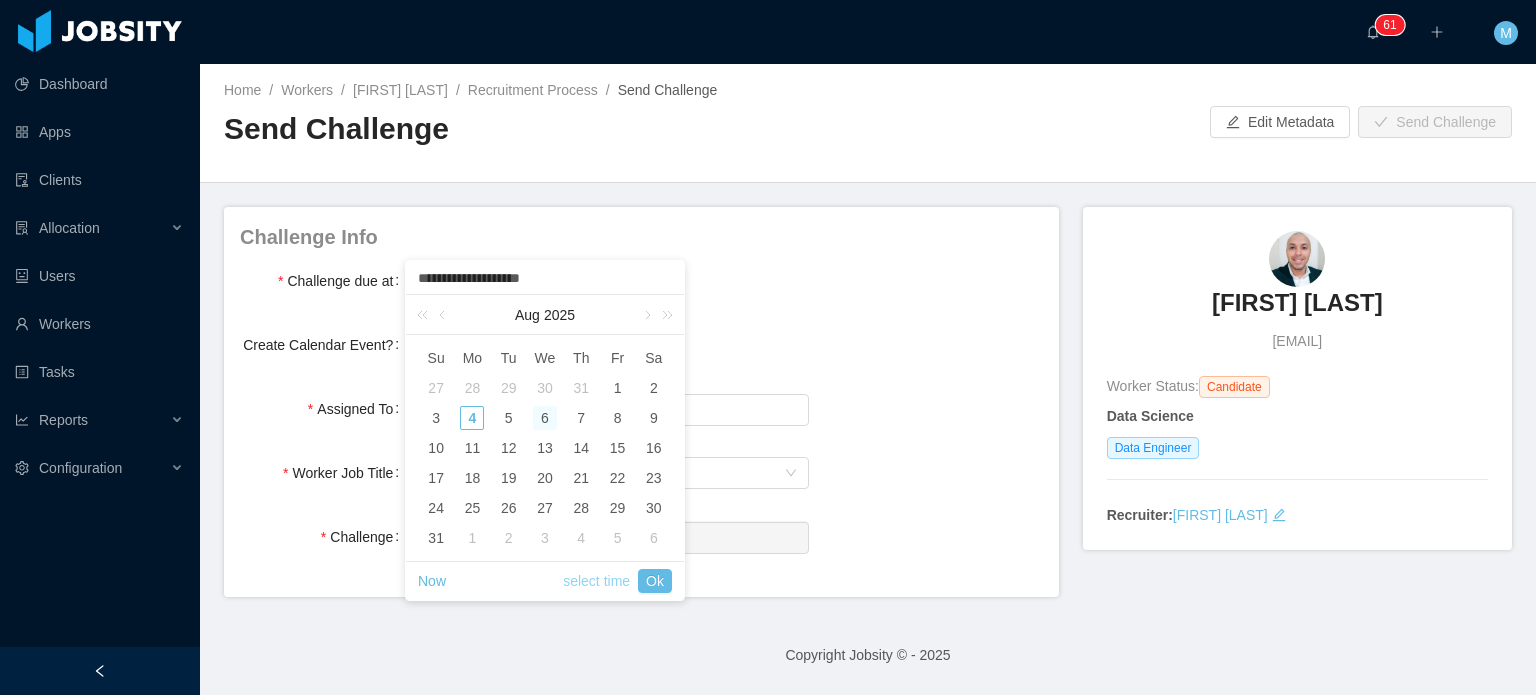 click on "select time" at bounding box center (596, 581) 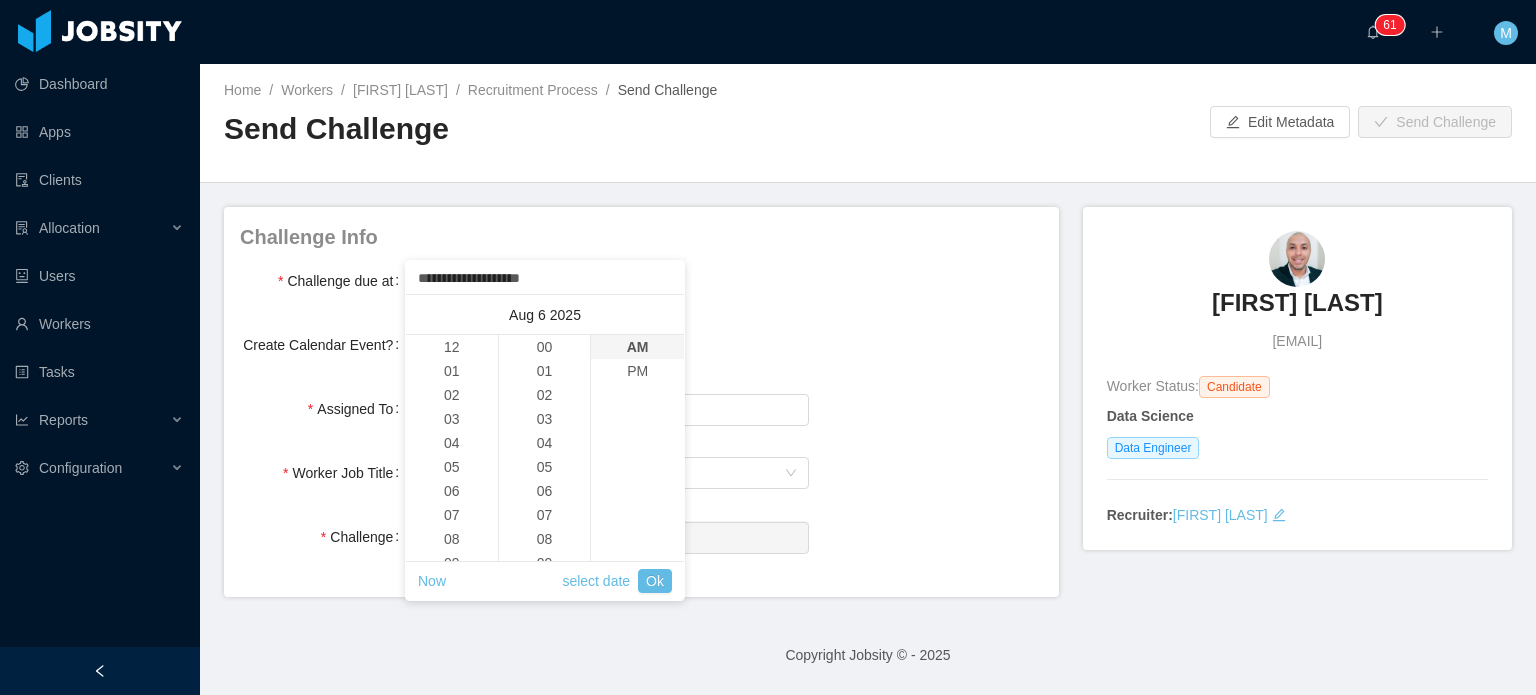 scroll, scrollTop: 264, scrollLeft: 0, axis: vertical 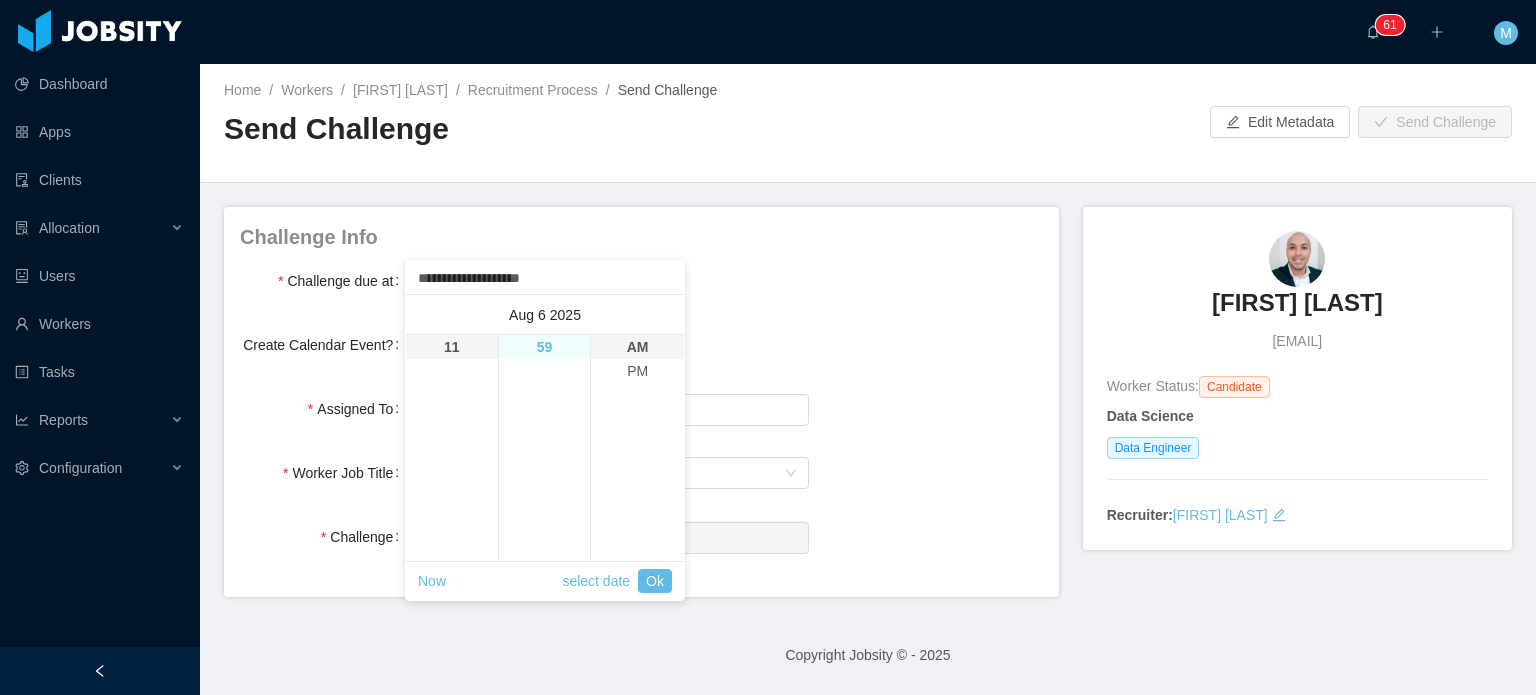 click on "59" at bounding box center [545, 347] 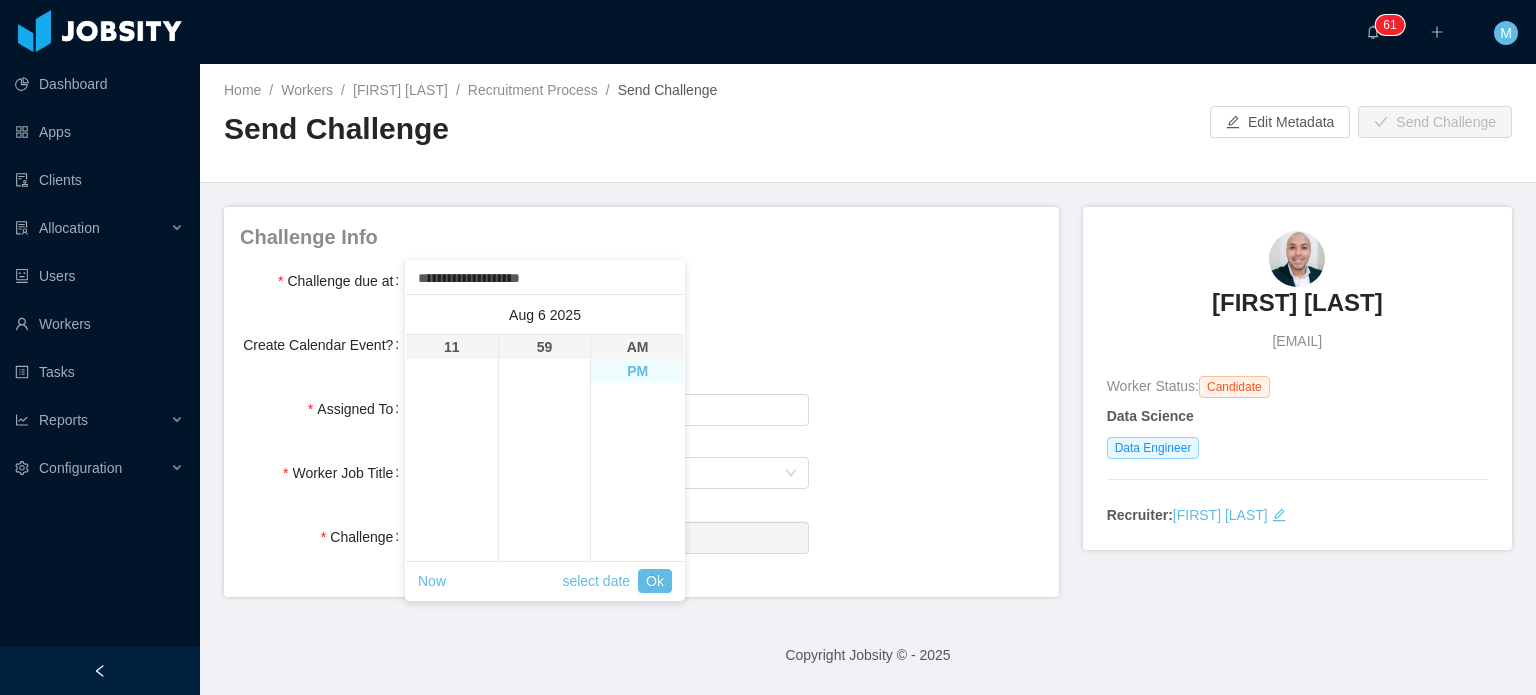 click on "PM" at bounding box center [637, 371] 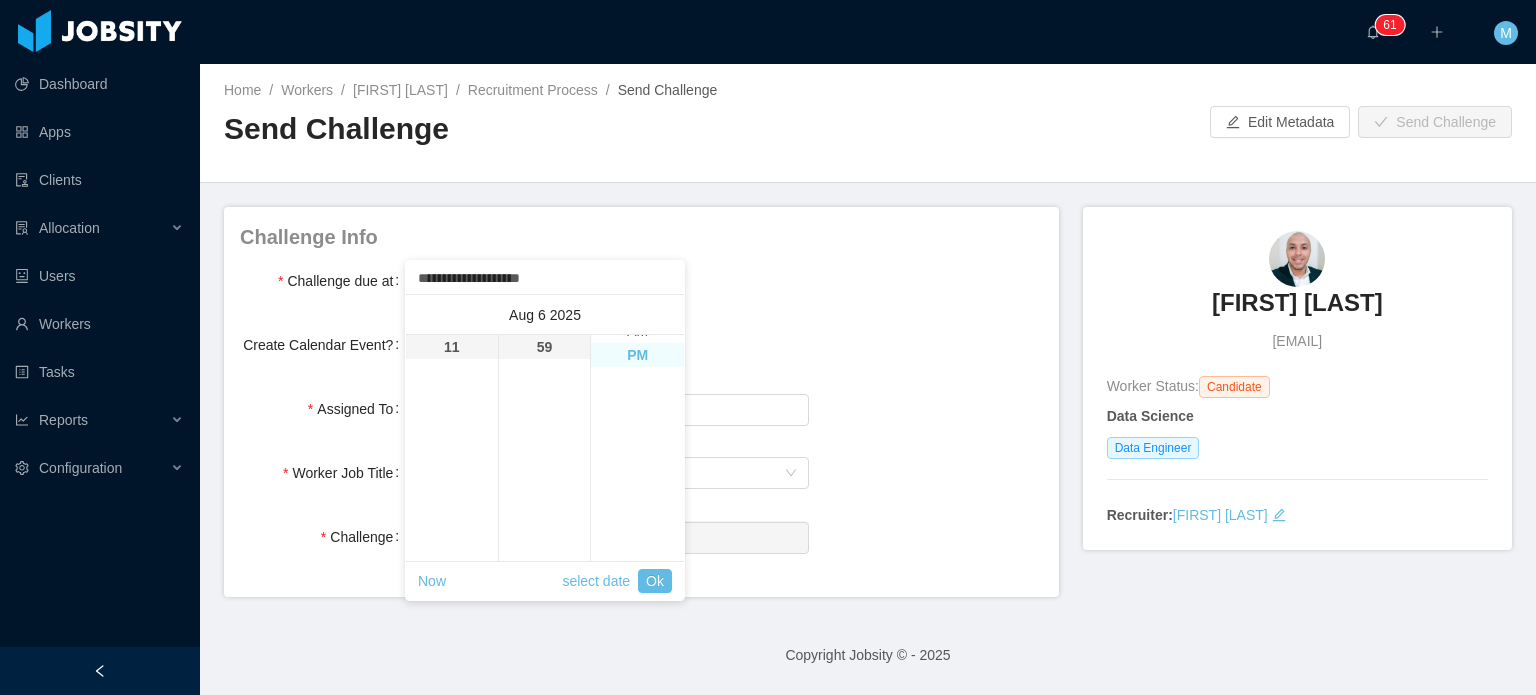 scroll, scrollTop: 24, scrollLeft: 0, axis: vertical 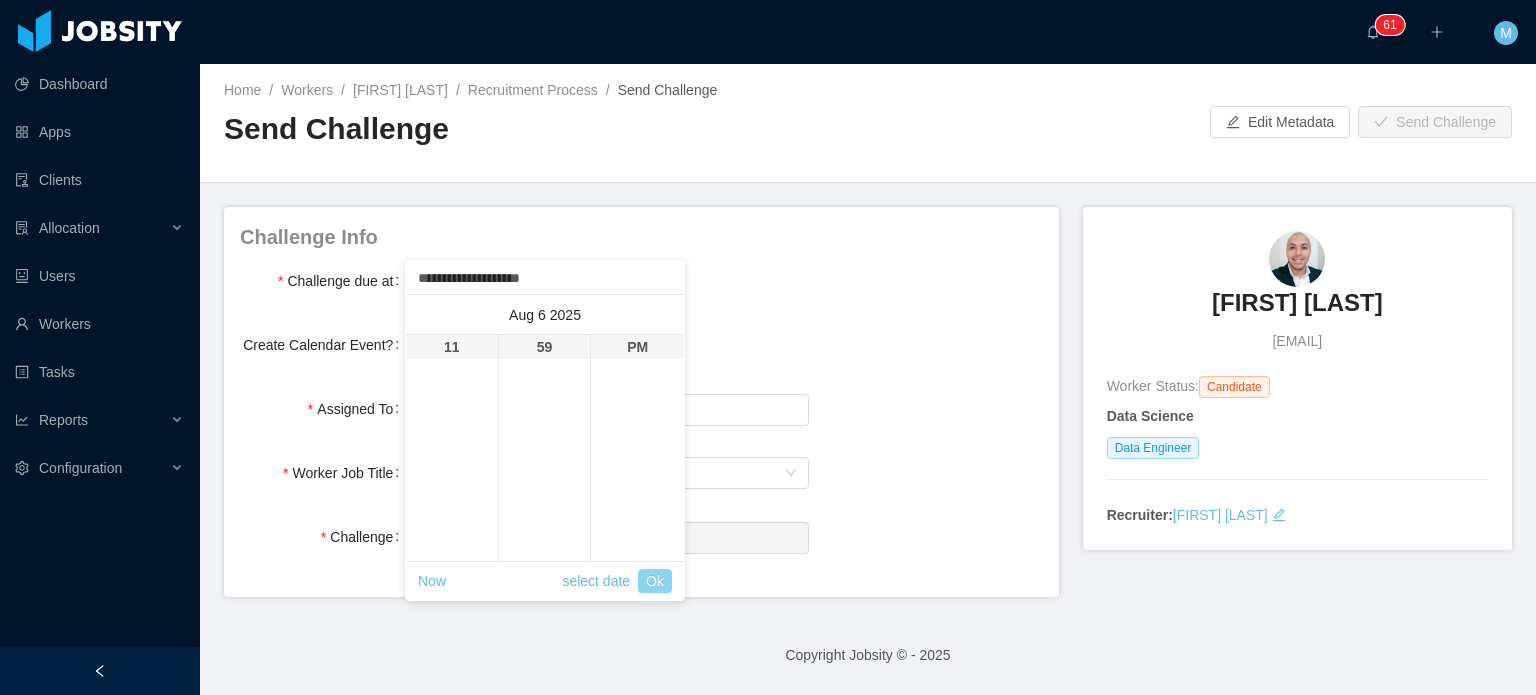 click on "Ok" at bounding box center (655, 581) 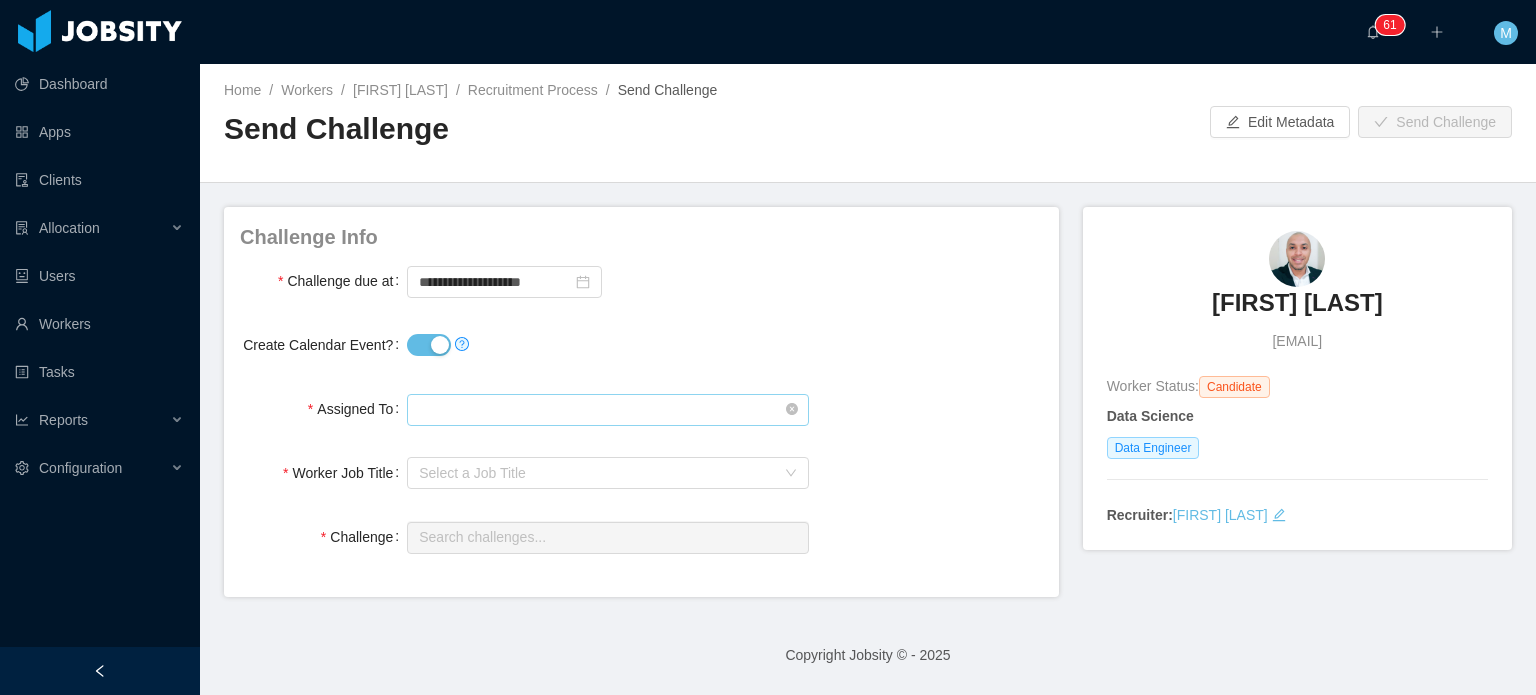 click at bounding box center [607, 410] 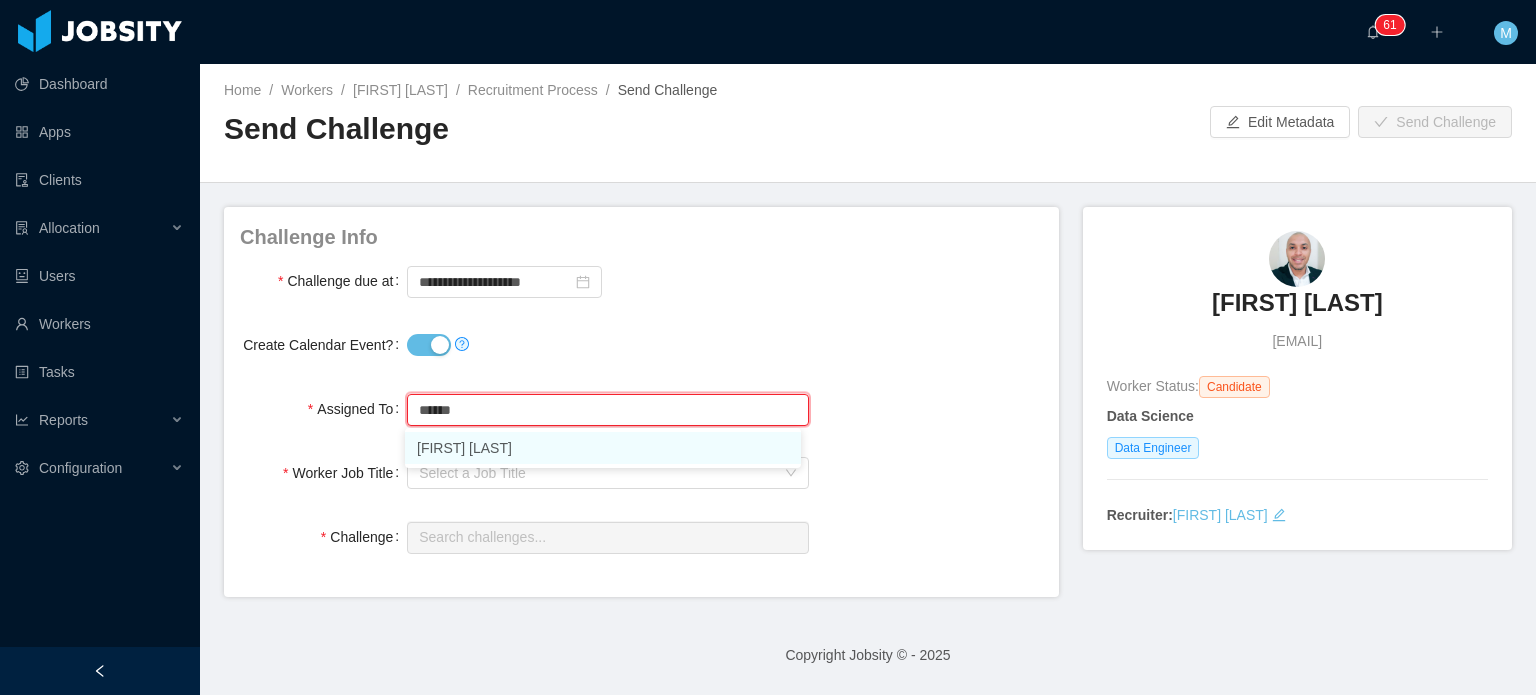 click on "[FIRST] [LAST]" at bounding box center [603, 448] 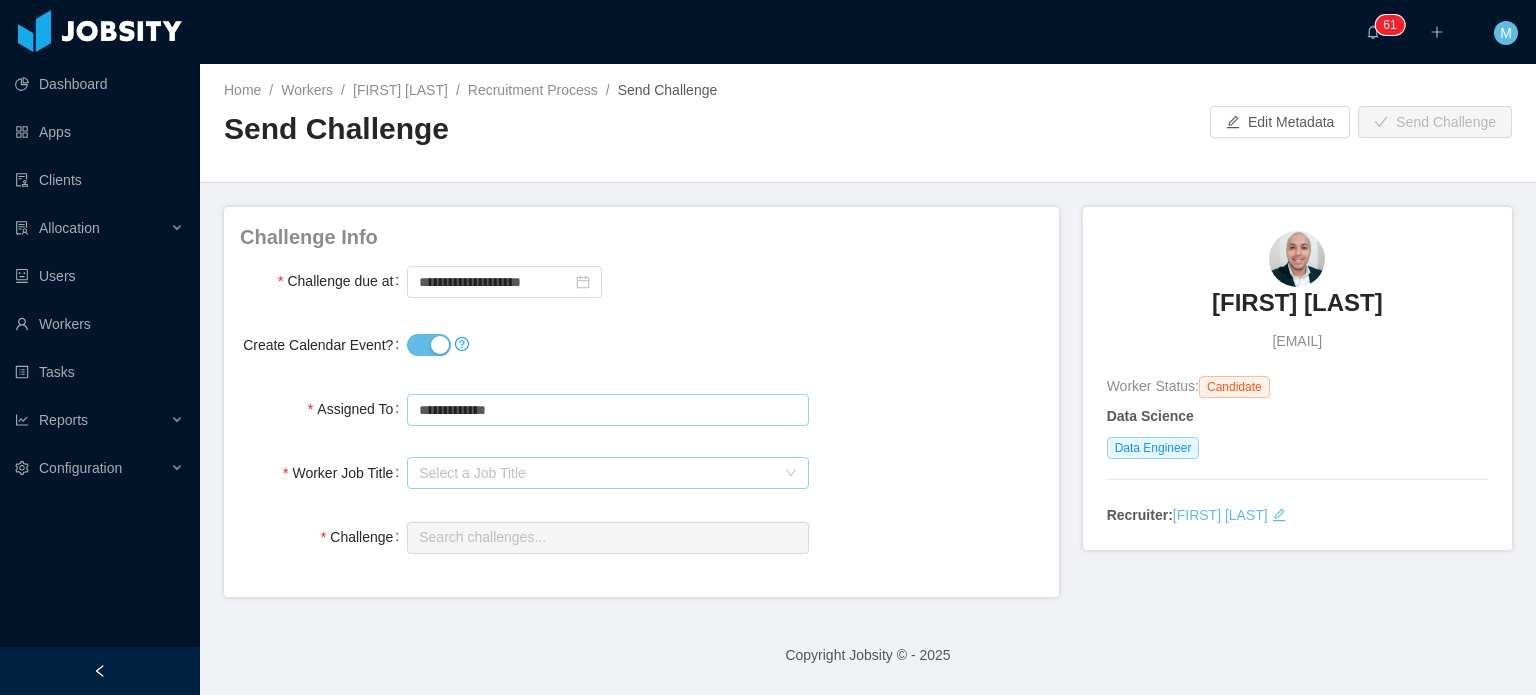 click on "Select a Job Title" at bounding box center [596, 473] 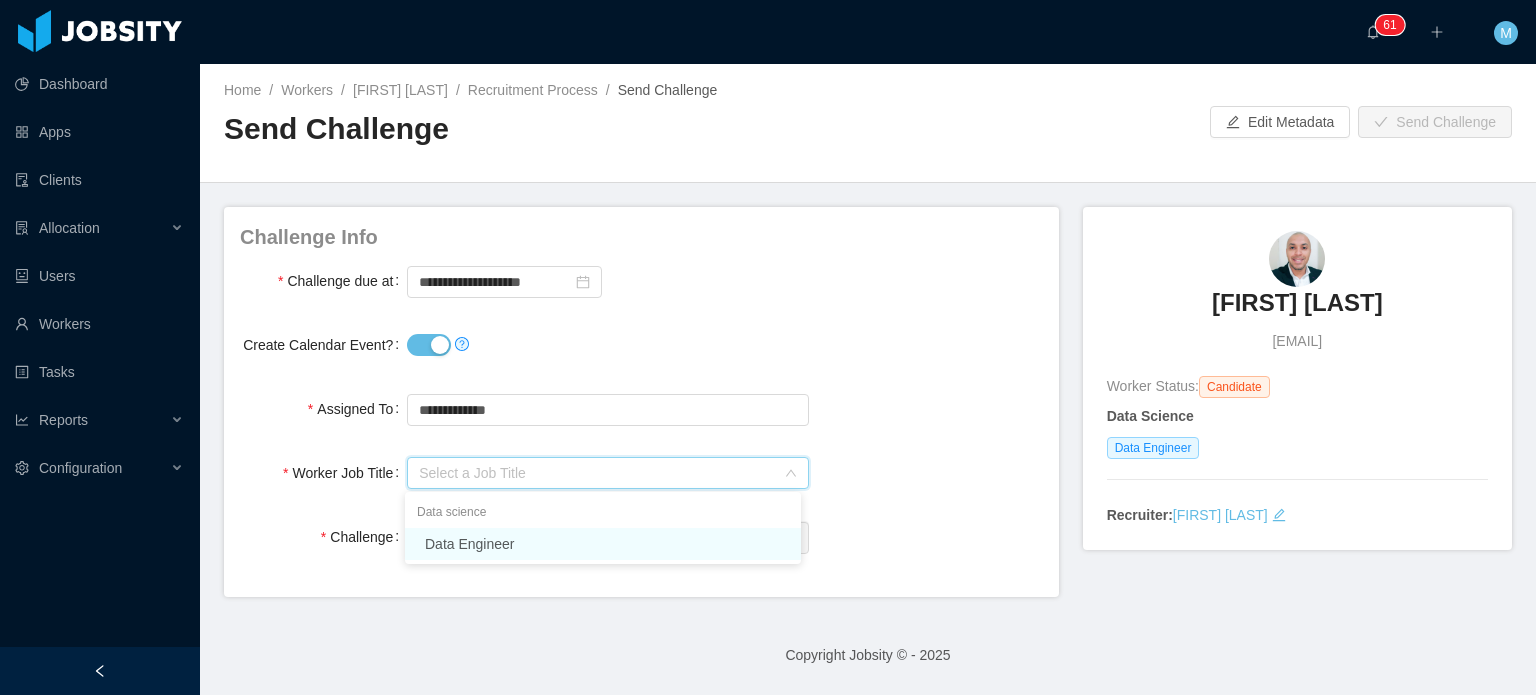 click on "Data Engineer" at bounding box center (603, 544) 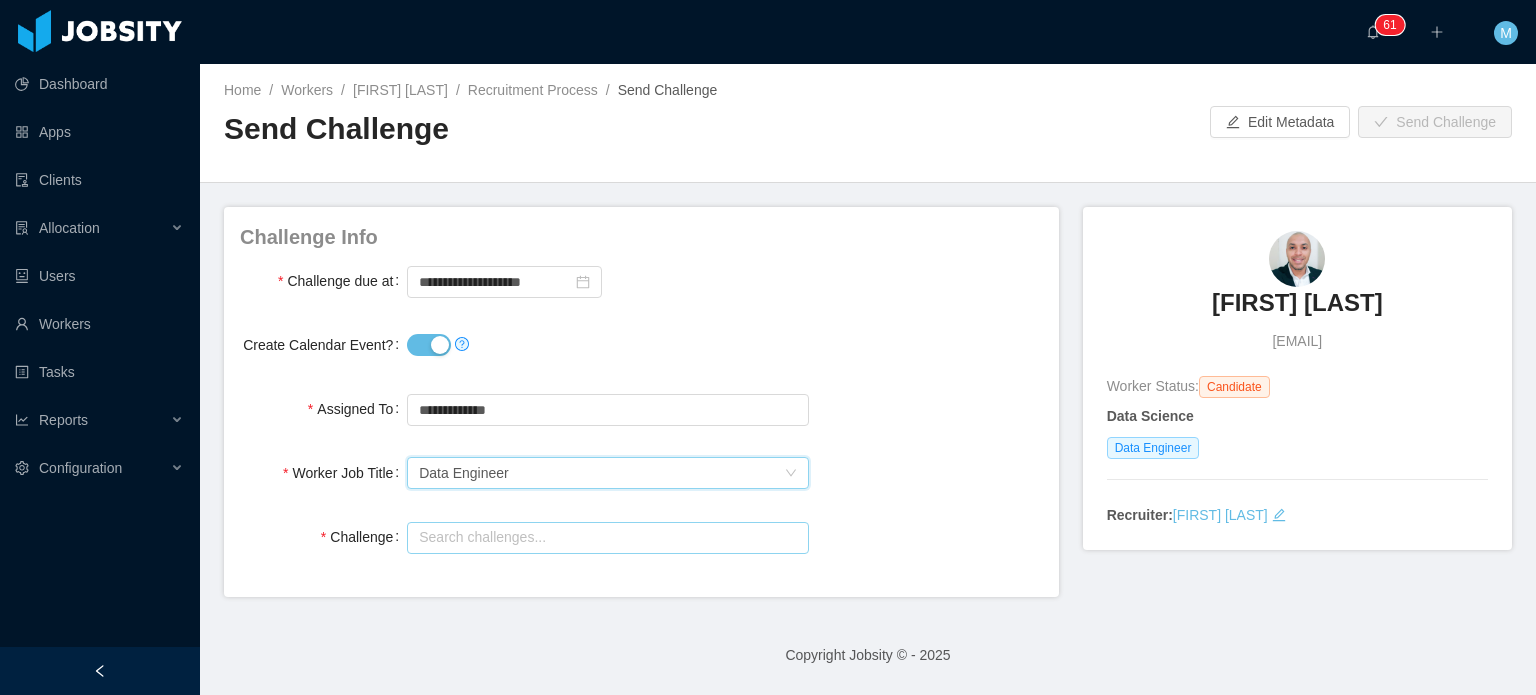 click at bounding box center [607, 538] 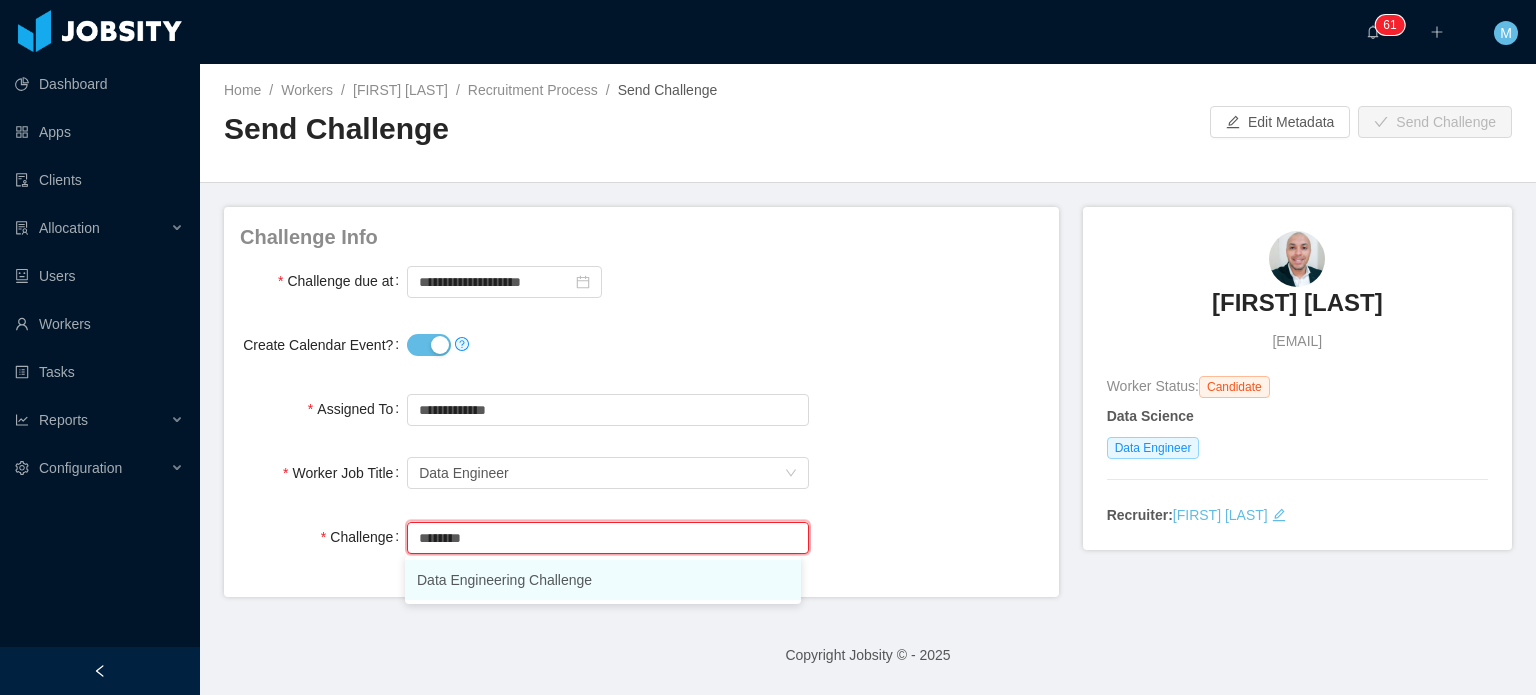 click on "Data Engineering Challenge" at bounding box center (603, 580) 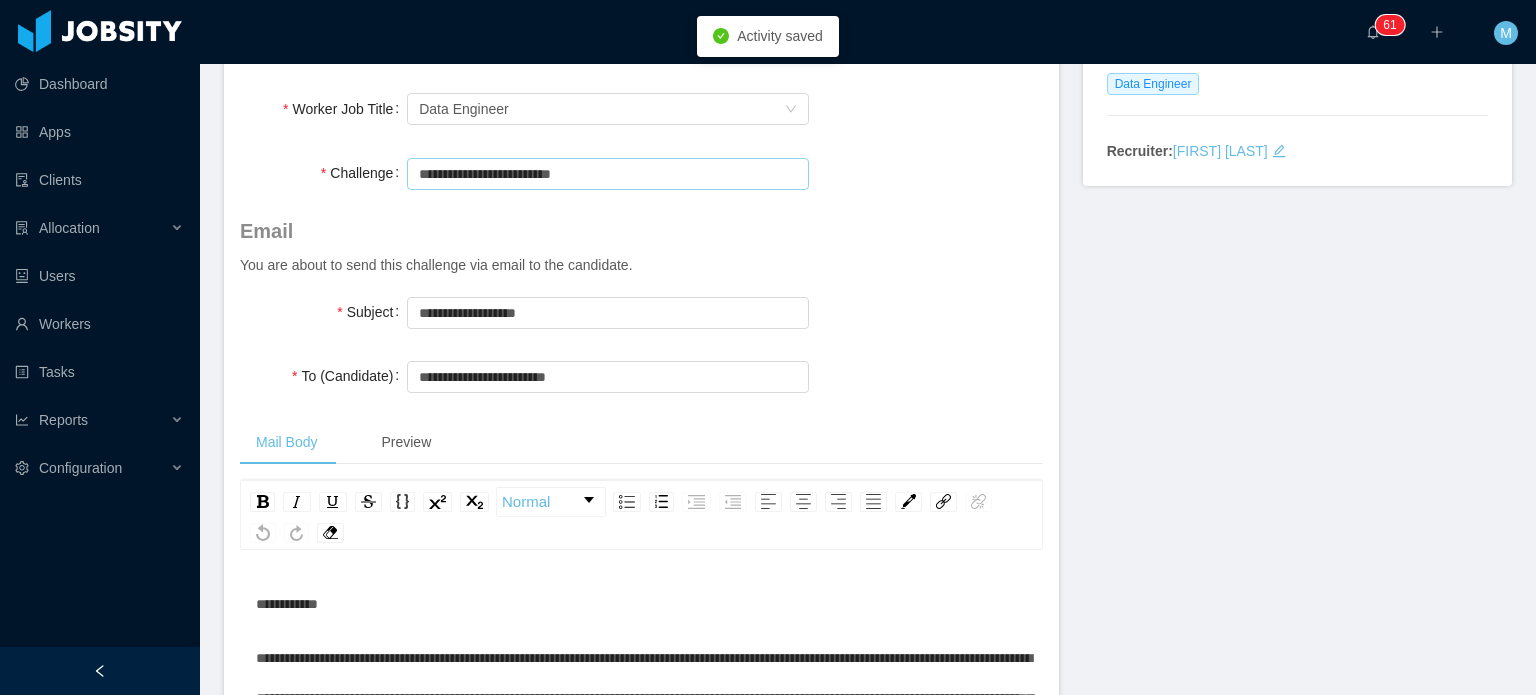 scroll, scrollTop: 0, scrollLeft: 0, axis: both 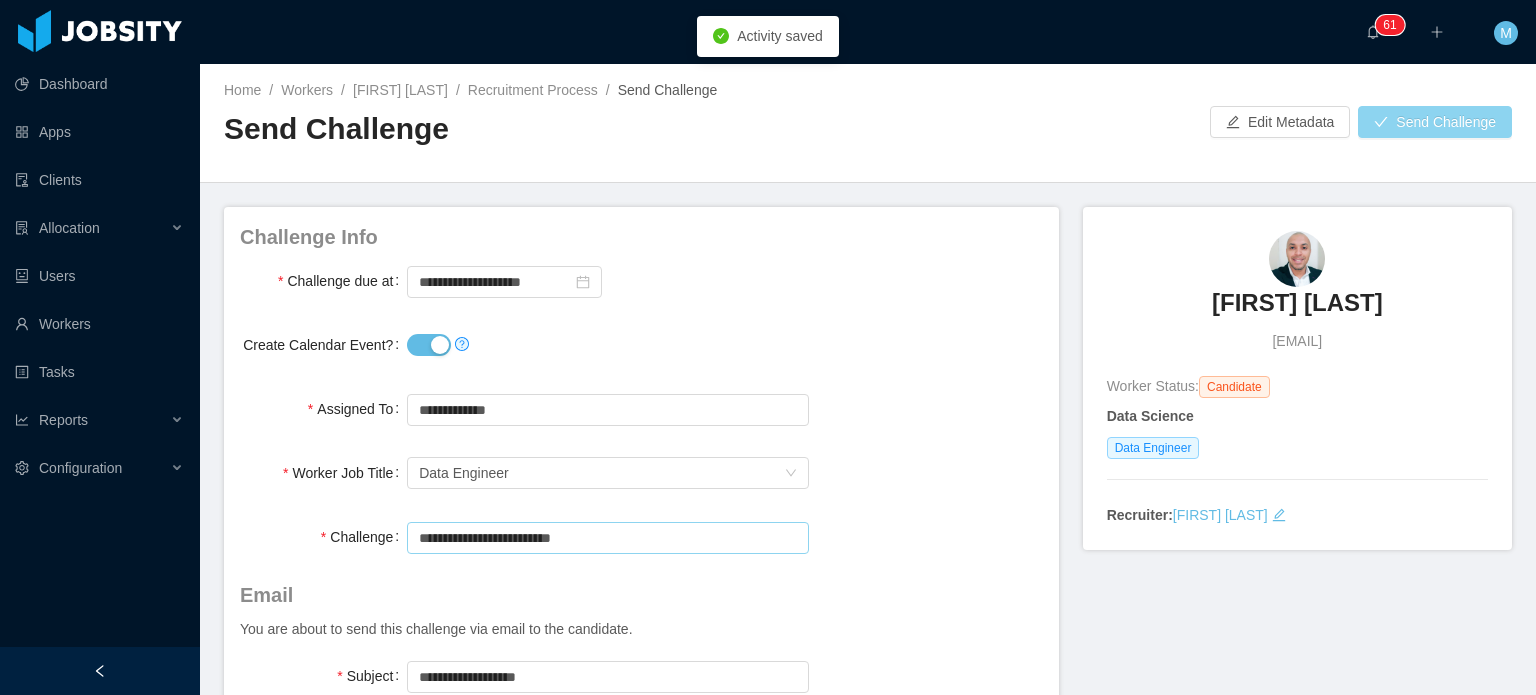 type on "**********" 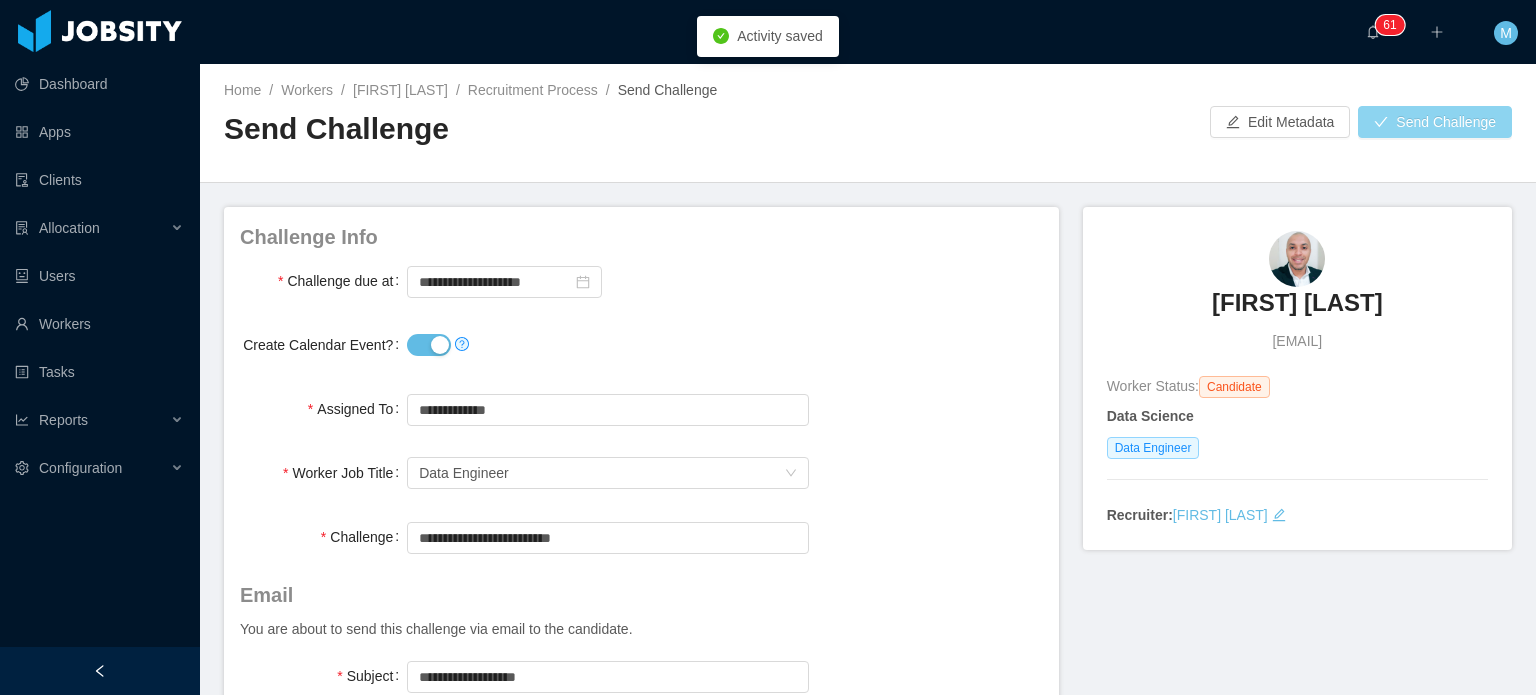 click on "Send Challenge" at bounding box center (1435, 122) 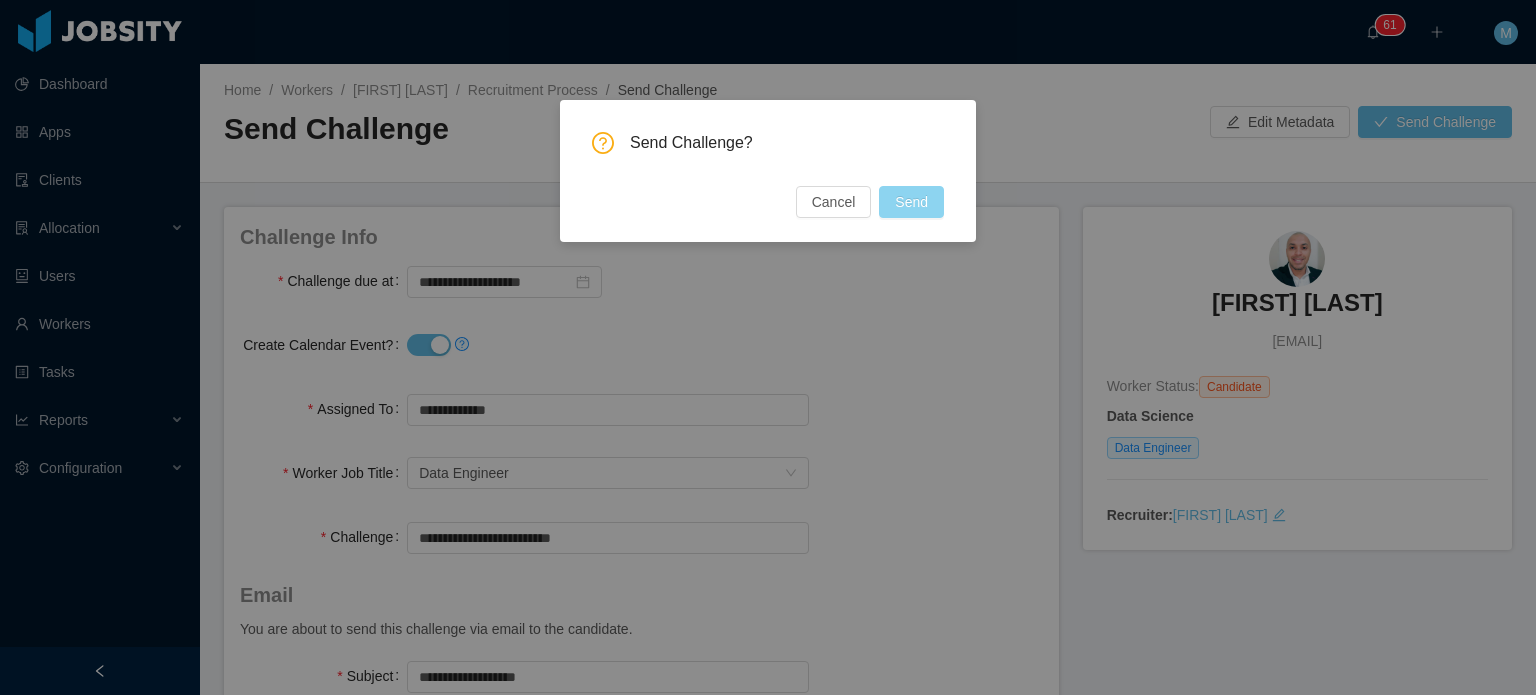 click on "Send" at bounding box center [911, 202] 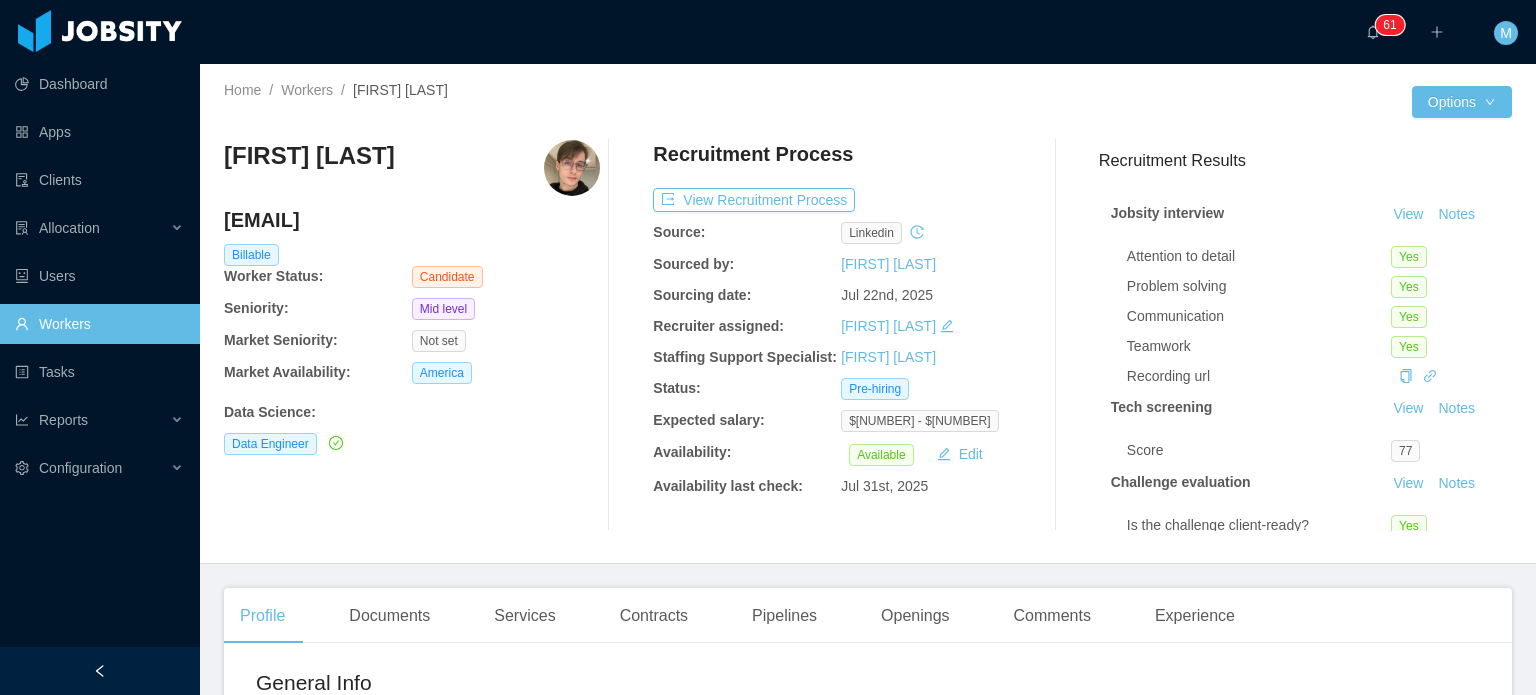 scroll, scrollTop: 0, scrollLeft: 0, axis: both 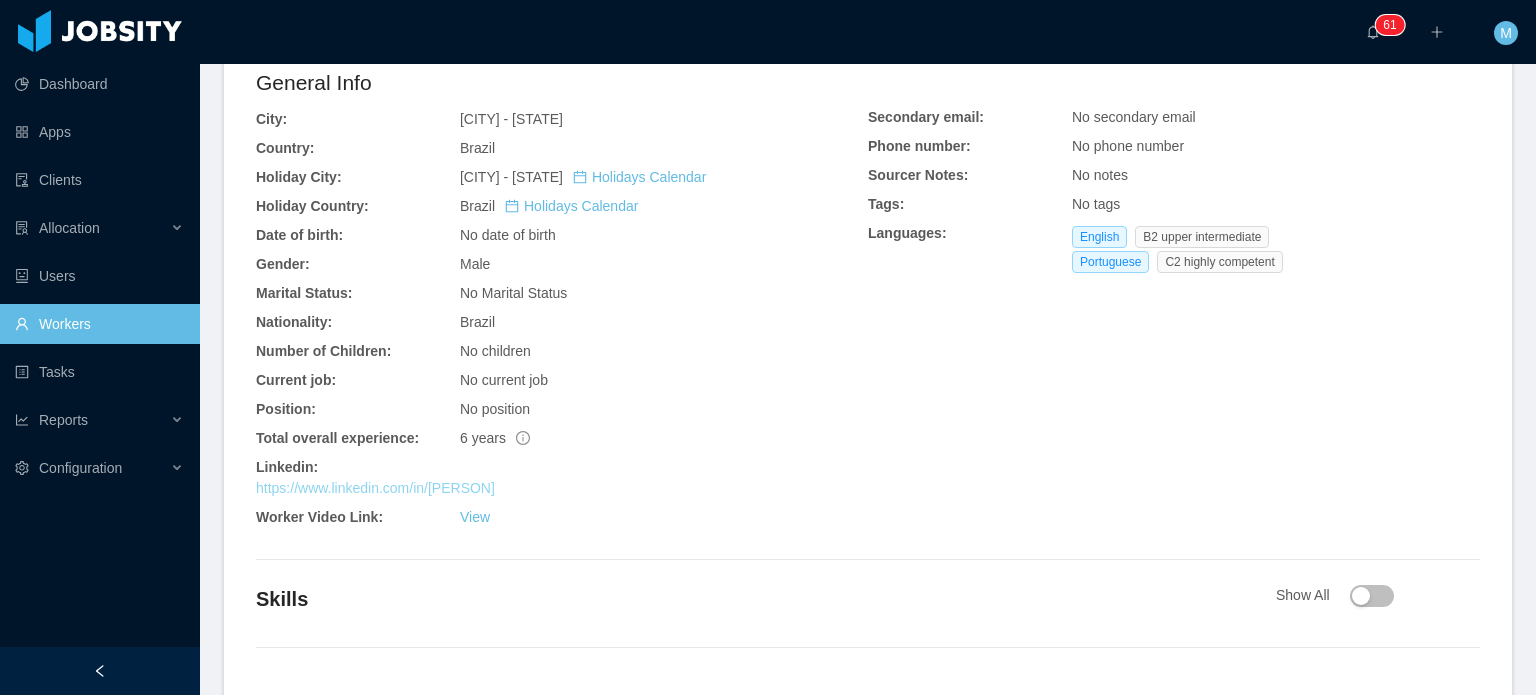 click on "https://www.linkedin.com/in/luiz-malanczyn" at bounding box center (375, 488) 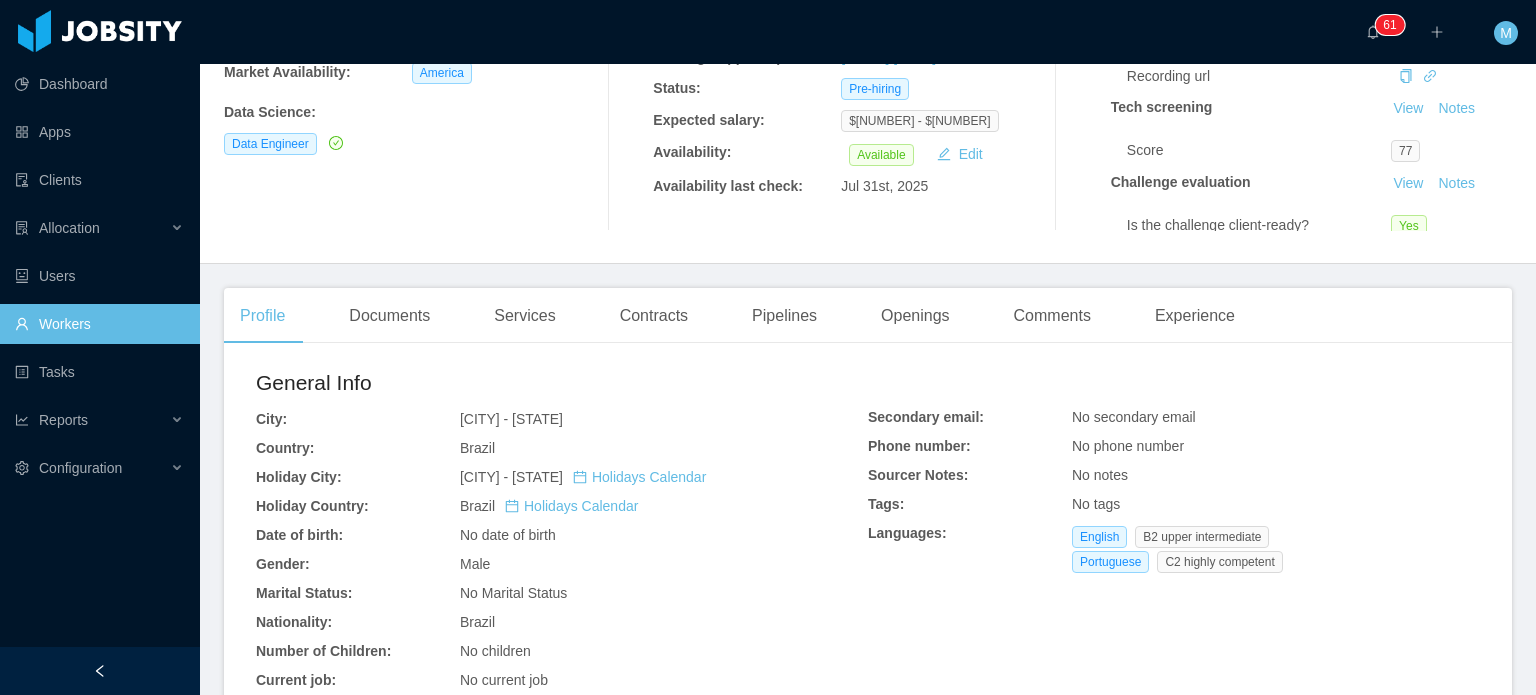 click on "Documents" at bounding box center (389, 316) 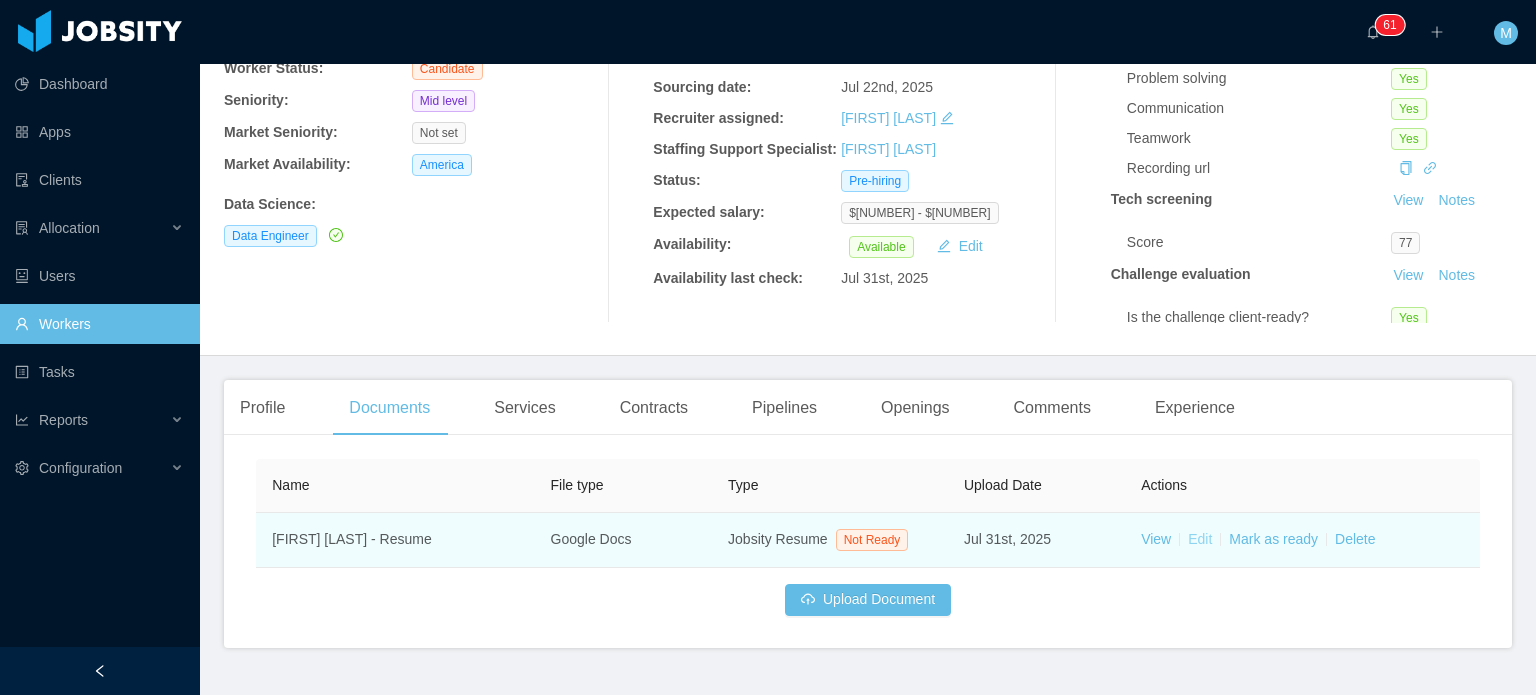 scroll, scrollTop: 252, scrollLeft: 0, axis: vertical 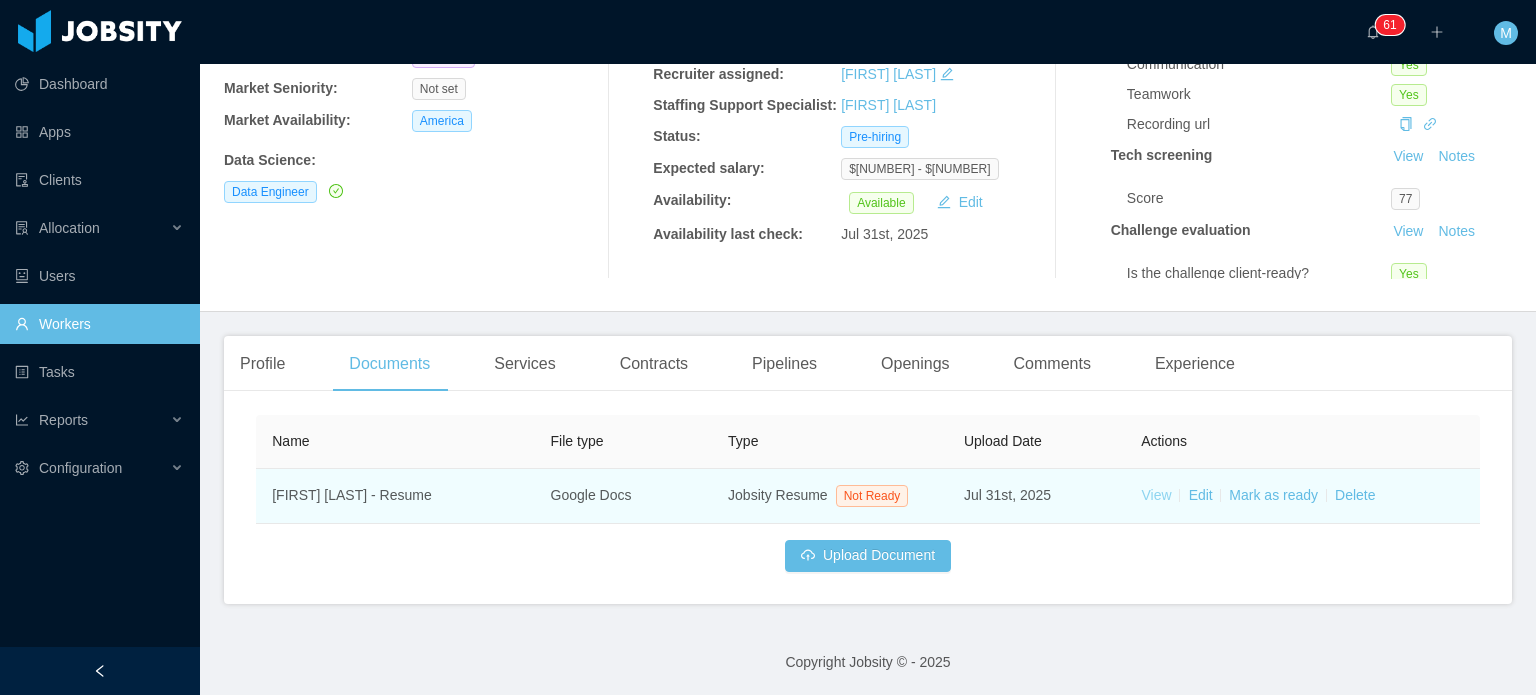 click on "View" at bounding box center [1157, 495] 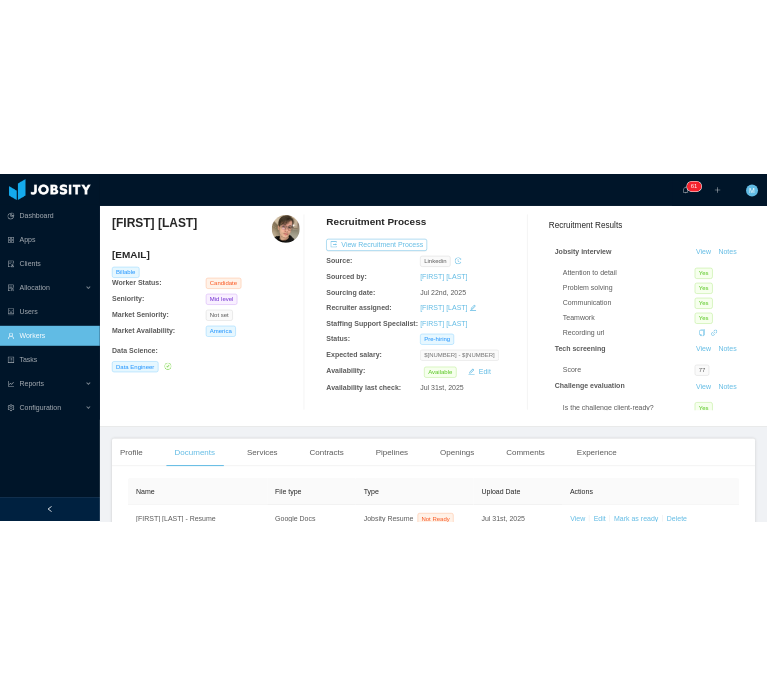 scroll, scrollTop: 0, scrollLeft: 0, axis: both 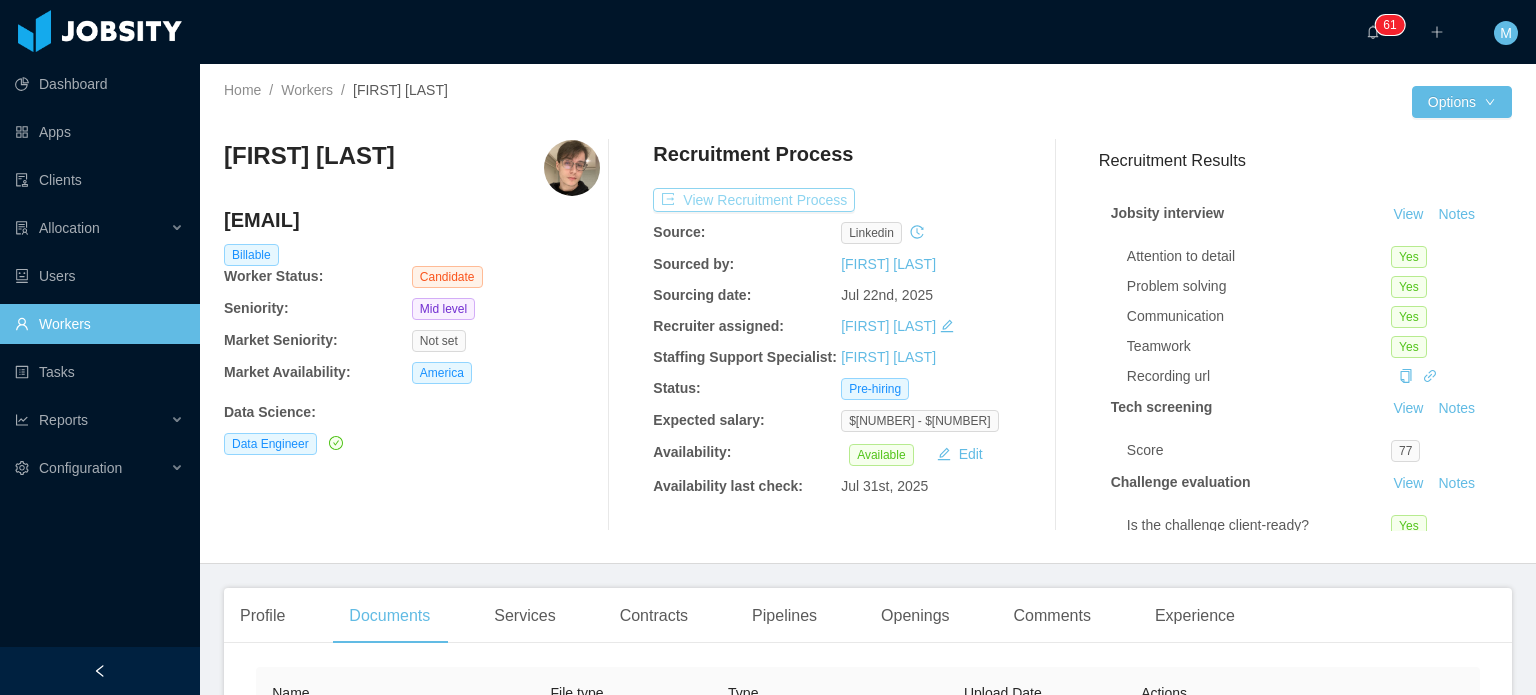 click on "View Recruitment Process" at bounding box center [754, 200] 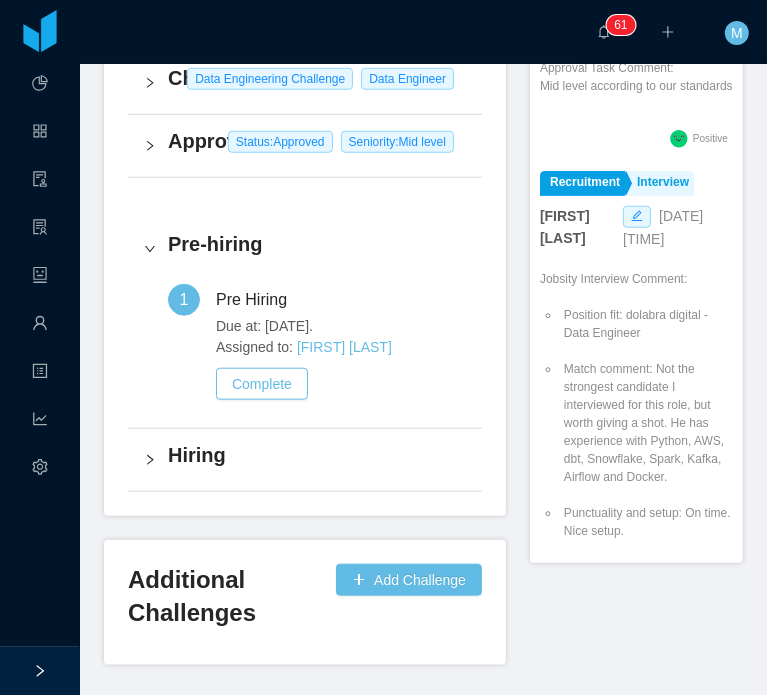 scroll, scrollTop: 827, scrollLeft: 0, axis: vertical 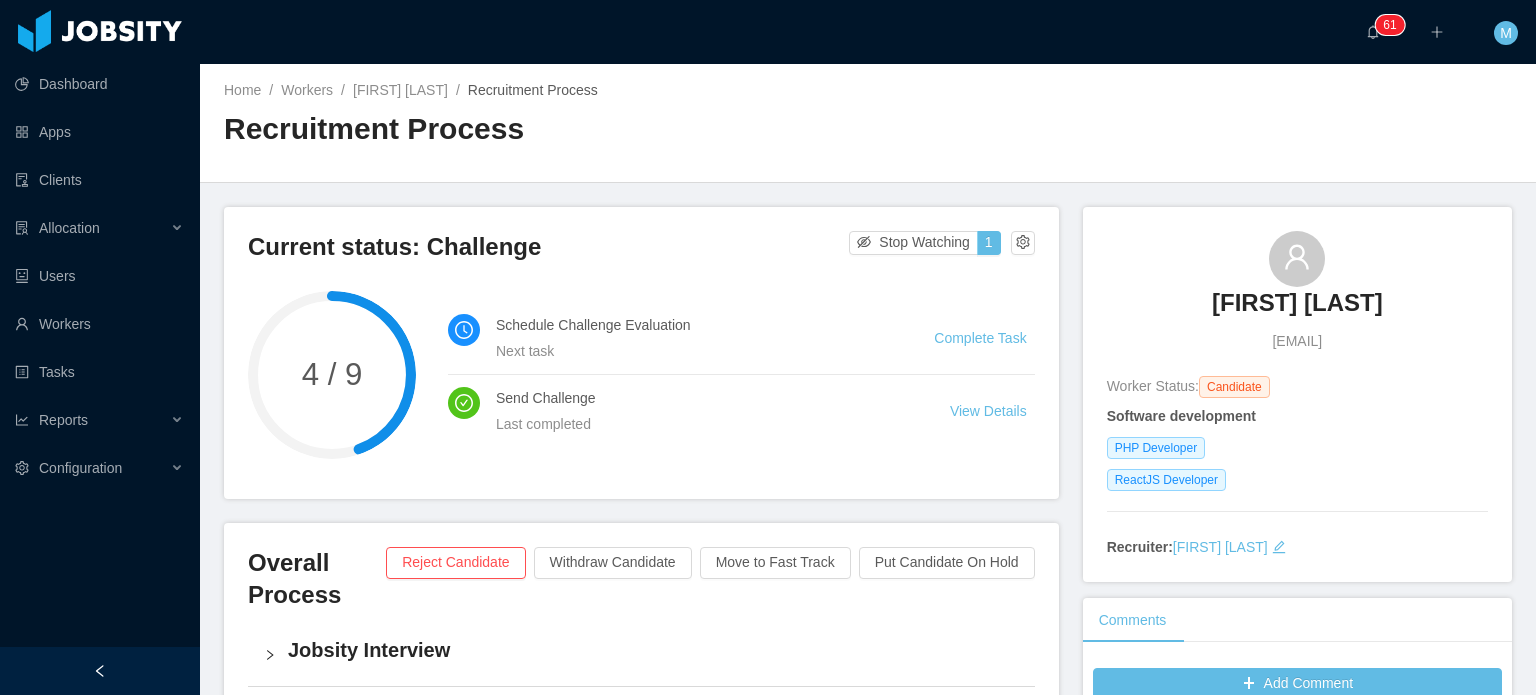 click on "[FIRST] [LAST]" at bounding box center [1297, 303] 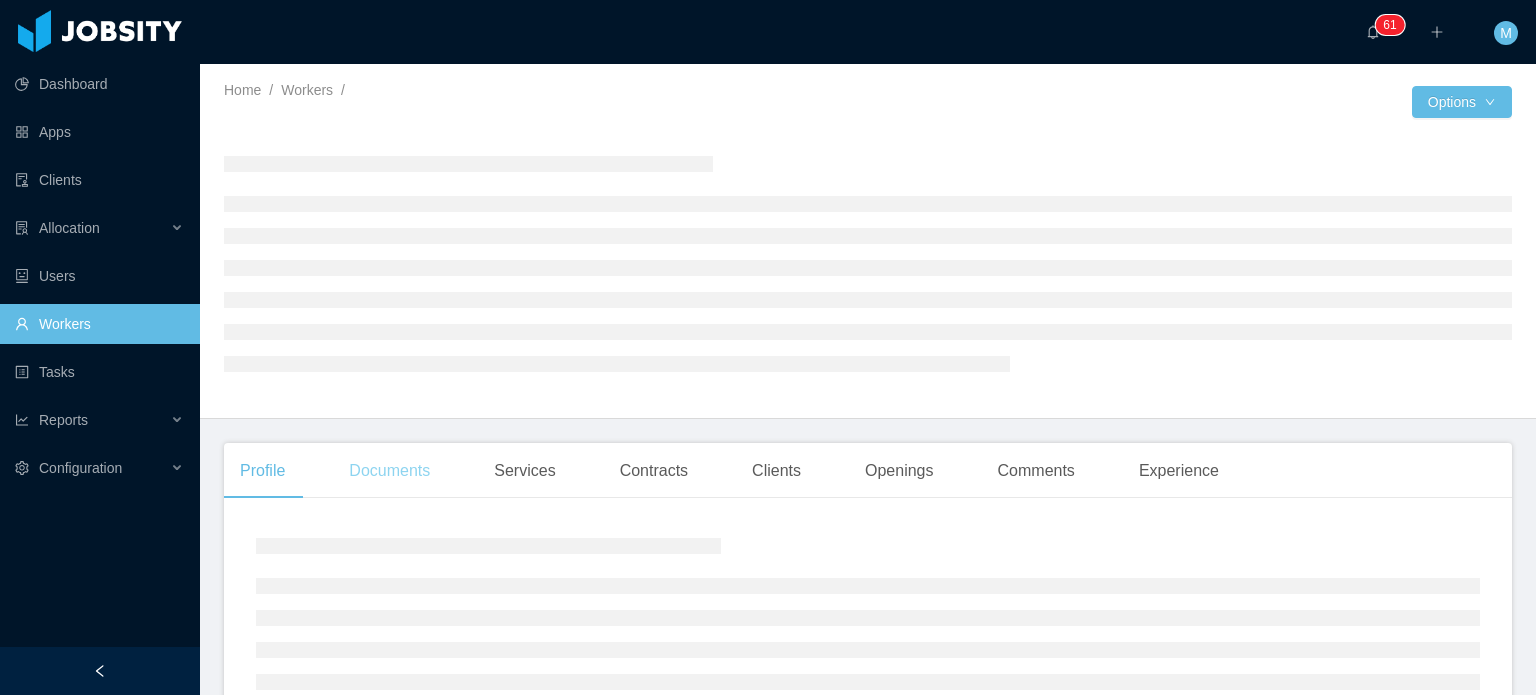 click on "Documents" at bounding box center (389, 471) 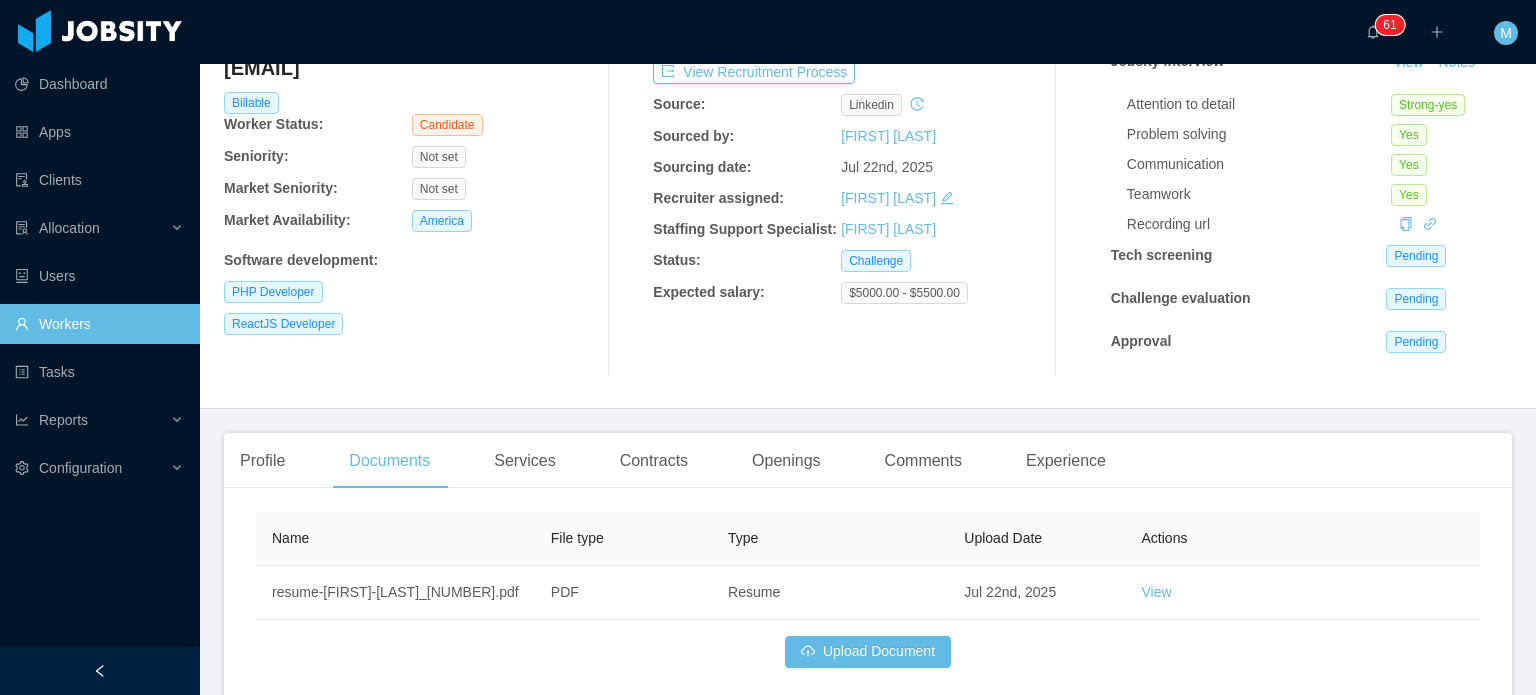 scroll, scrollTop: 131, scrollLeft: 0, axis: vertical 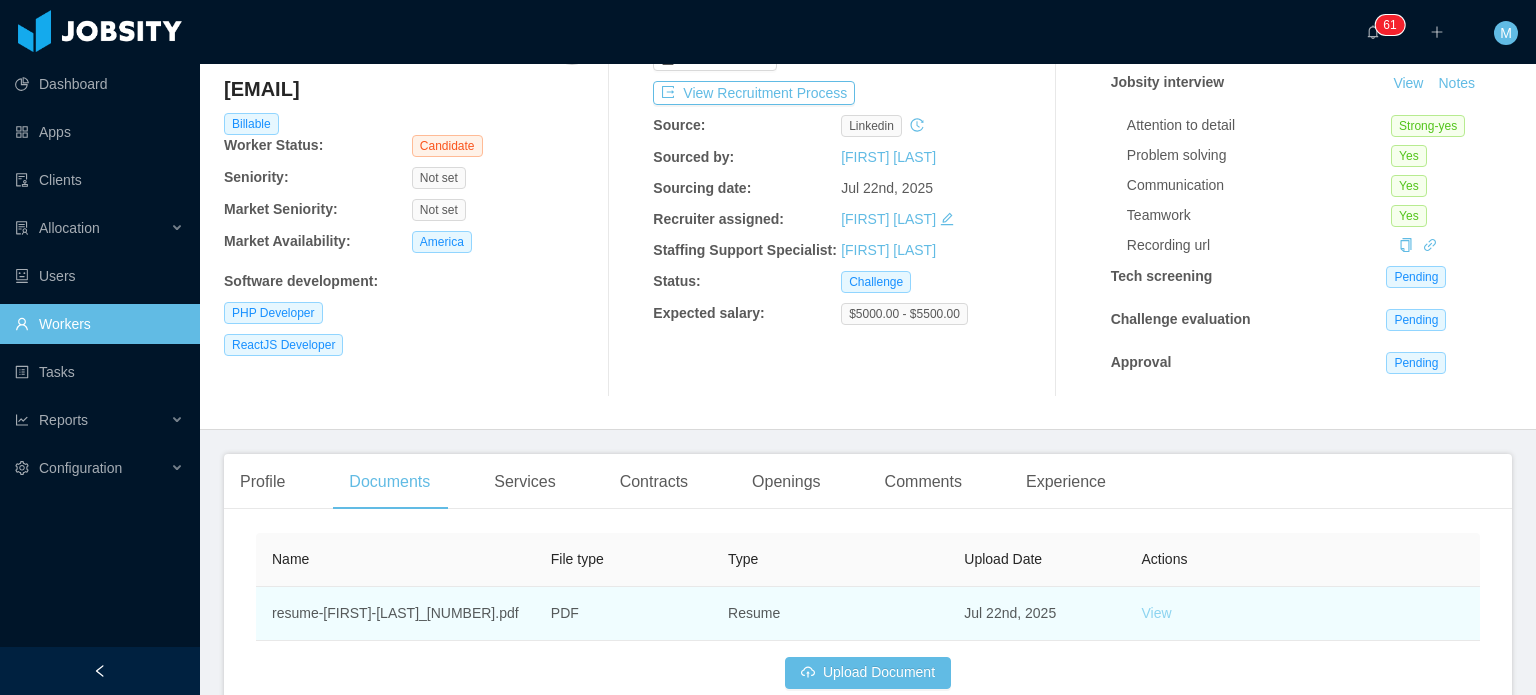click on "View" at bounding box center [1157, 613] 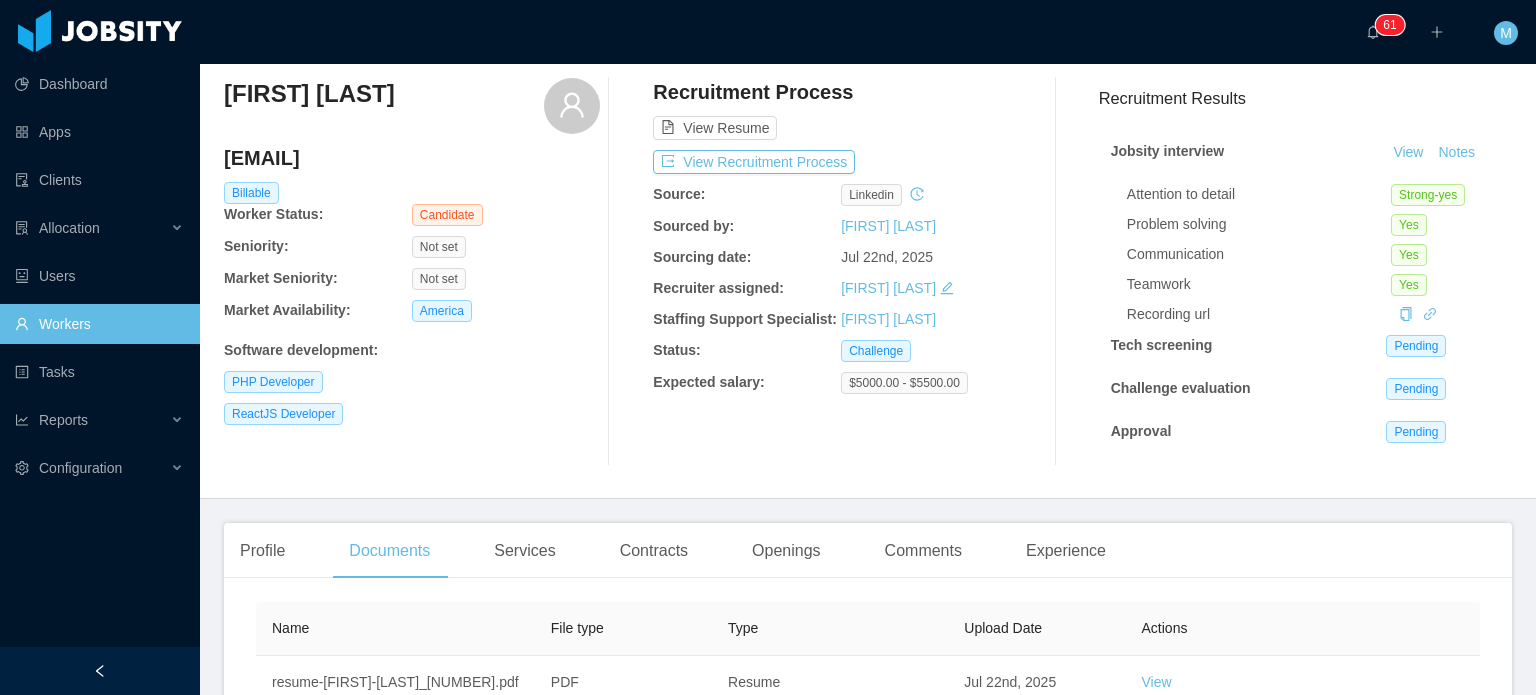 scroll, scrollTop: 0, scrollLeft: 0, axis: both 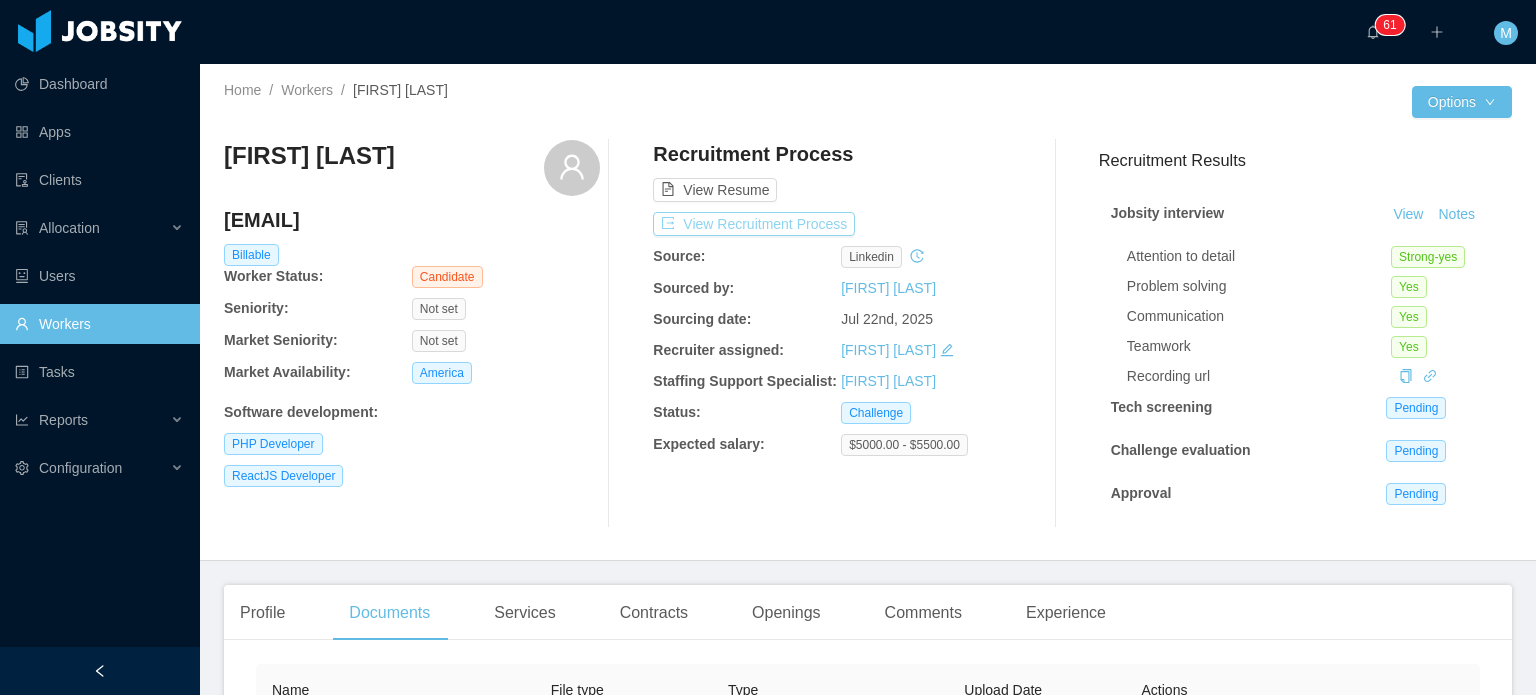 click on "View Recruitment Process" at bounding box center (754, 224) 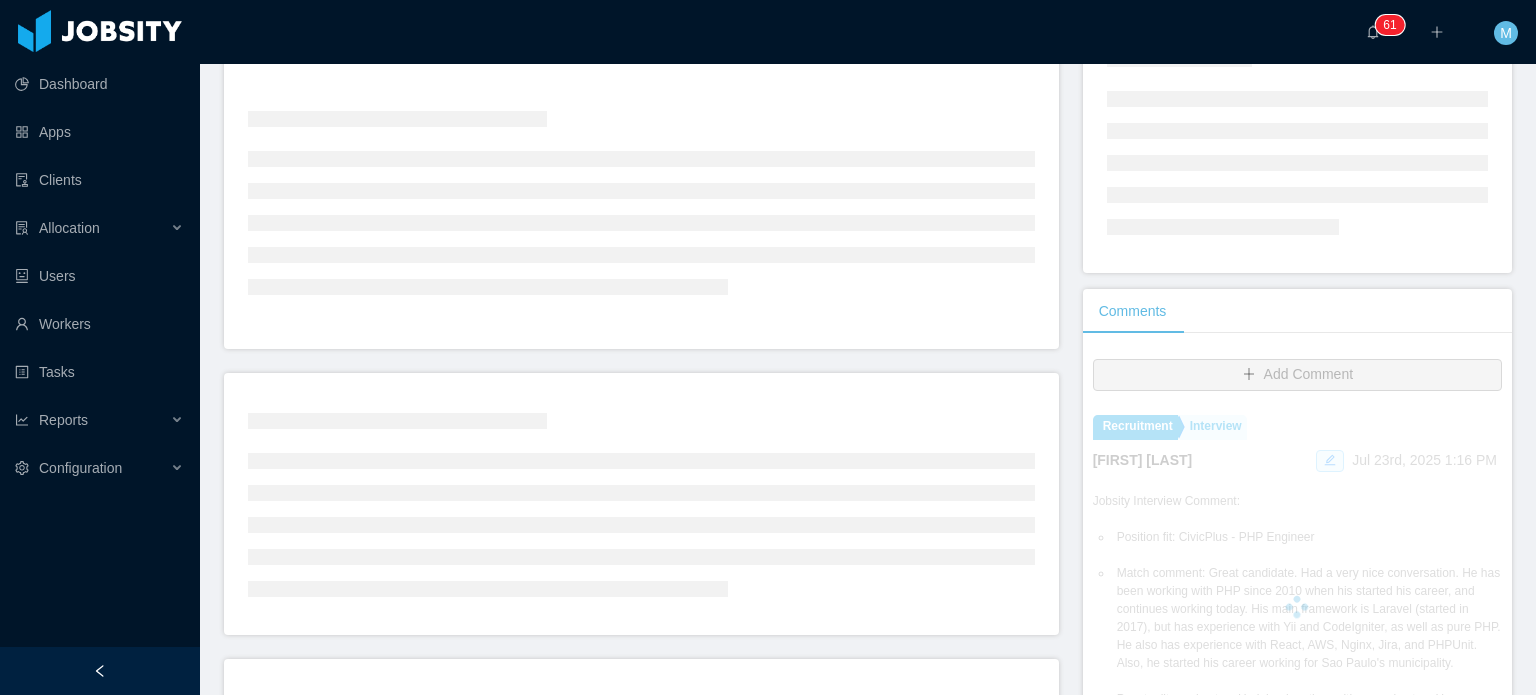 scroll, scrollTop: 200, scrollLeft: 0, axis: vertical 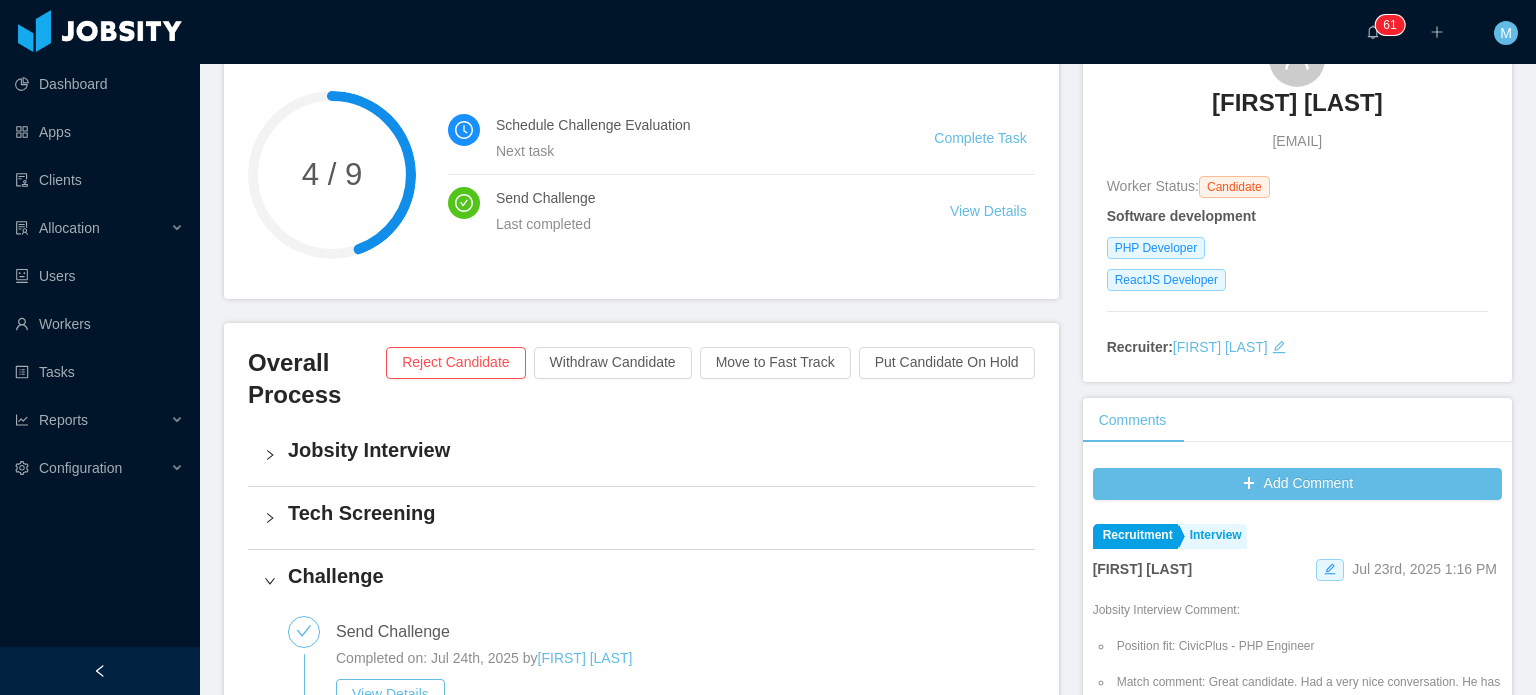 click on "Overall Process Reject Candidate Withdraw Candidate Move to Fast Track Put Candidate On Hold Jobsity Interview Tech Screening Challenge Send Challenge Completed on: Jul 24th, 2025 by  Martin Roldan View Details 2 Schedule Challenge Evaluation Due at: Jul 28th, 2025.   Assigned to:   Martin Roldan Complete Approval Pre-hiring Hiring" at bounding box center (641, 722) 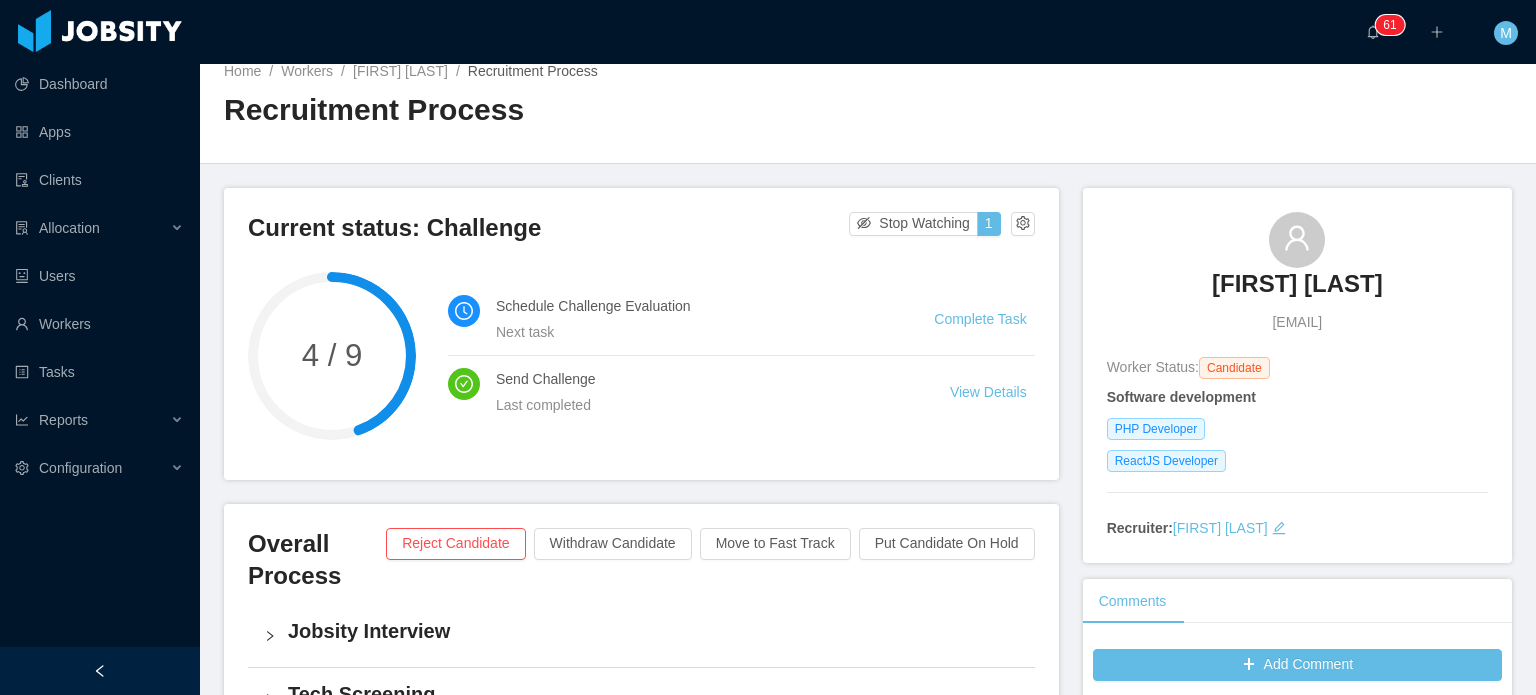 scroll, scrollTop: 0, scrollLeft: 0, axis: both 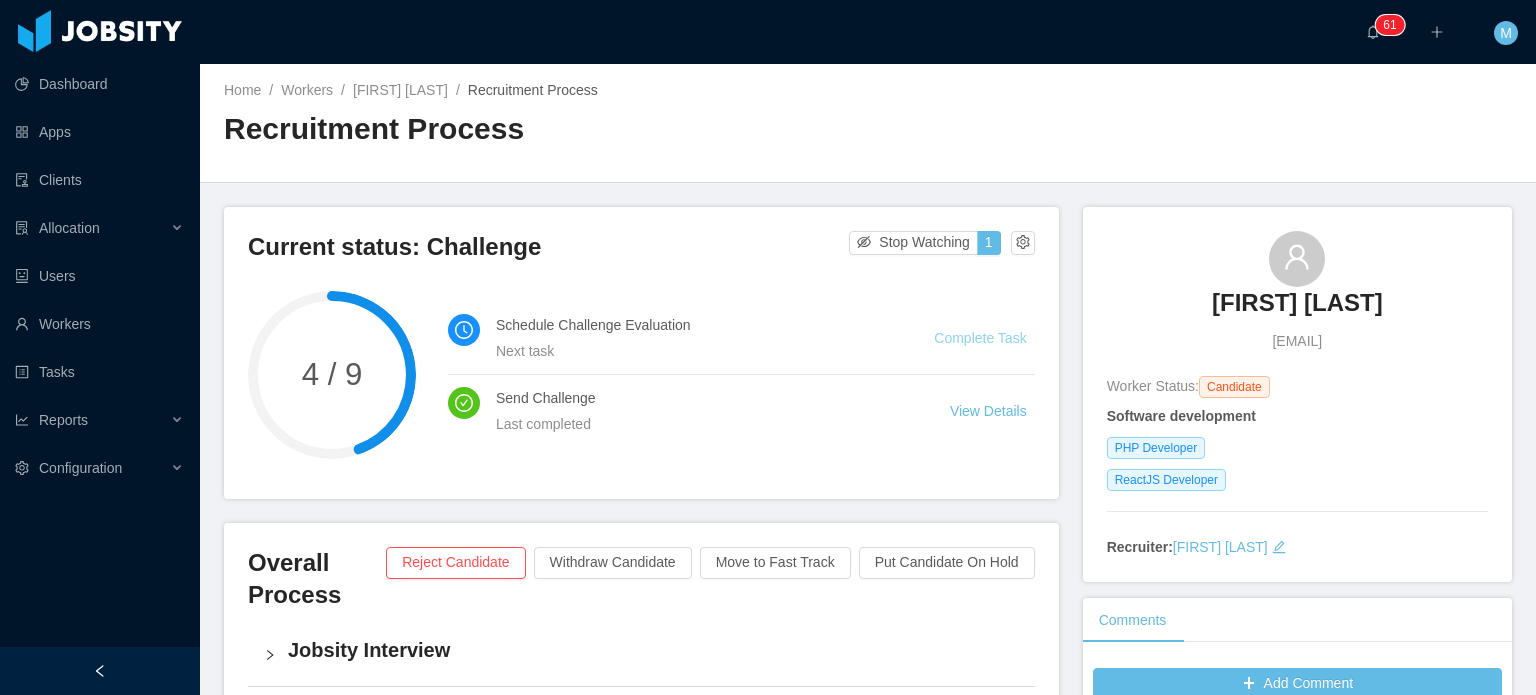 click on "Complete Task" at bounding box center [980, 338] 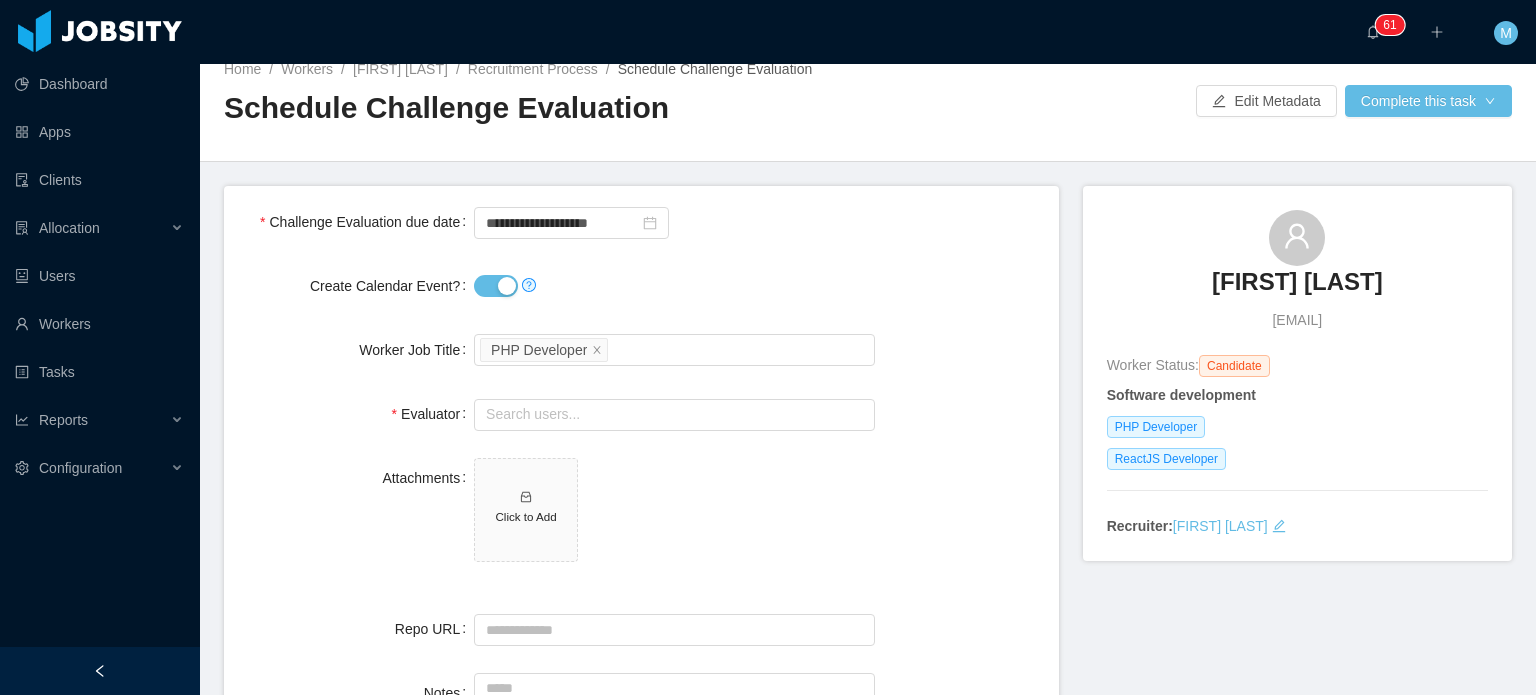 scroll, scrollTop: 0, scrollLeft: 0, axis: both 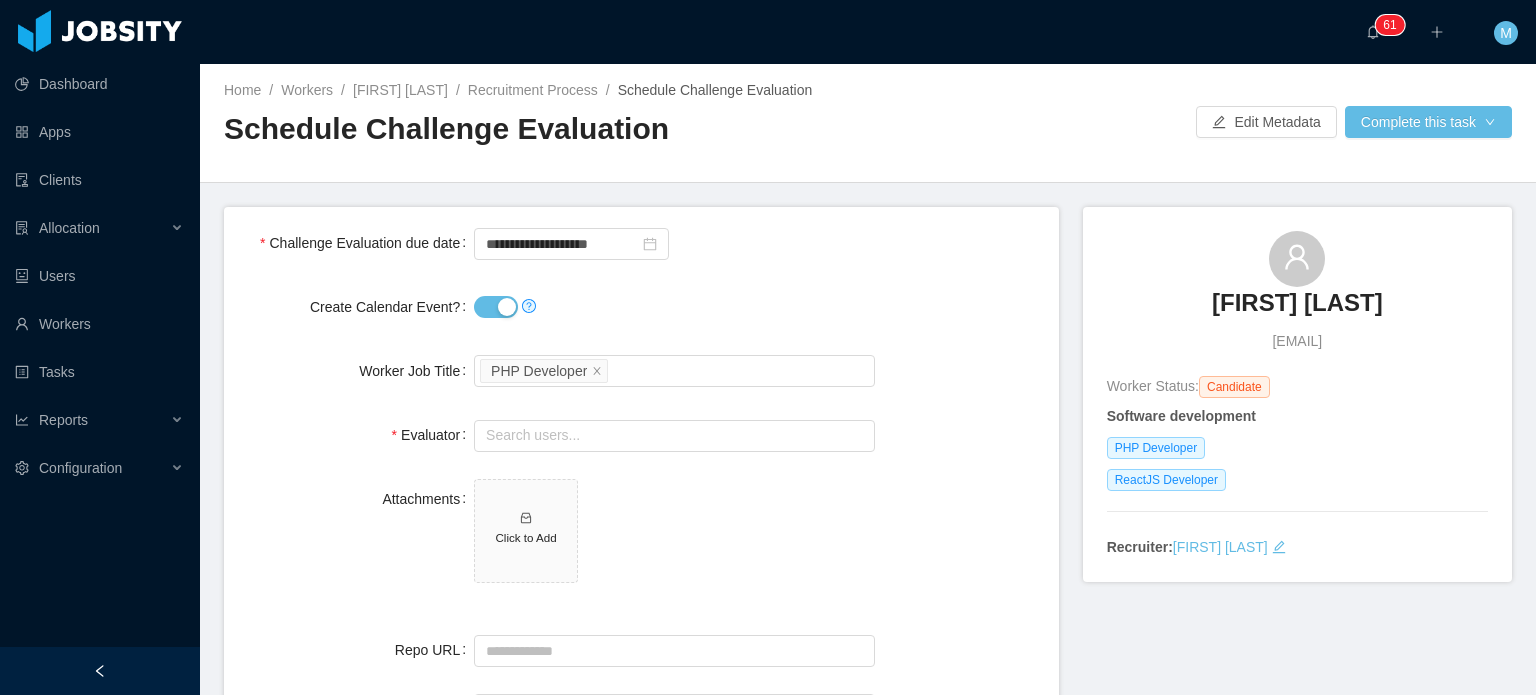 click on "Create Calendar Event?" at bounding box center (496, 307) 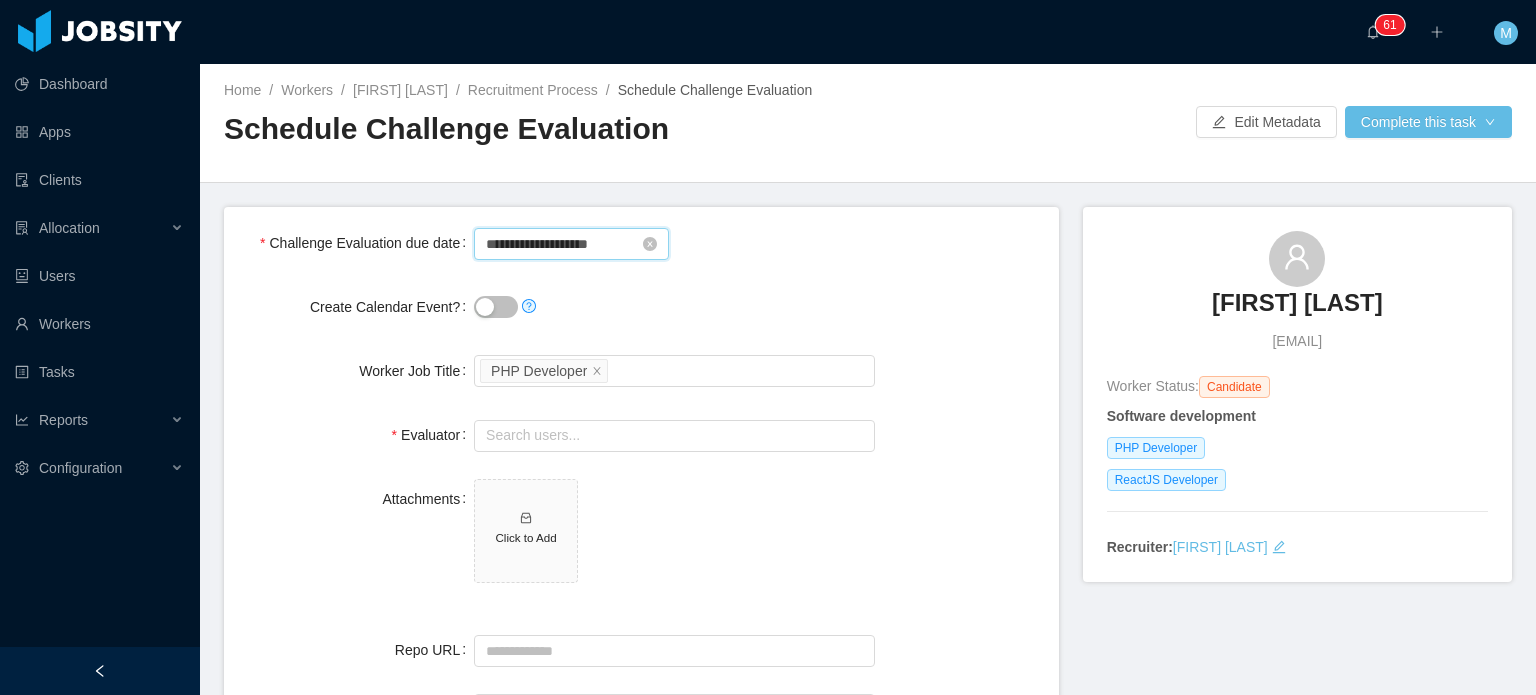 click on "**********" at bounding box center (571, 244) 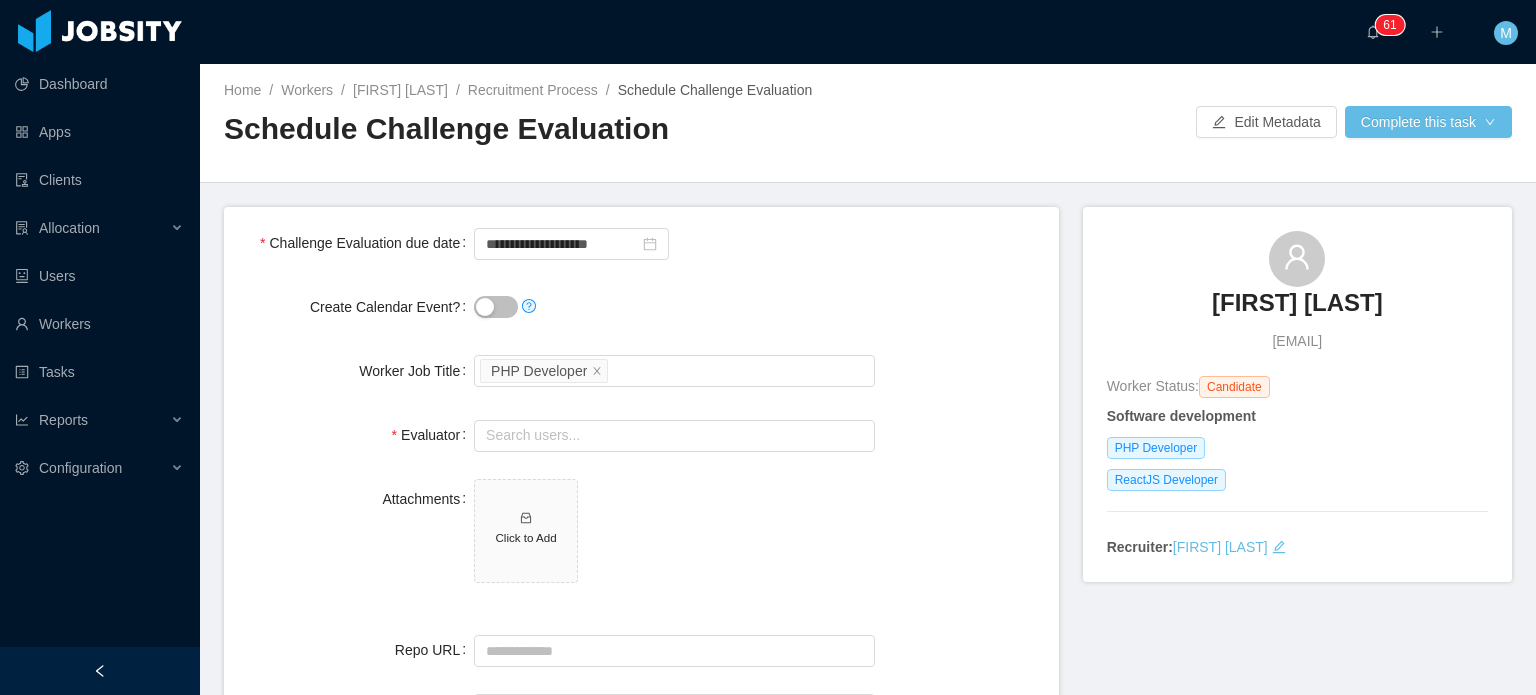 click on "Worker Job Title Select a Technology PHP Developer" at bounding box center (641, 371) 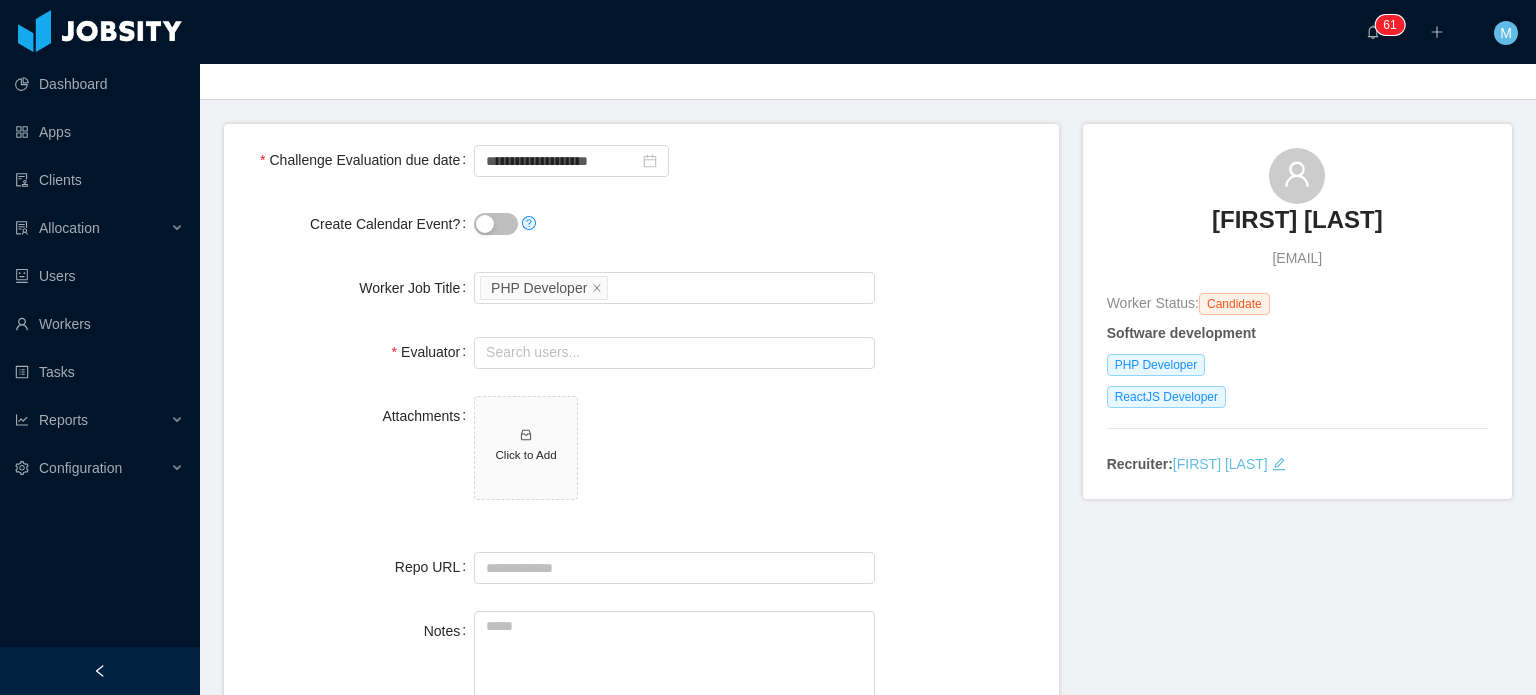 scroll, scrollTop: 0, scrollLeft: 0, axis: both 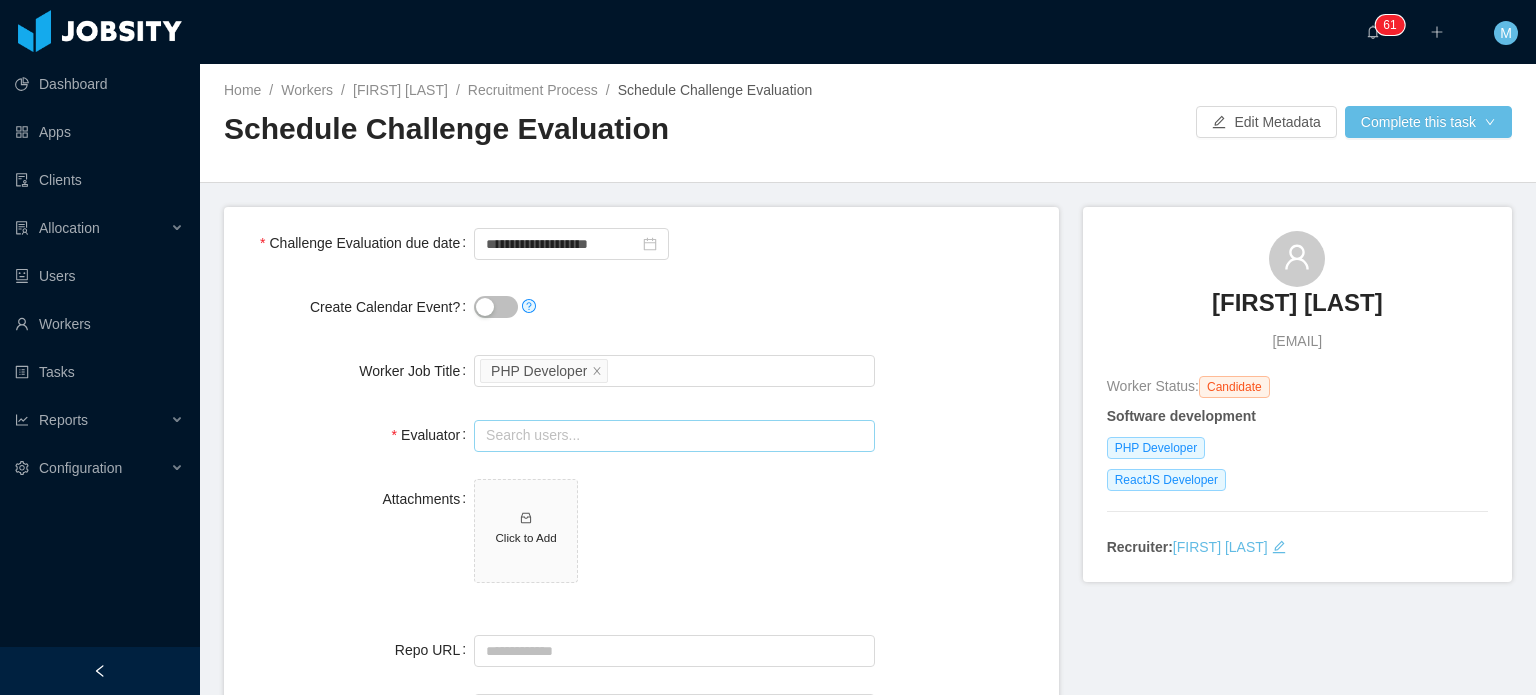 click at bounding box center [674, 436] 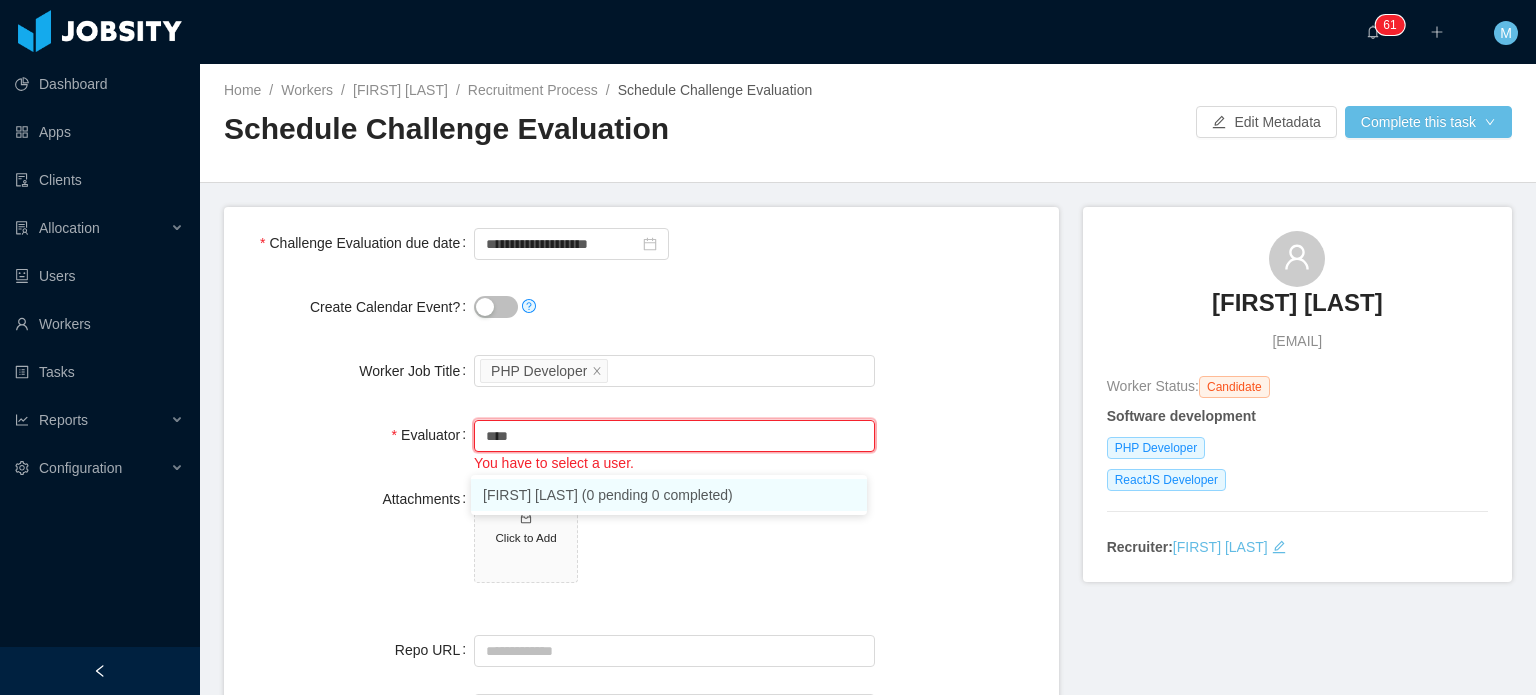 click on "Alex Perea (0 pending 0 completed)" at bounding box center (669, 495) 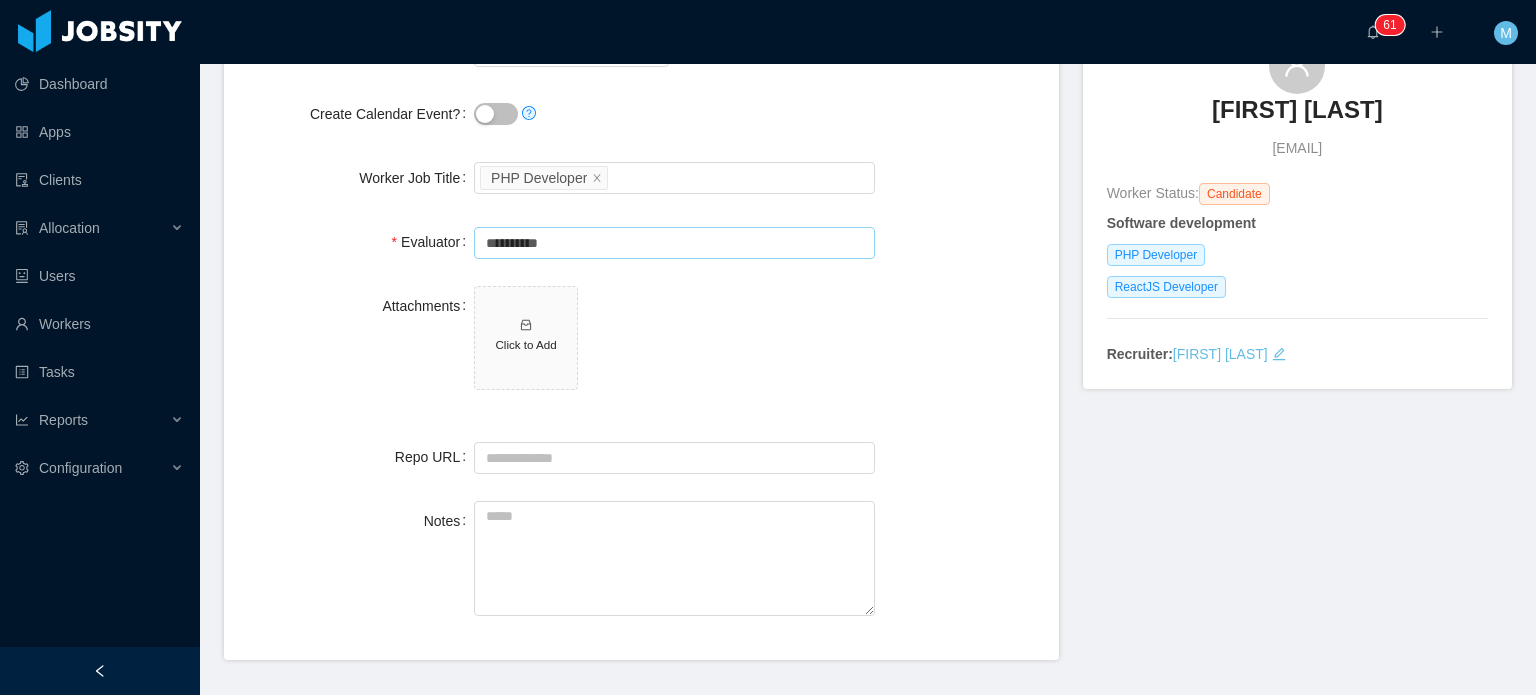scroll, scrollTop: 200, scrollLeft: 0, axis: vertical 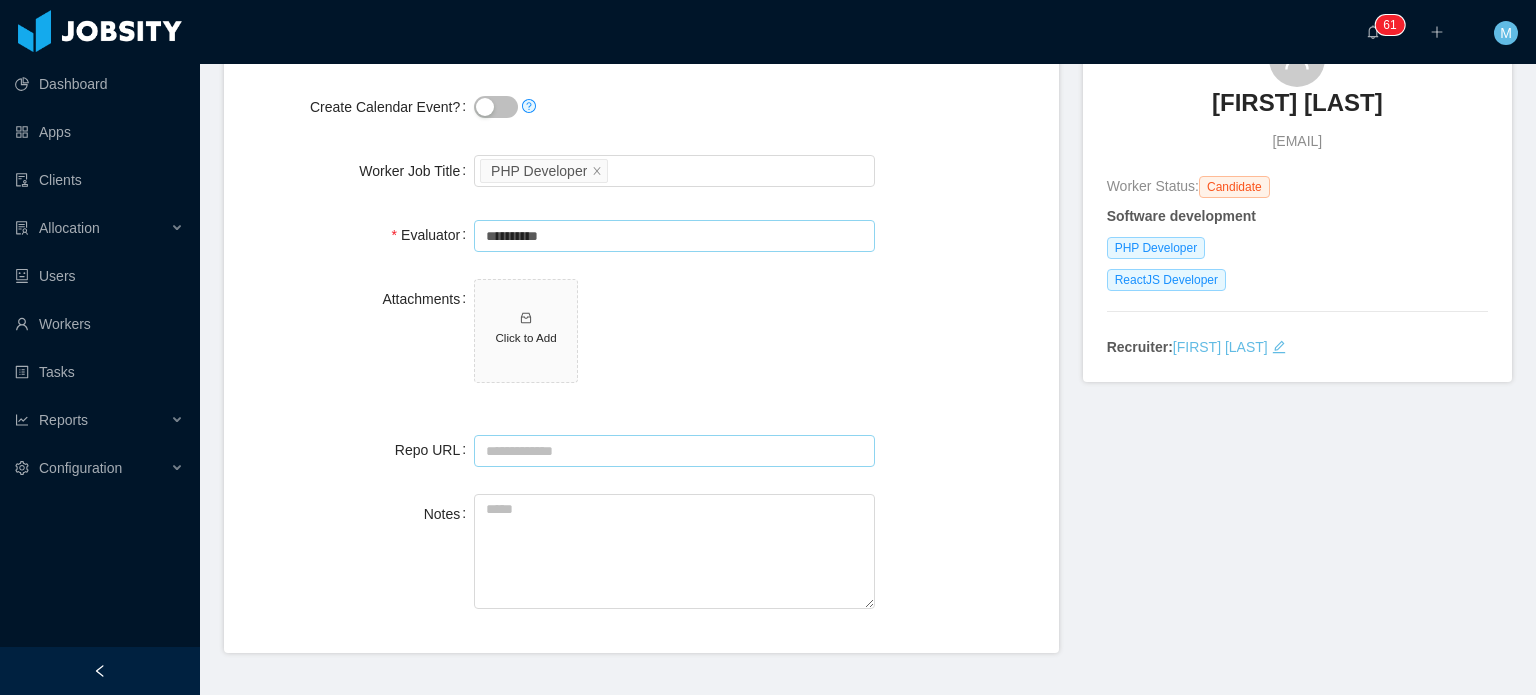 type on "**********" 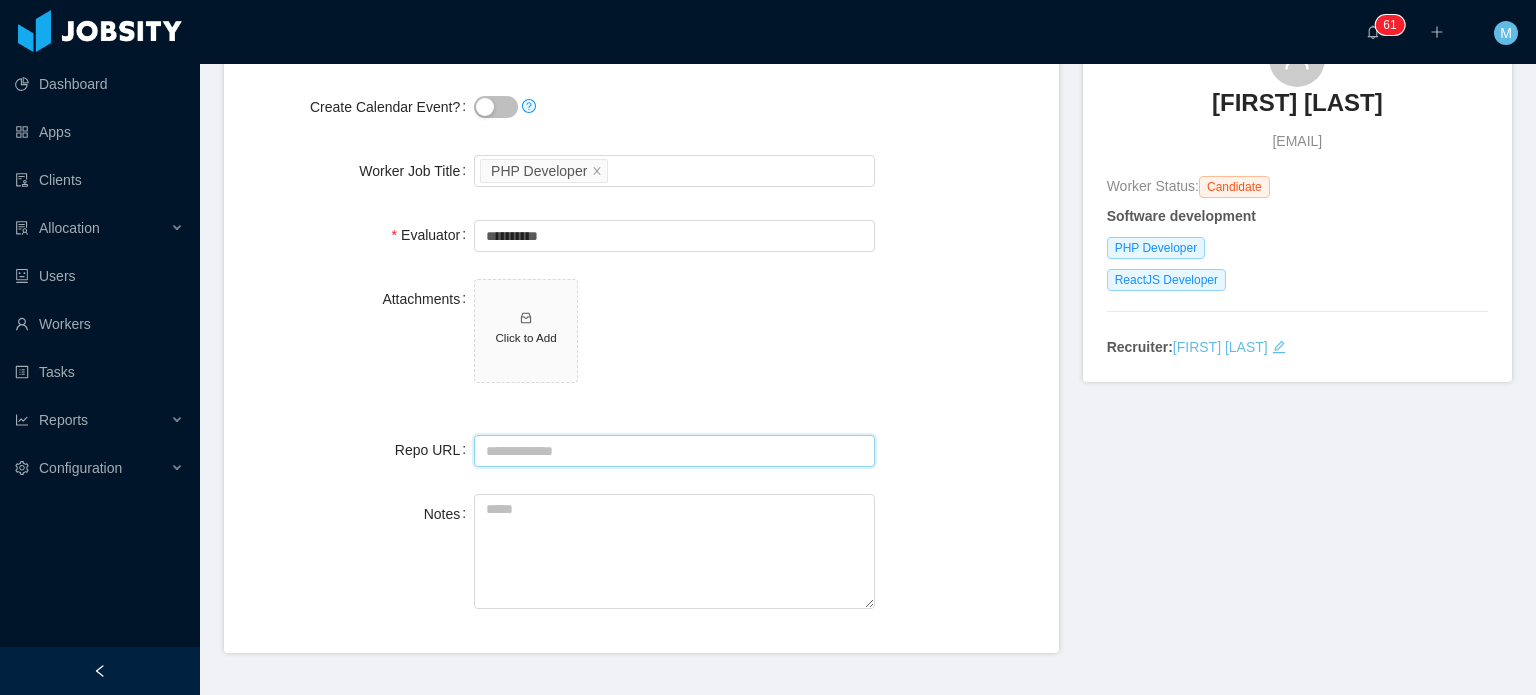 click on "Repo URL" at bounding box center [674, 451] 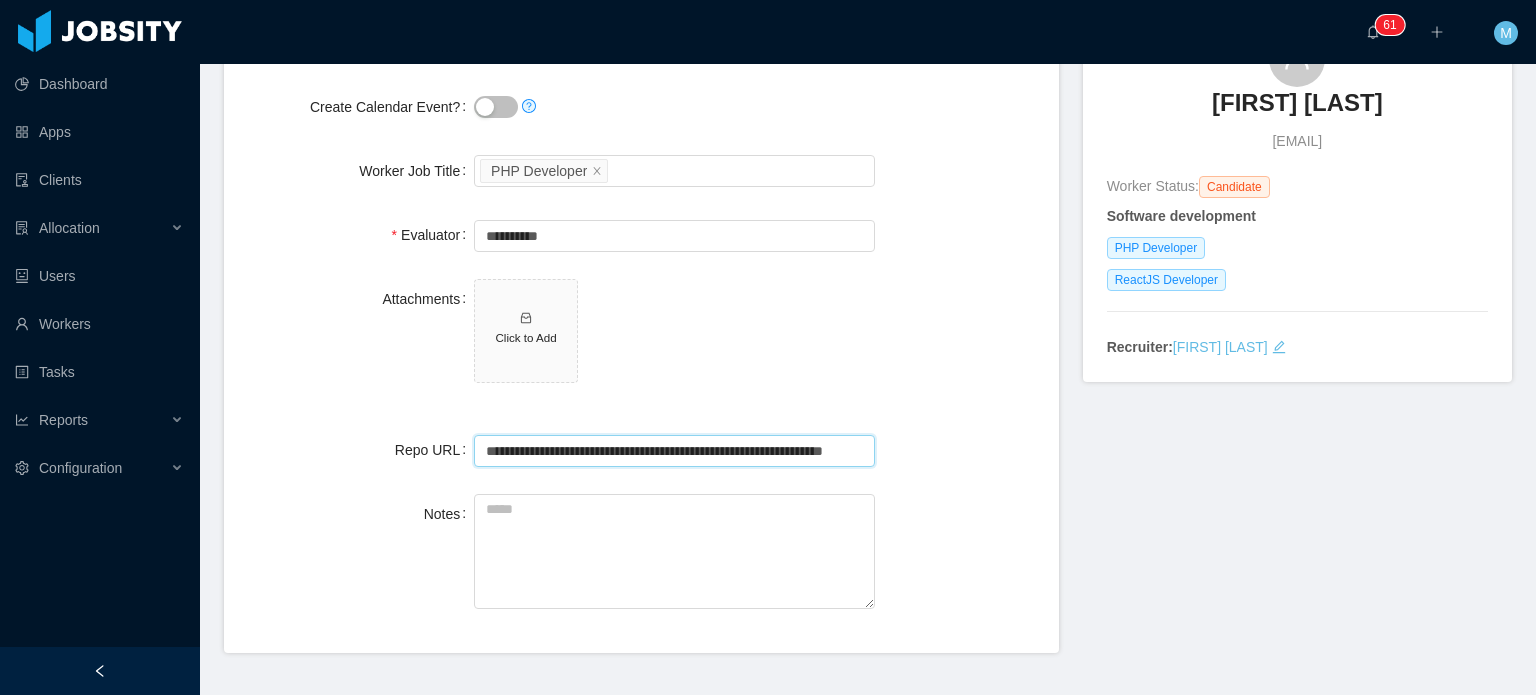 scroll, scrollTop: 0, scrollLeft: 52, axis: horizontal 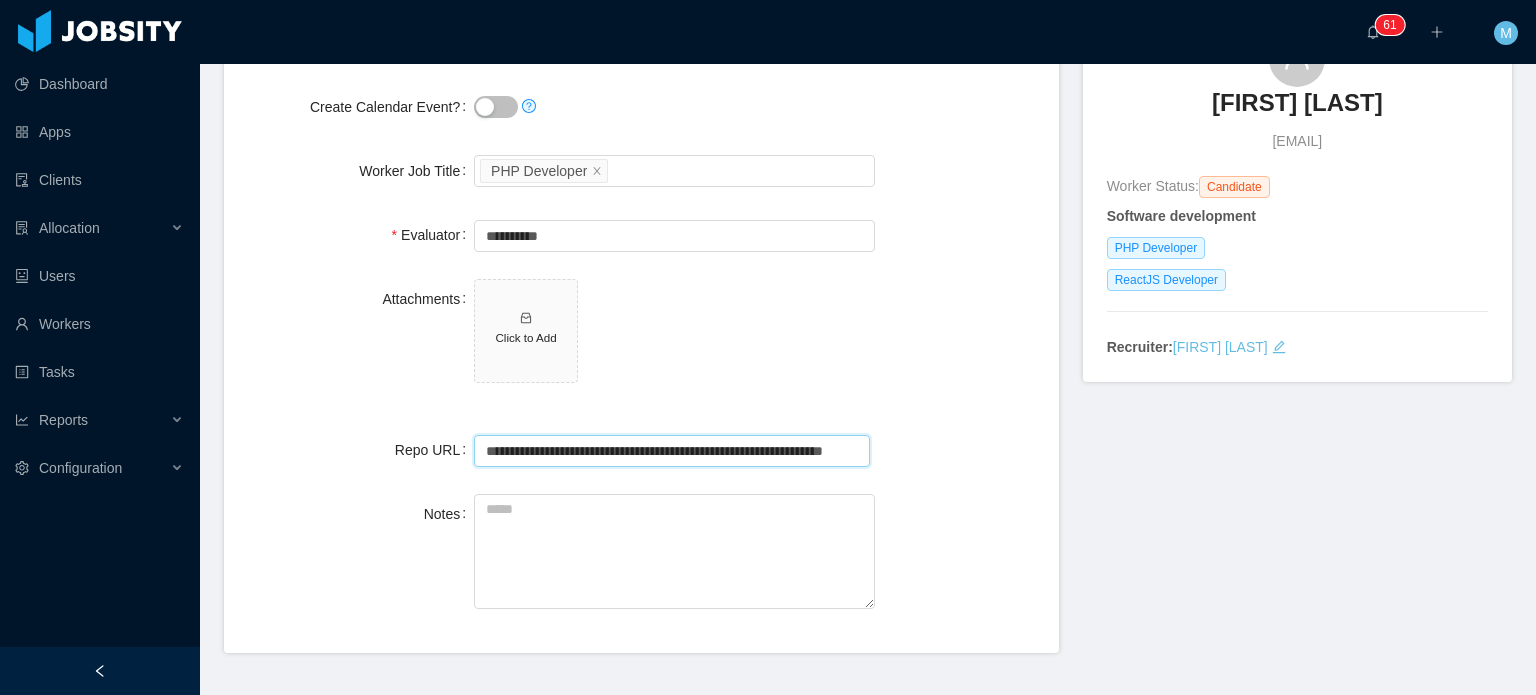 type on "**********" 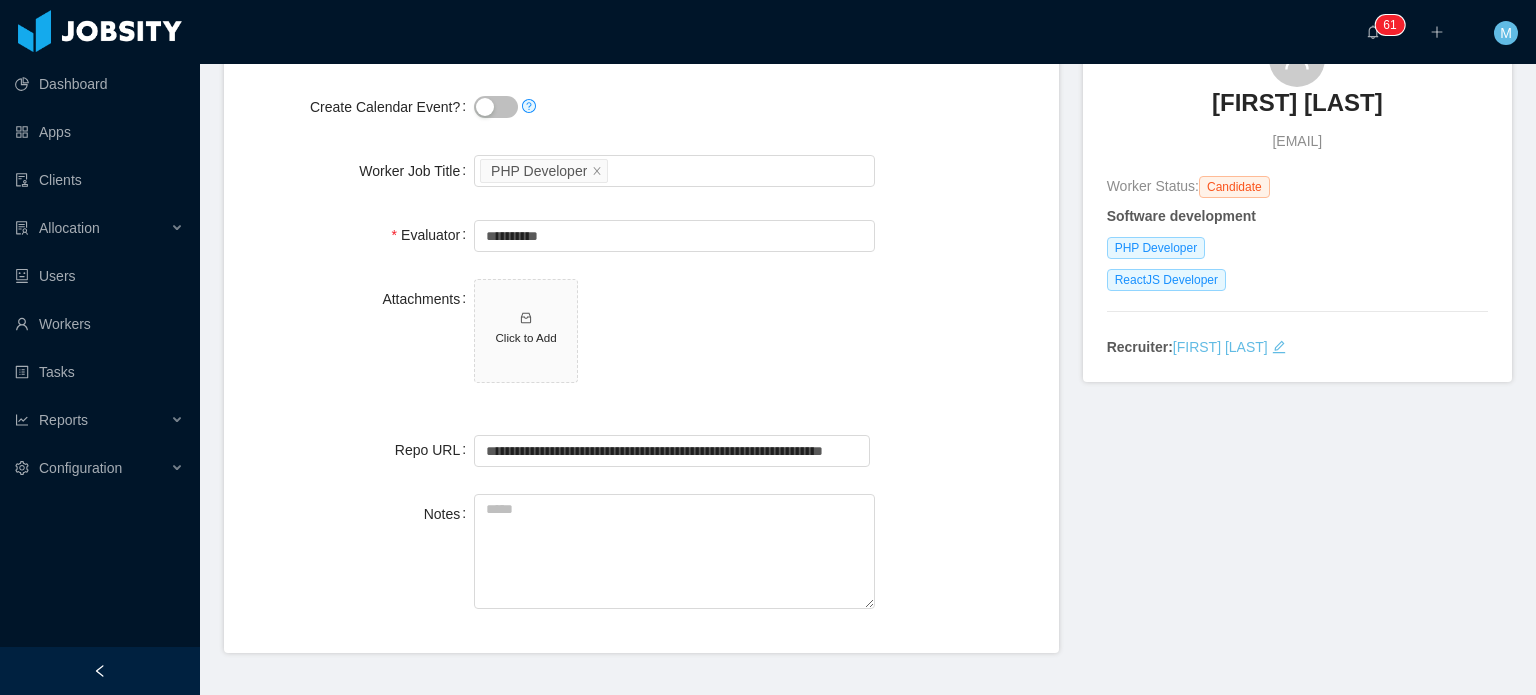 click on "Attachments Click to Add" at bounding box center [641, 342] 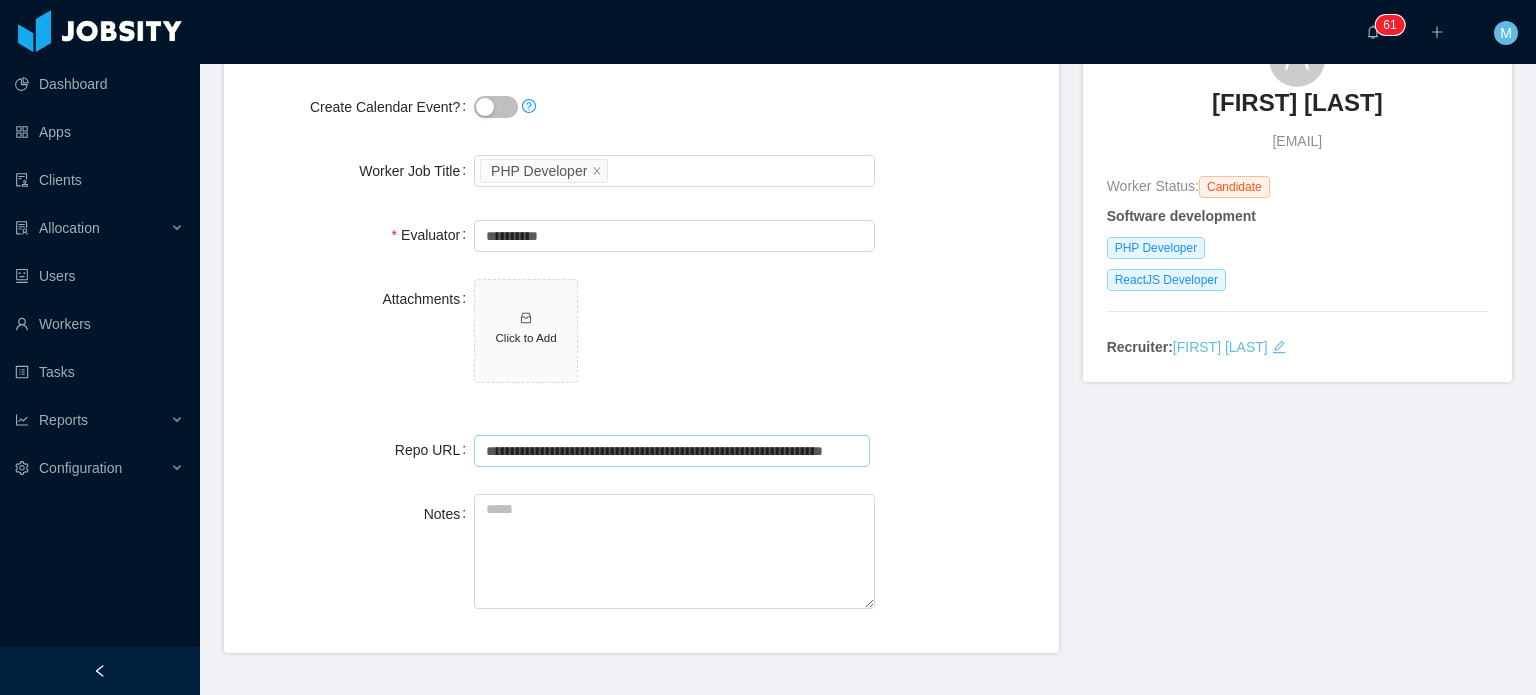 scroll, scrollTop: 0, scrollLeft: 0, axis: both 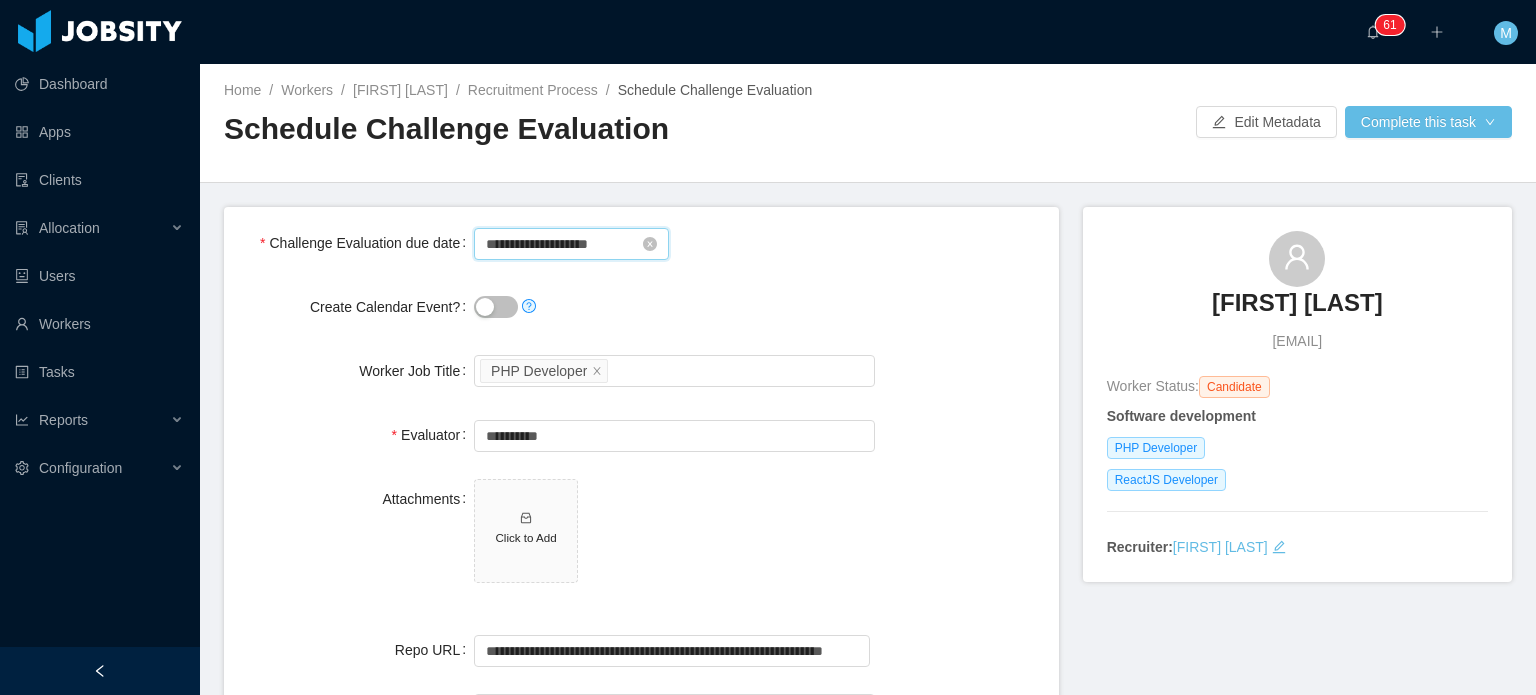 click on "**********" at bounding box center (571, 244) 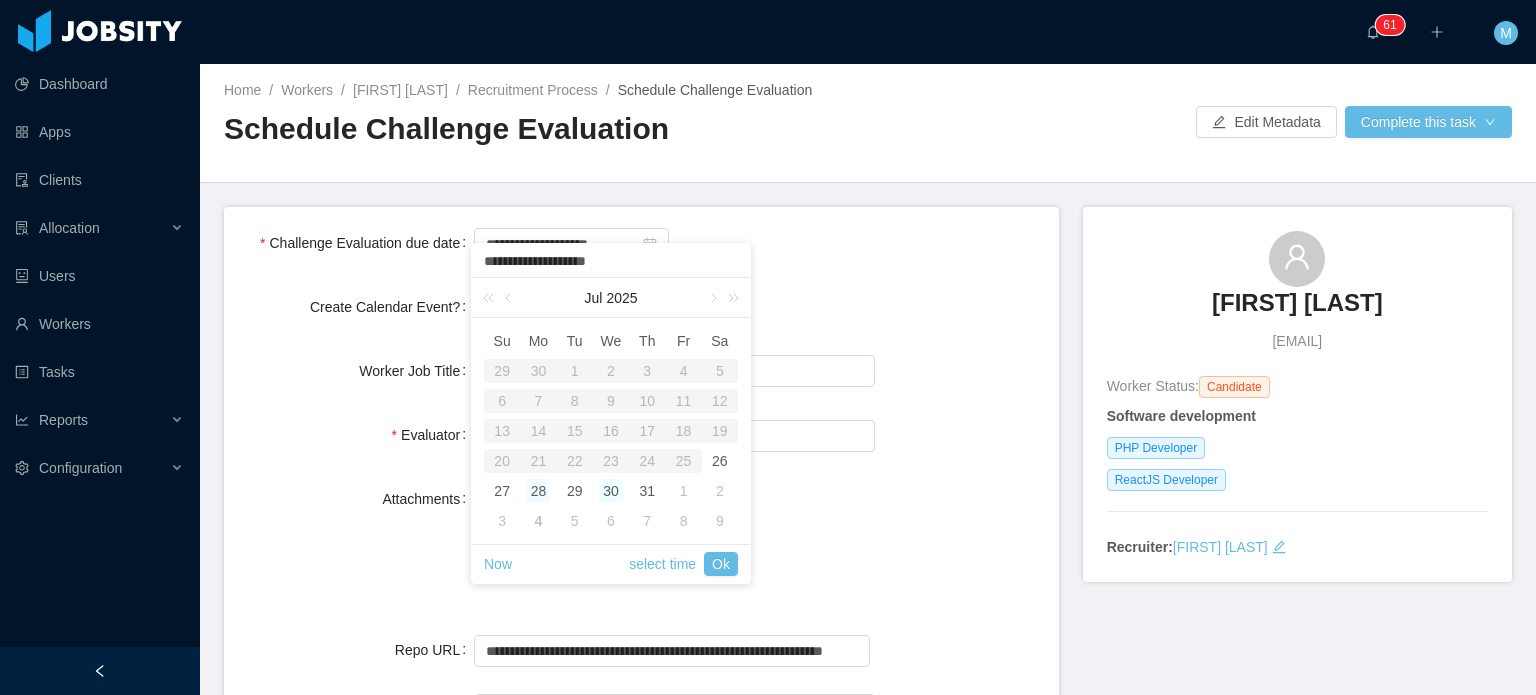 click on "30" at bounding box center [611, 491] 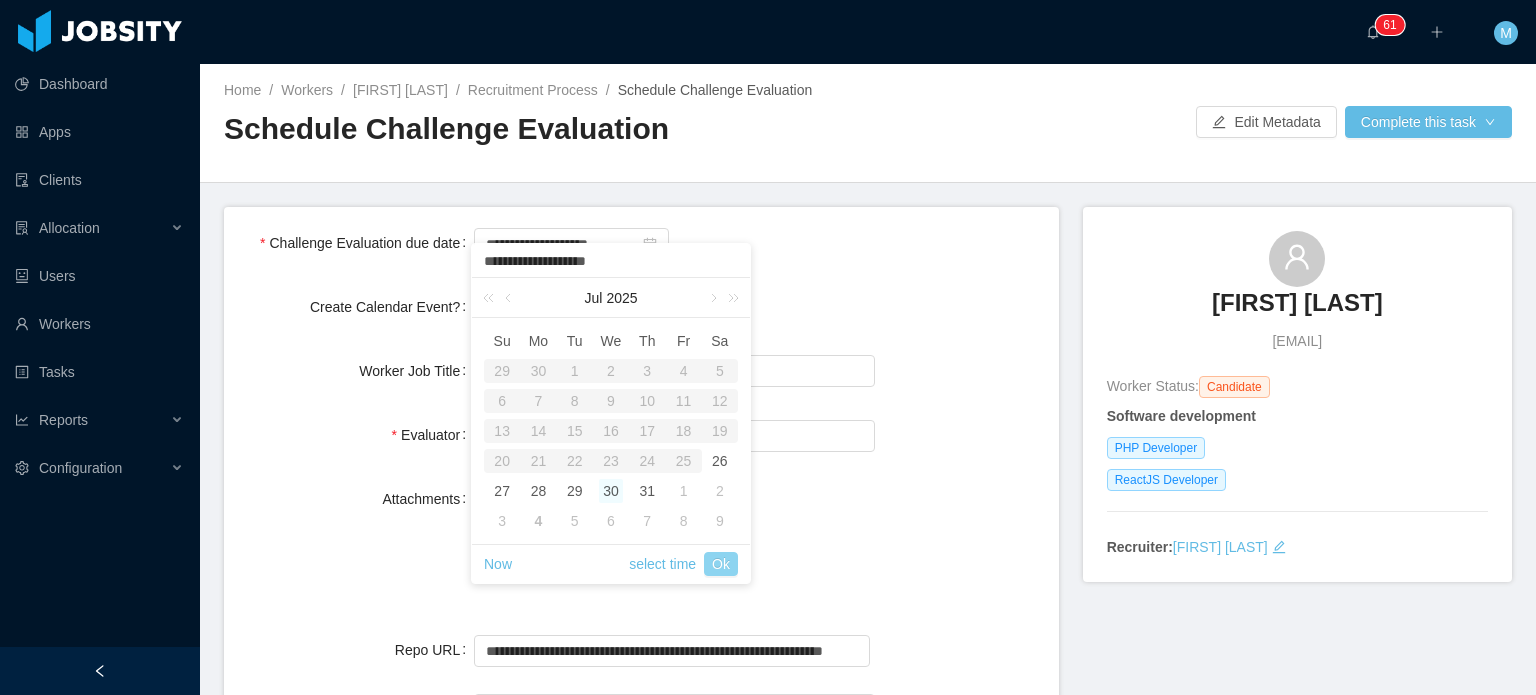 click on "Ok" at bounding box center [721, 564] 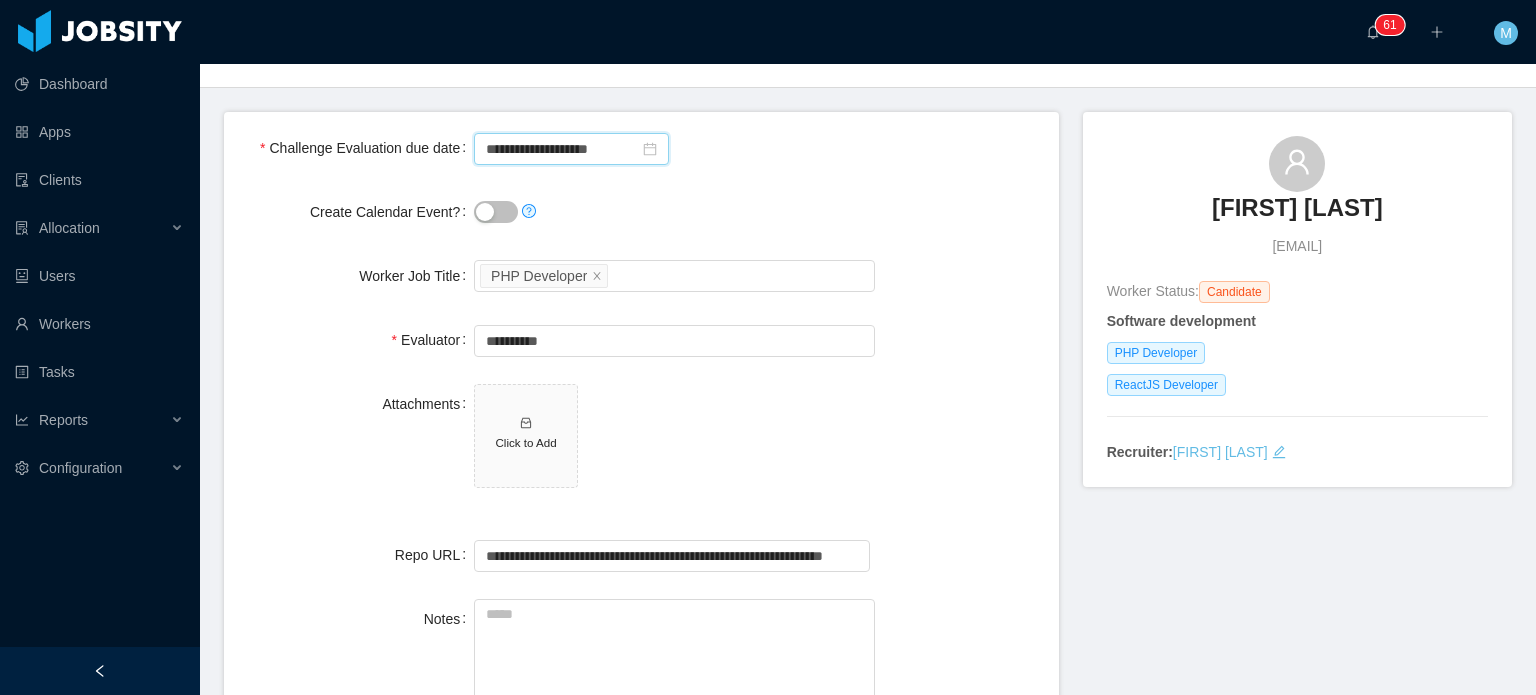 scroll, scrollTop: 0, scrollLeft: 0, axis: both 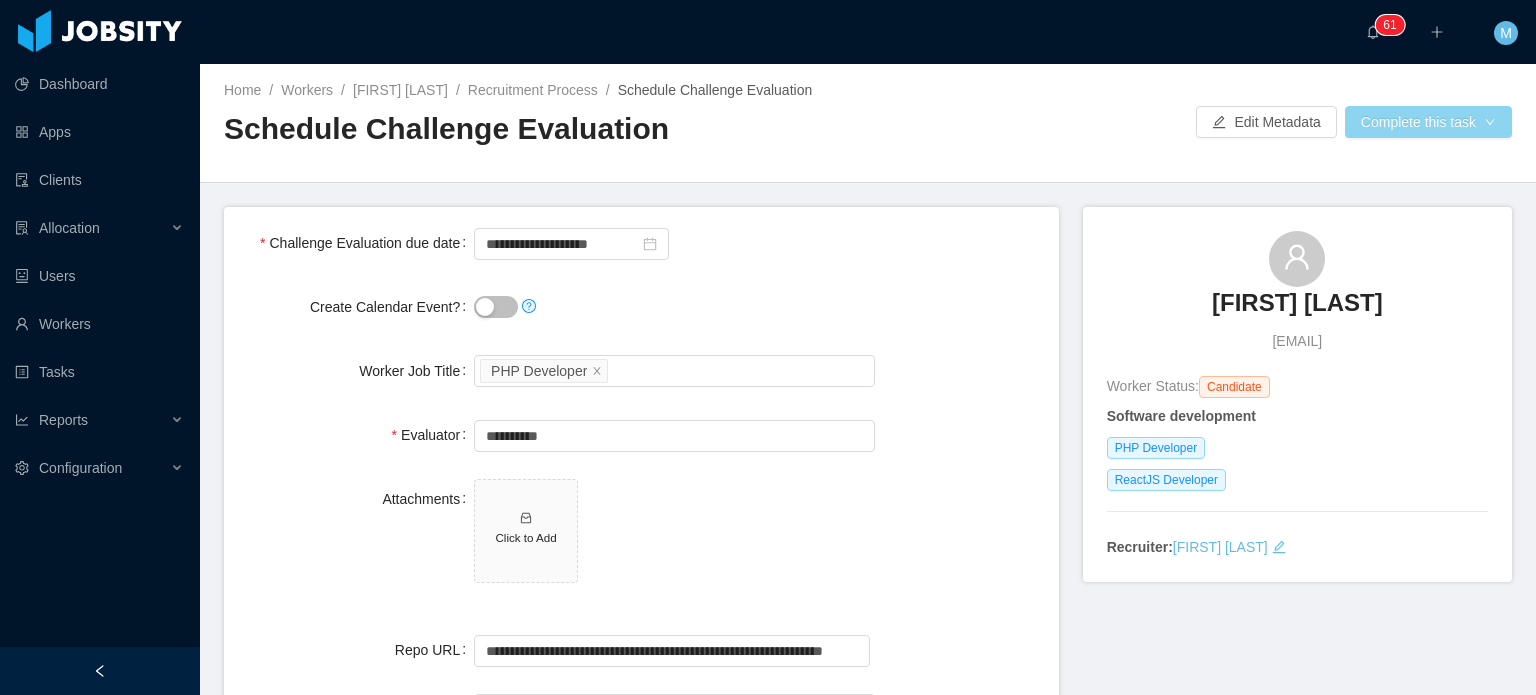 click on "Complete this task" at bounding box center (1428, 122) 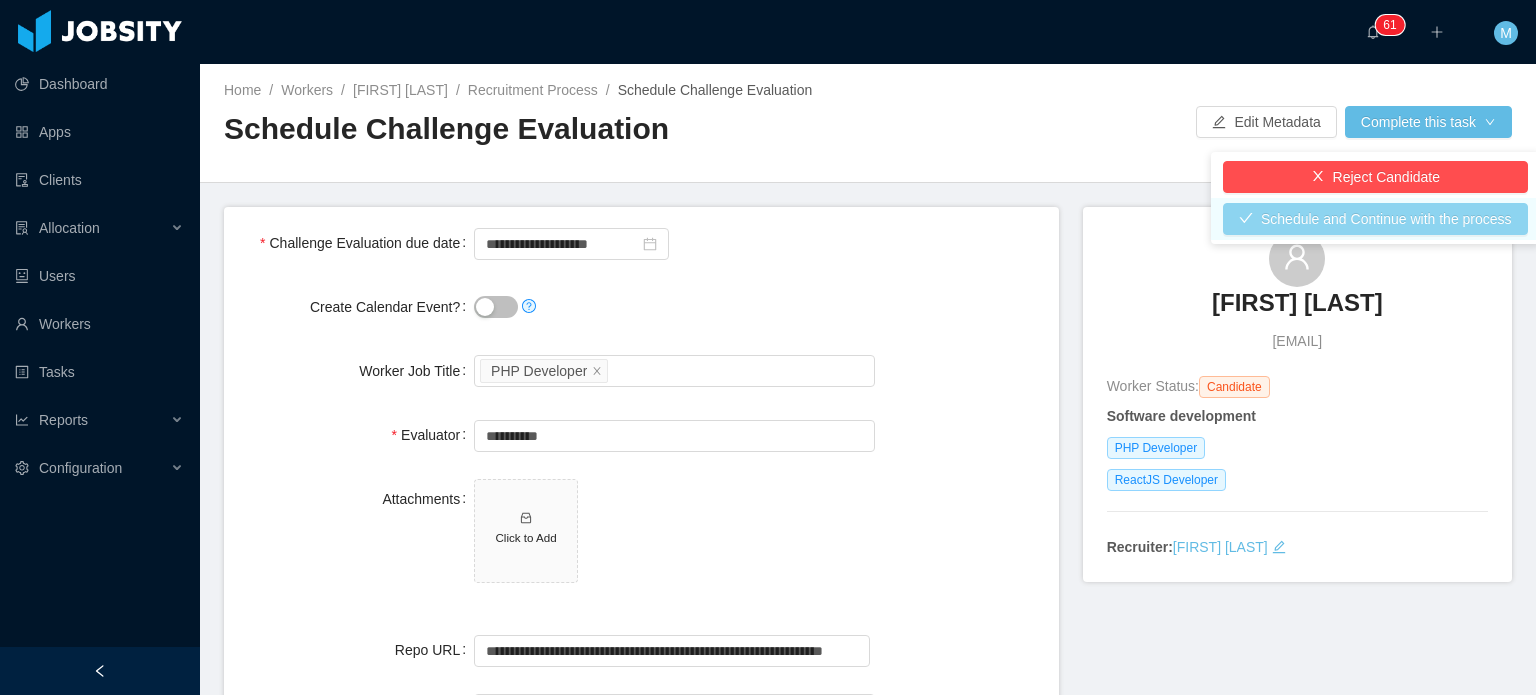 click on "Schedule and Continue with the process" at bounding box center [1375, 219] 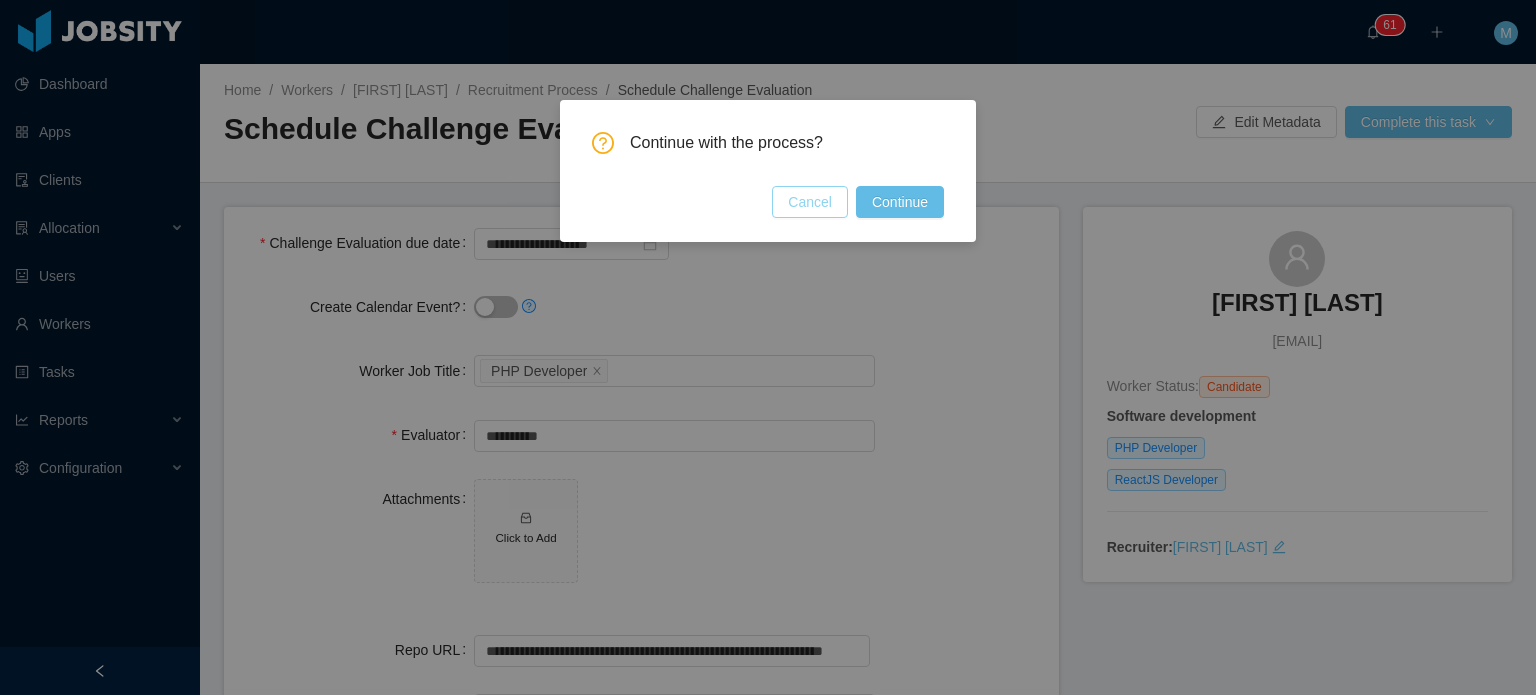 click on "Cancel" at bounding box center (810, 202) 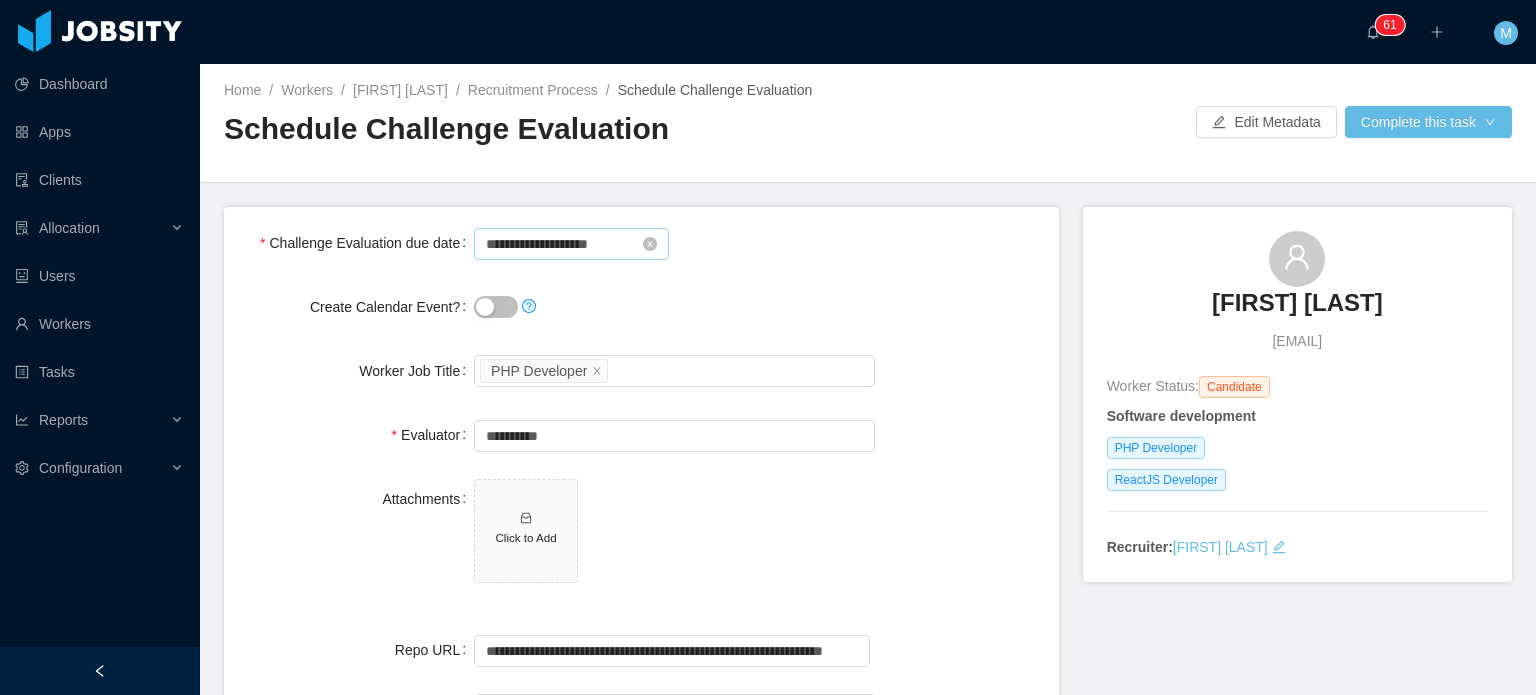 click on "**********" at bounding box center [571, 244] 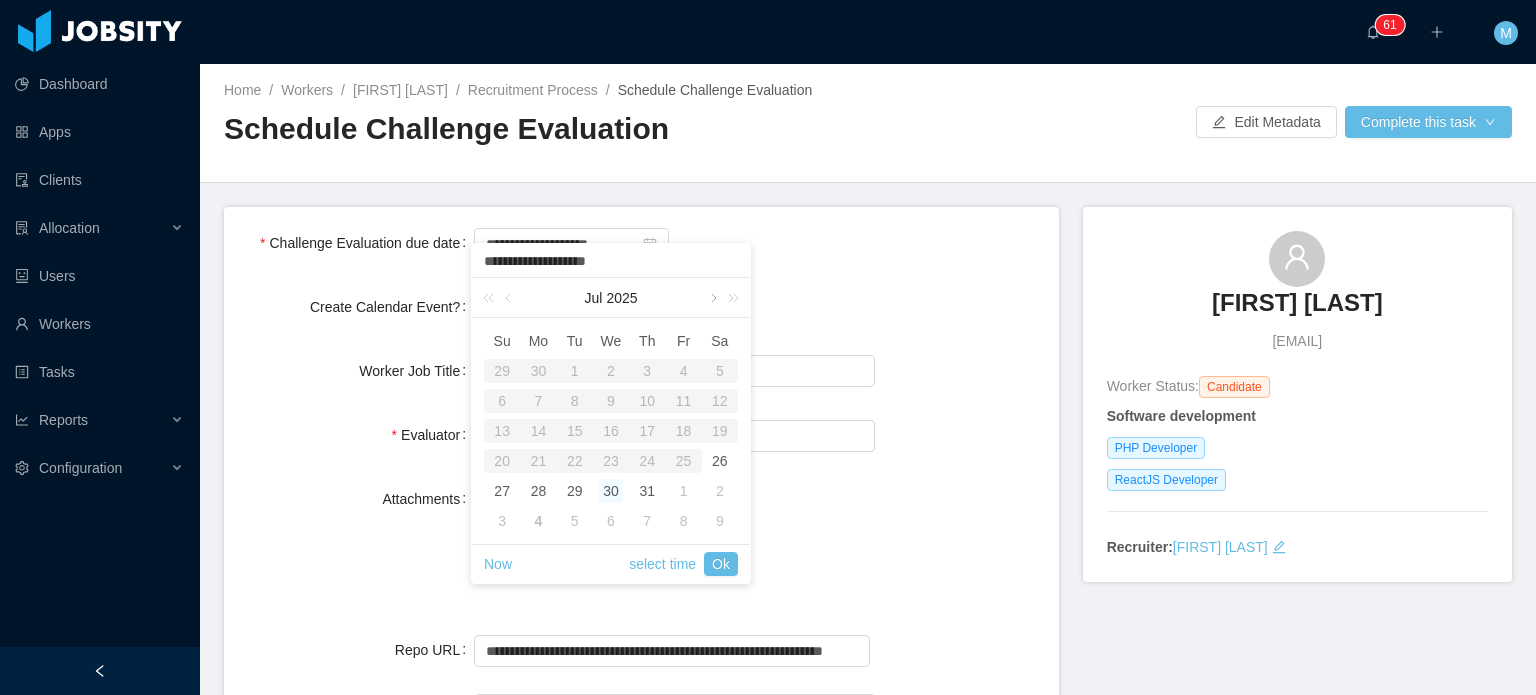 click at bounding box center [712, 298] 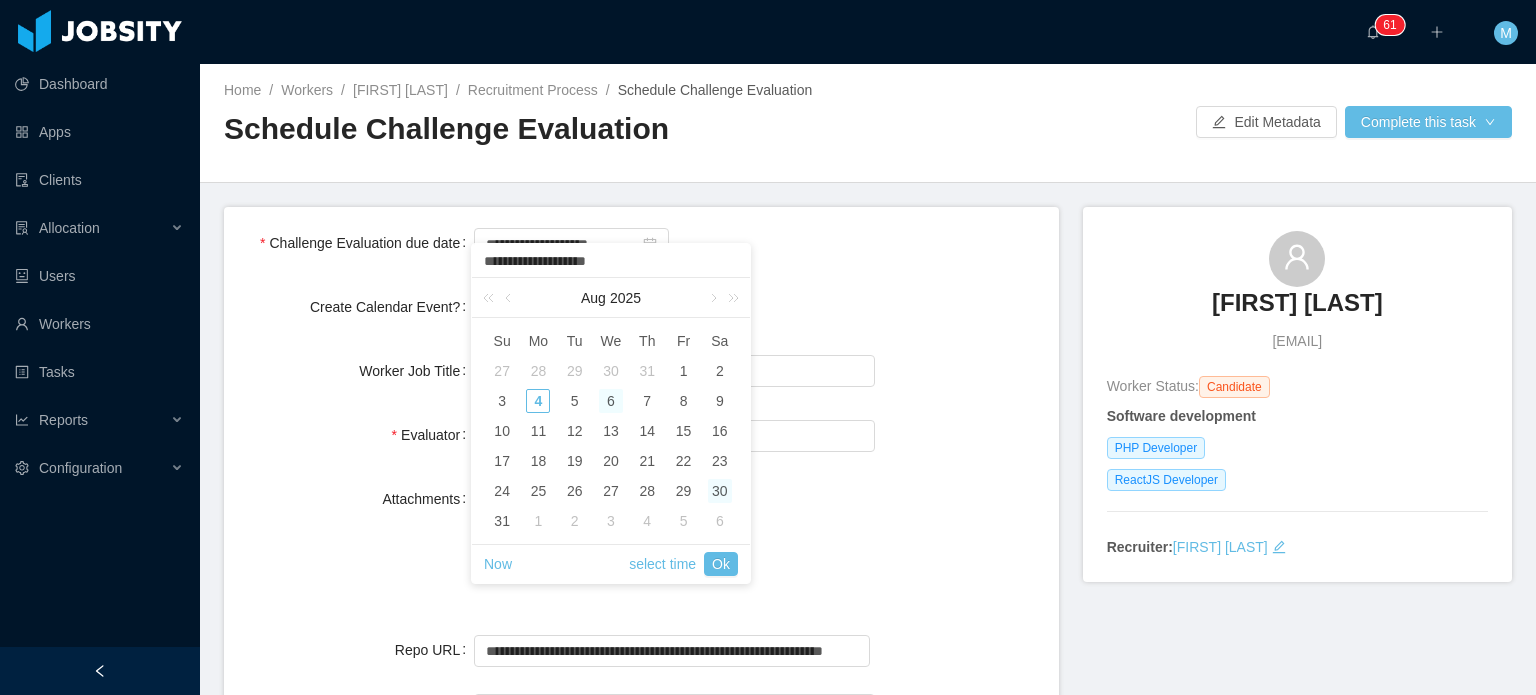 click on "6" at bounding box center [611, 401] 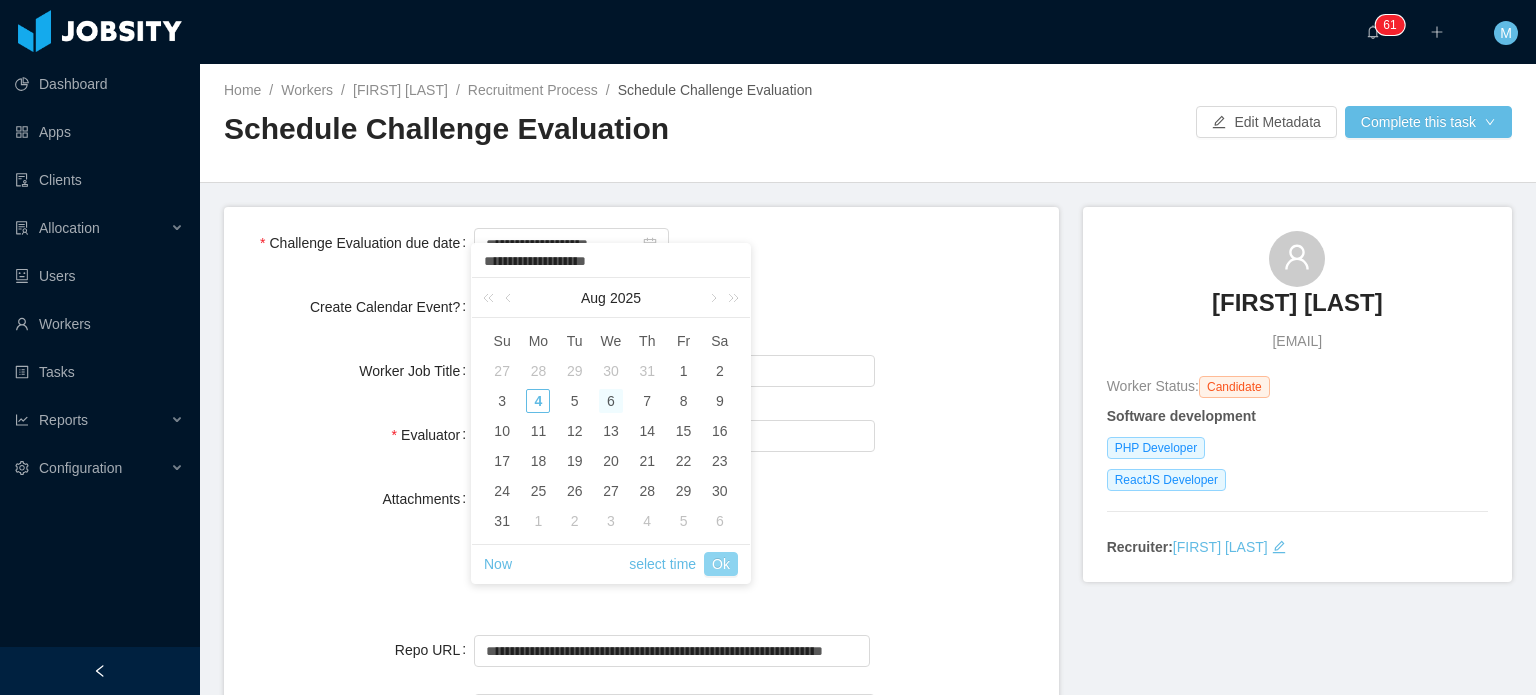 click on "Ok" at bounding box center [721, 564] 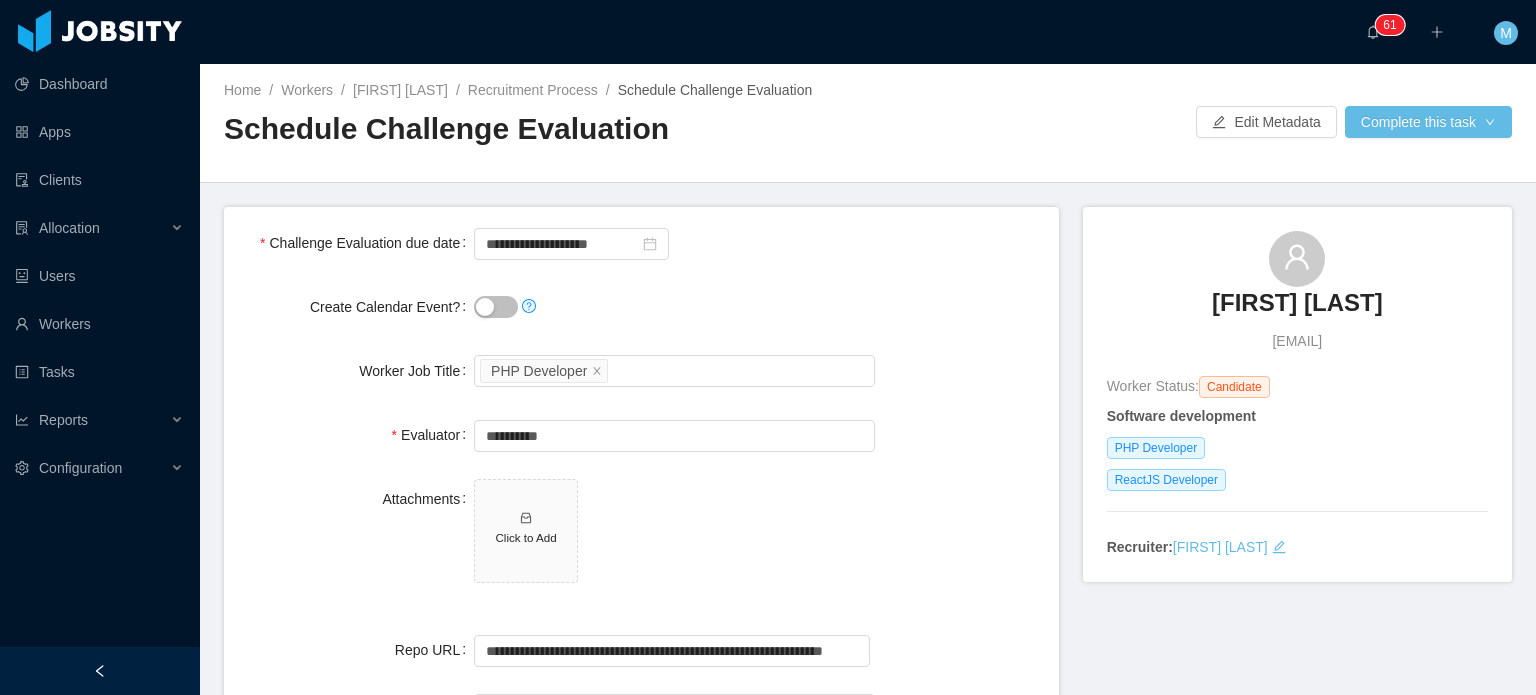 click on "**********" at bounding box center [641, 530] 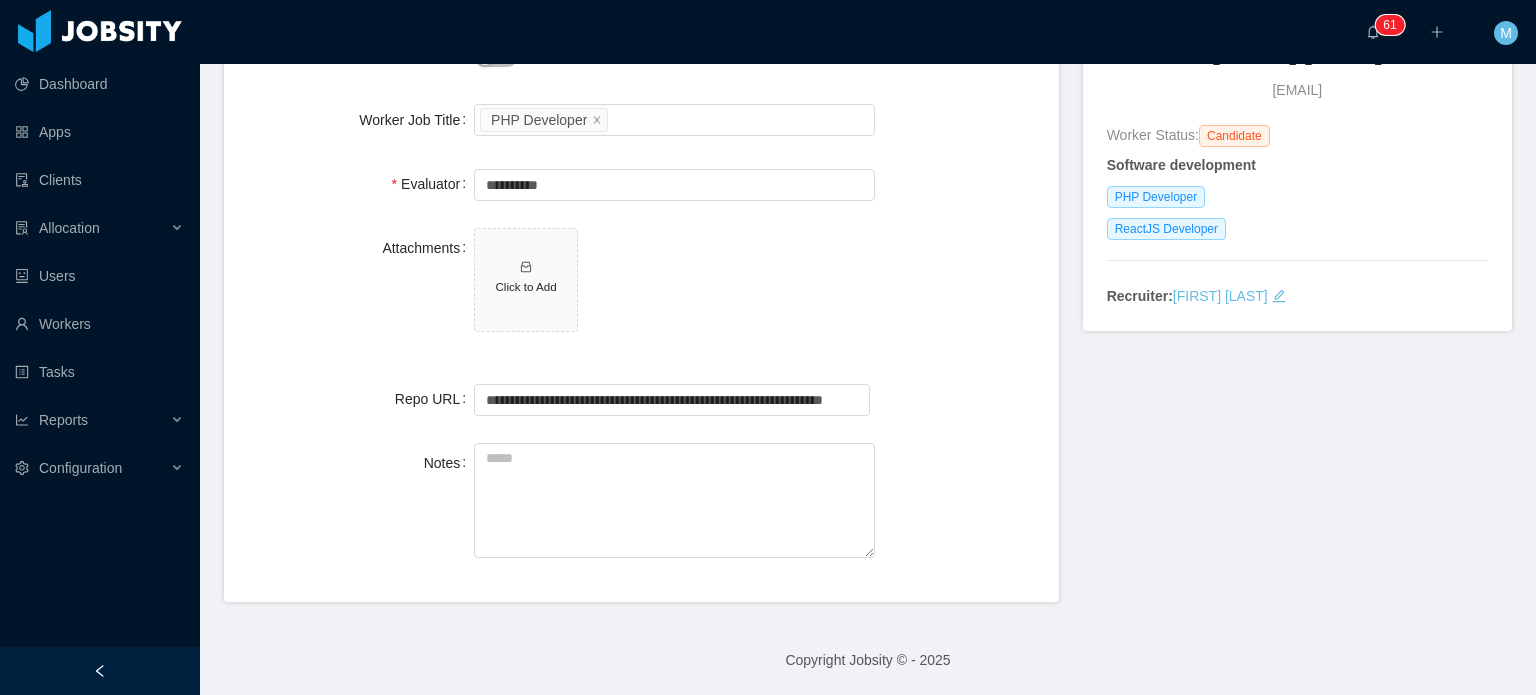 scroll, scrollTop: 0, scrollLeft: 0, axis: both 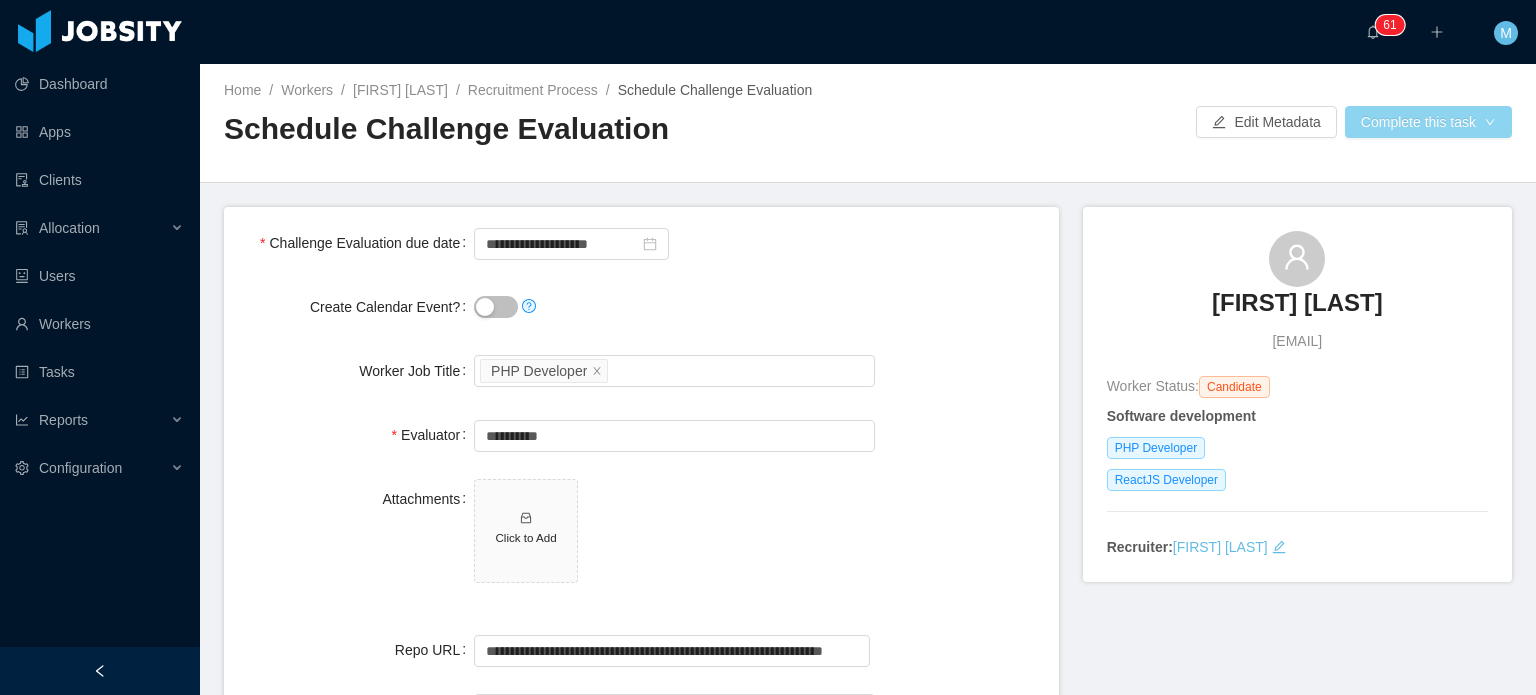 click on "Complete this task" at bounding box center (1428, 122) 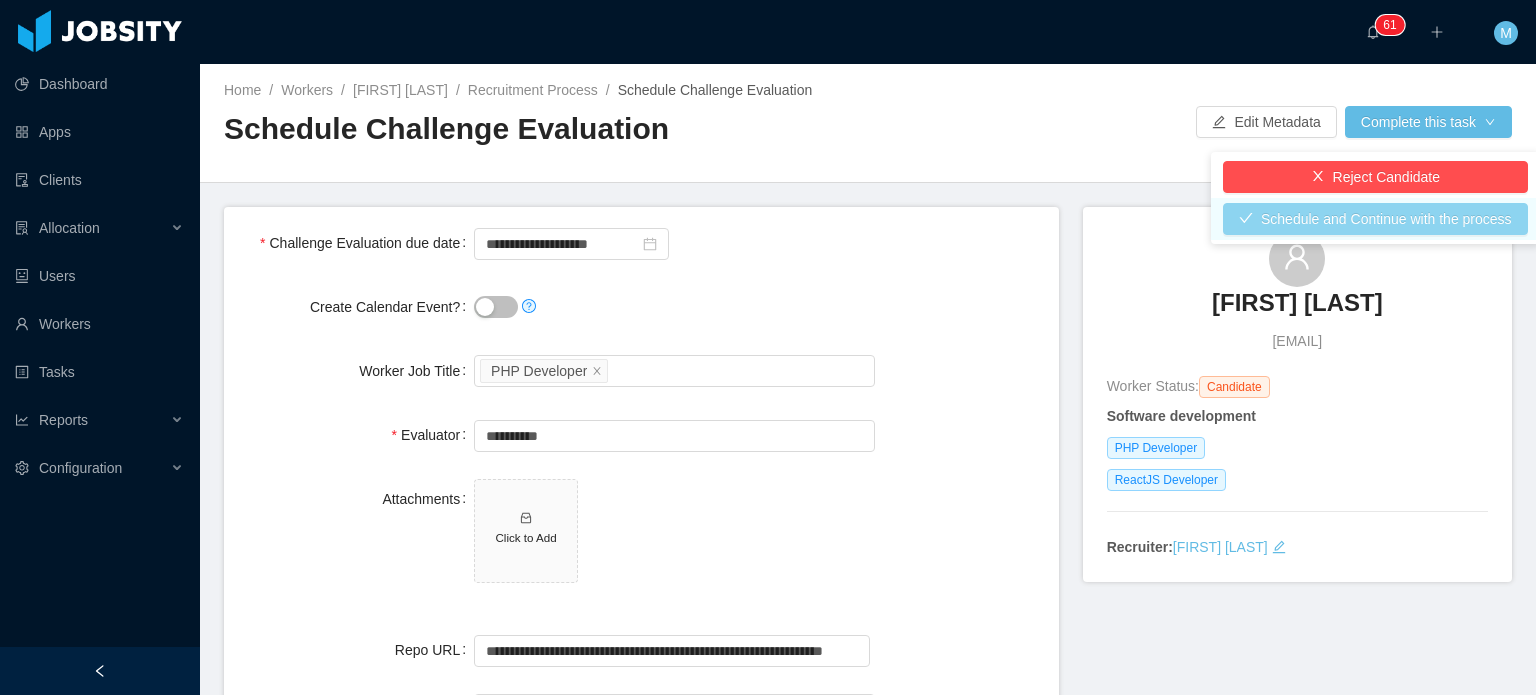 click on "Schedule and Continue with the process" at bounding box center (1375, 219) 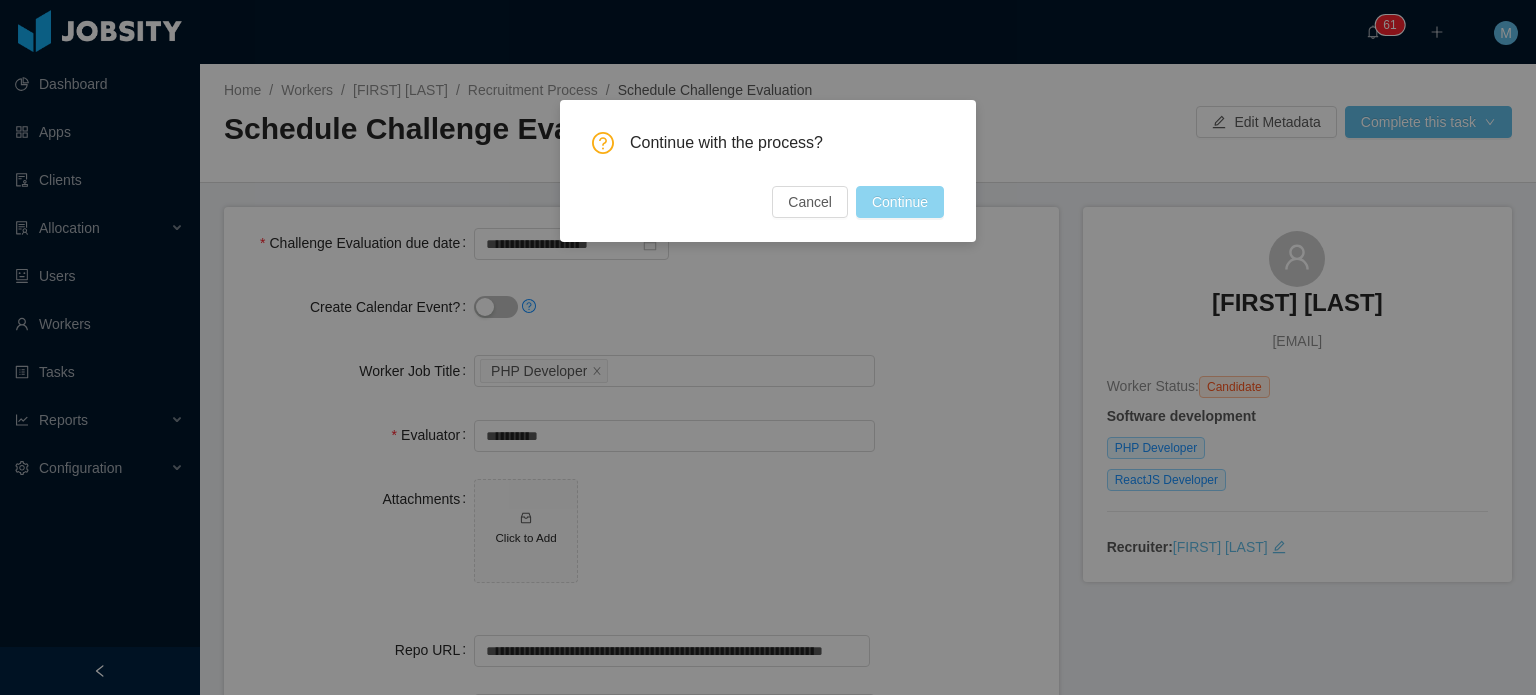 click on "Continue" at bounding box center (900, 202) 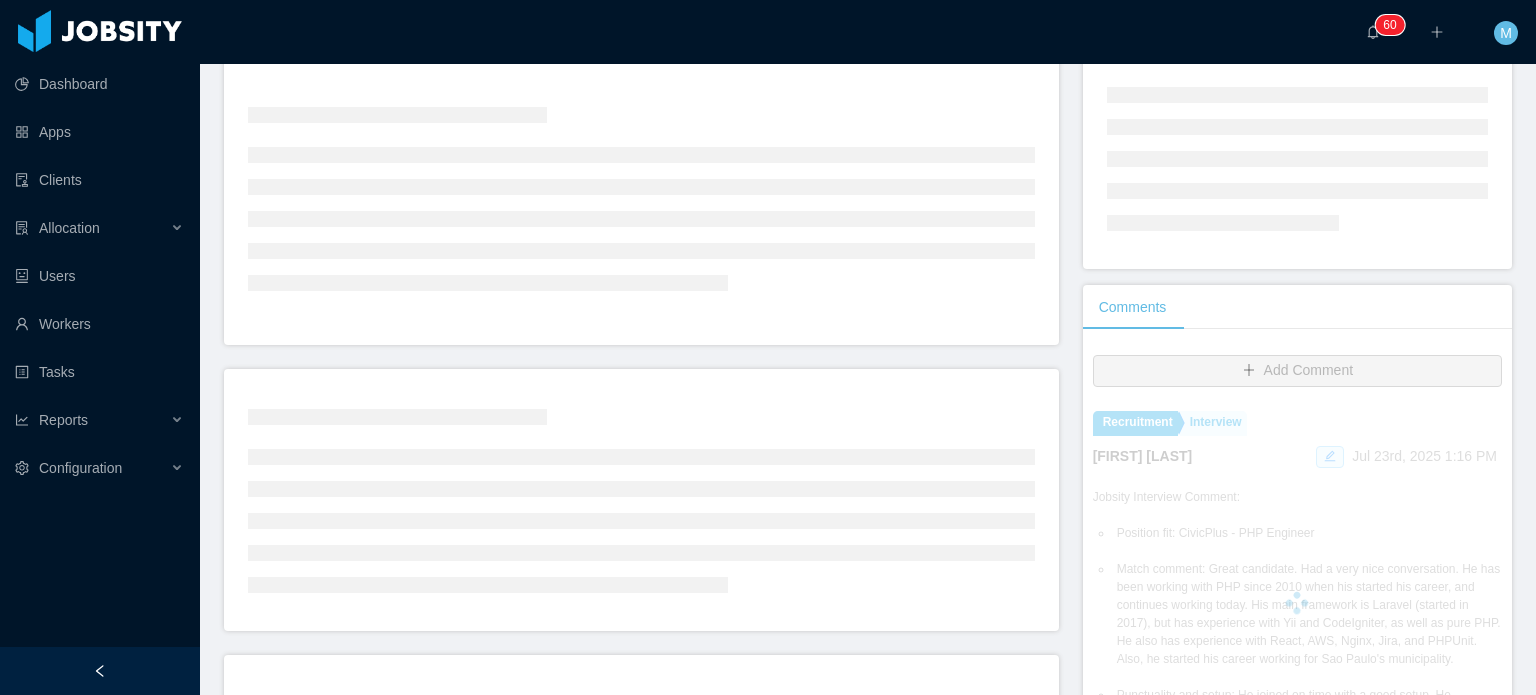 scroll, scrollTop: 0, scrollLeft: 0, axis: both 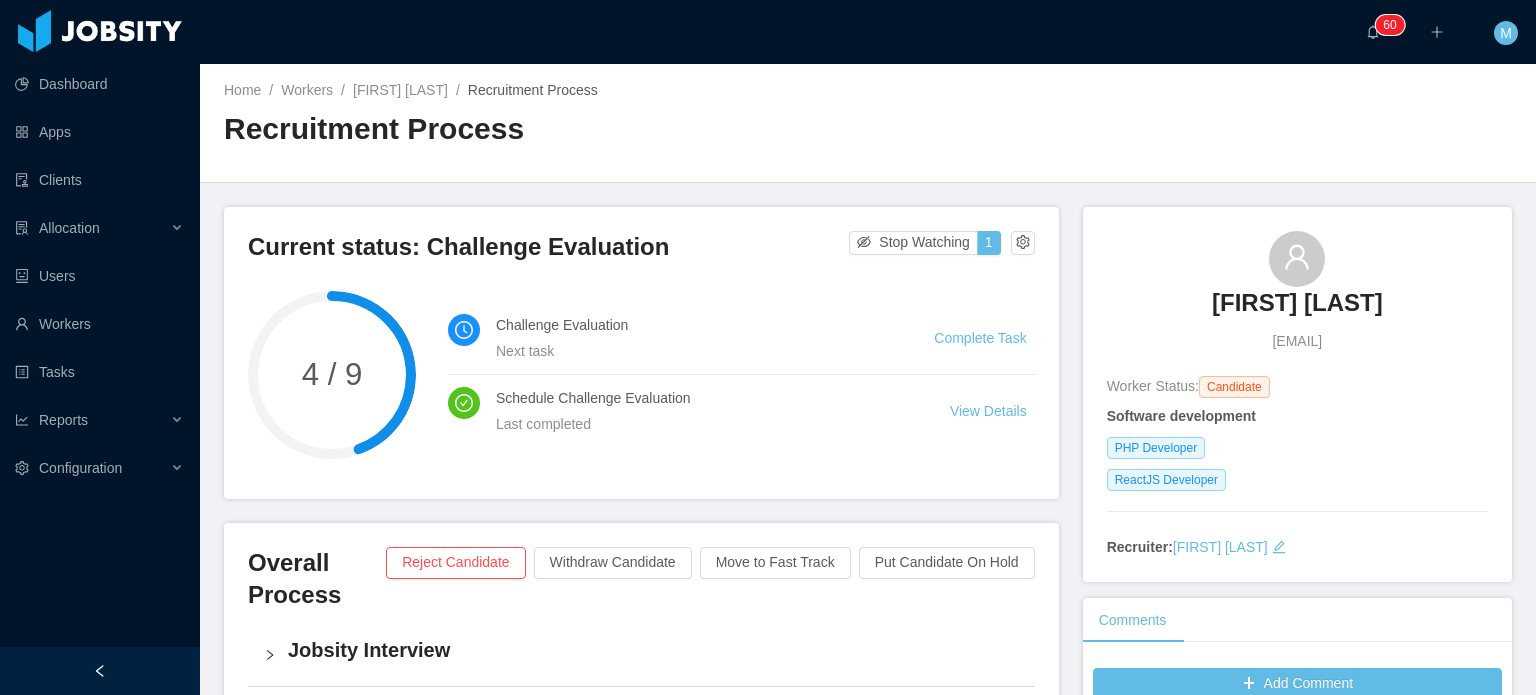 click on "Worker Status:   Candidate" at bounding box center (1297, 387) 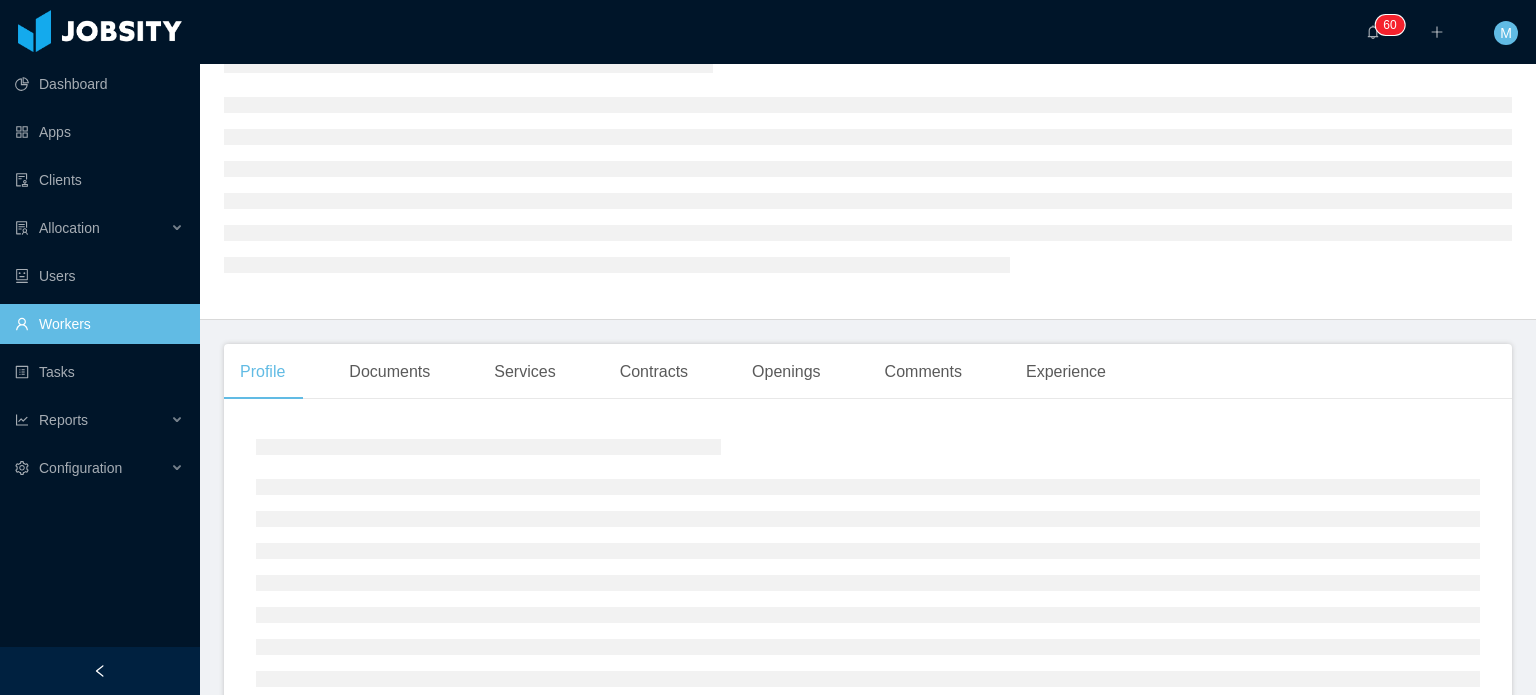 scroll, scrollTop: 100, scrollLeft: 0, axis: vertical 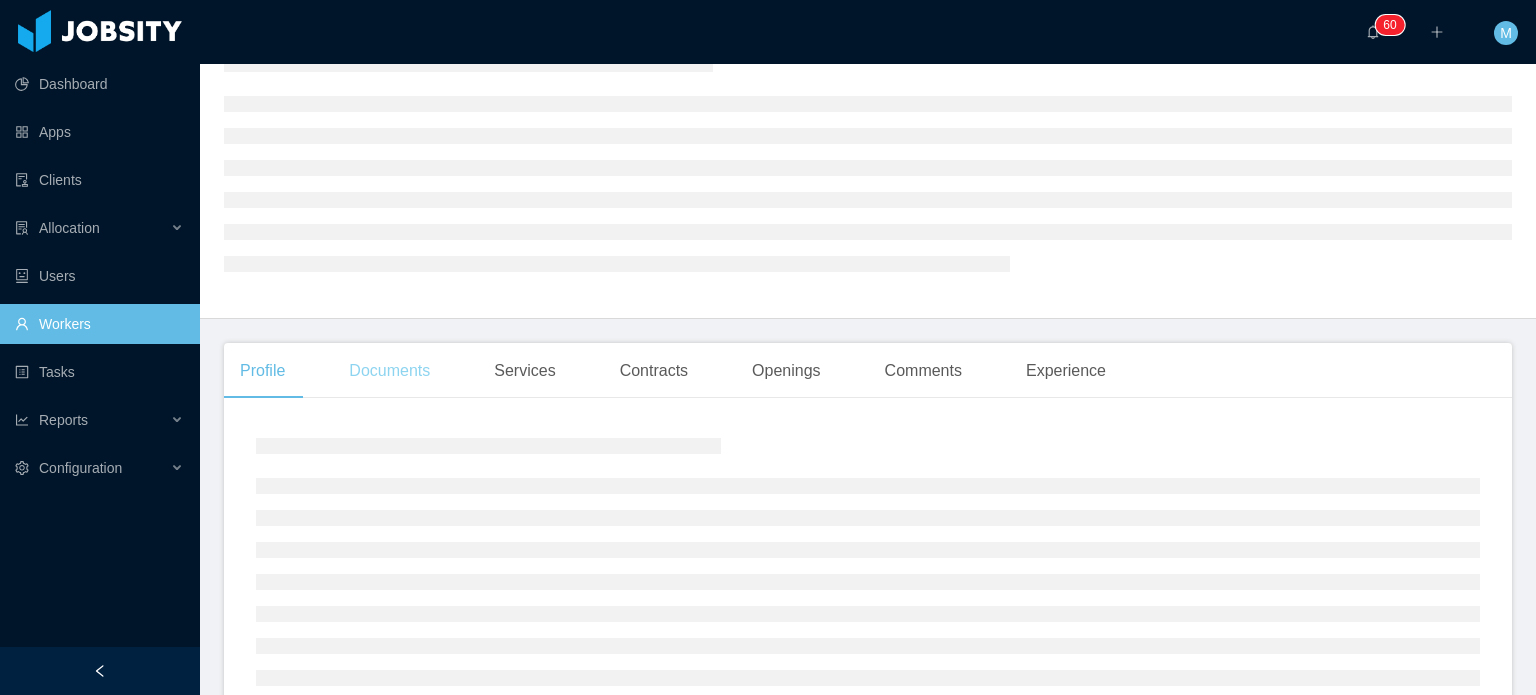 click on "Documents" at bounding box center (389, 371) 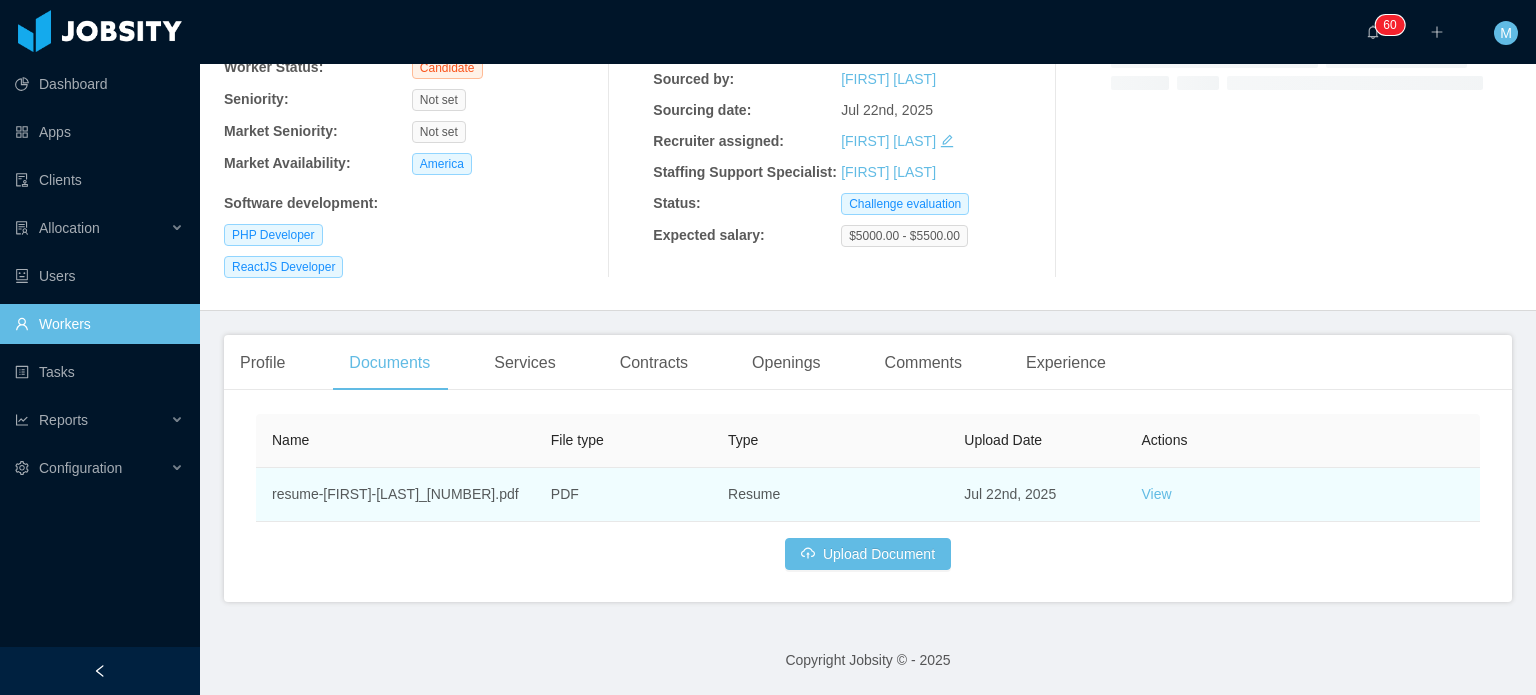 scroll, scrollTop: 231, scrollLeft: 0, axis: vertical 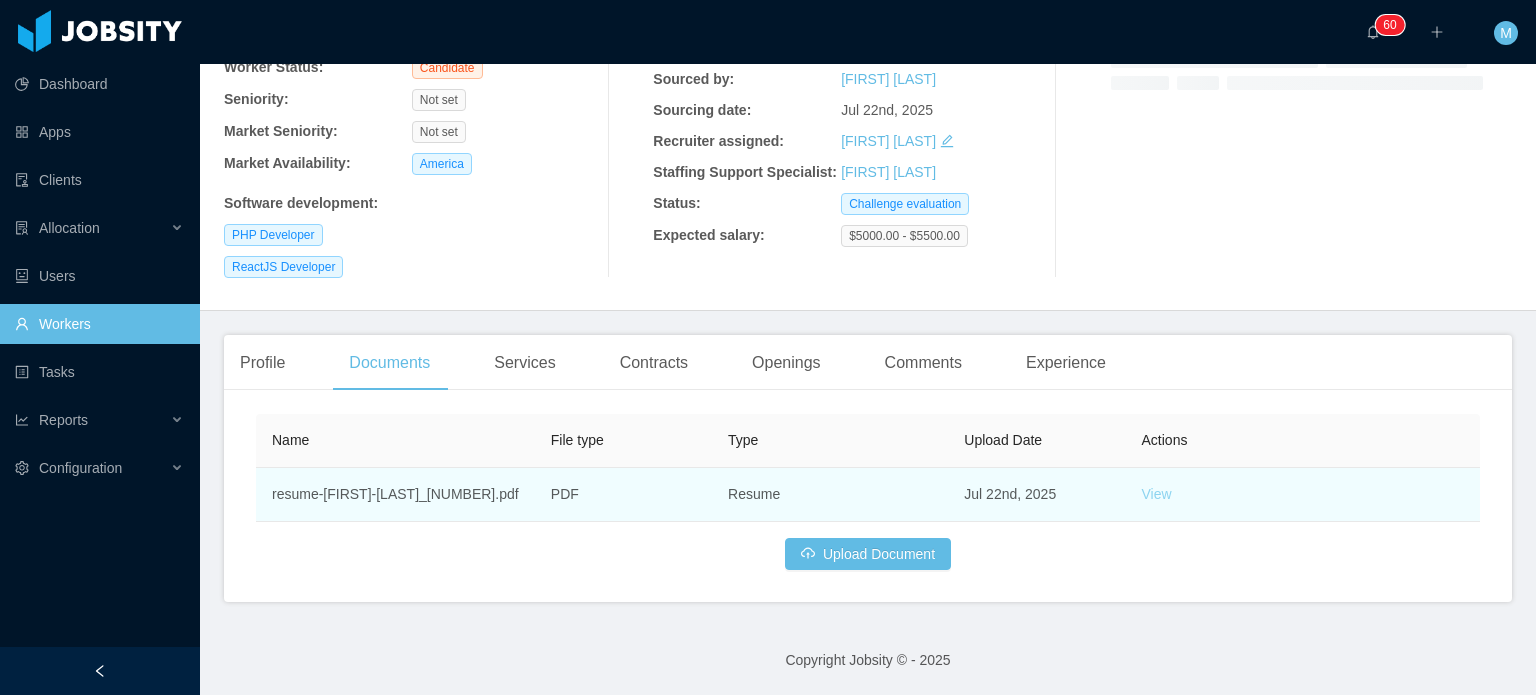 click on "View" at bounding box center [1157, 494] 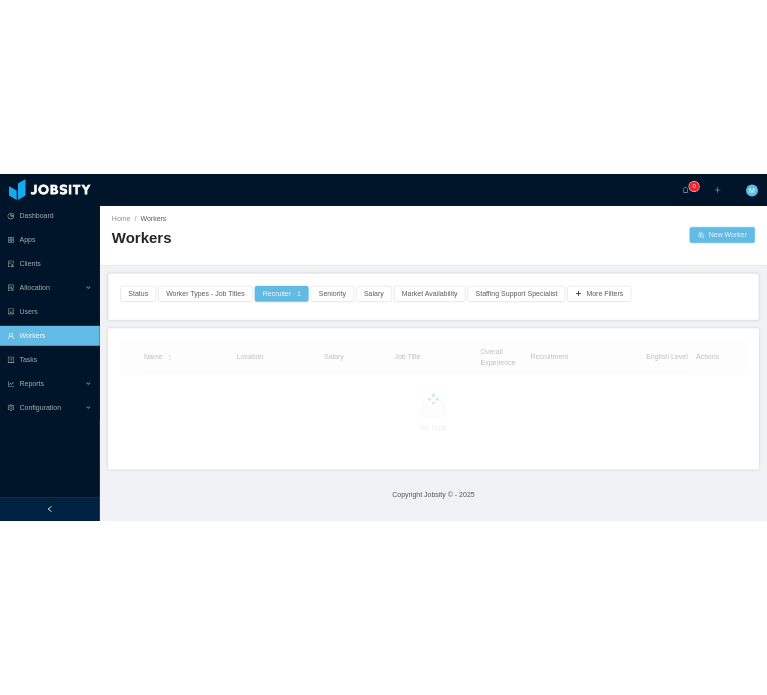 scroll, scrollTop: 0, scrollLeft: 0, axis: both 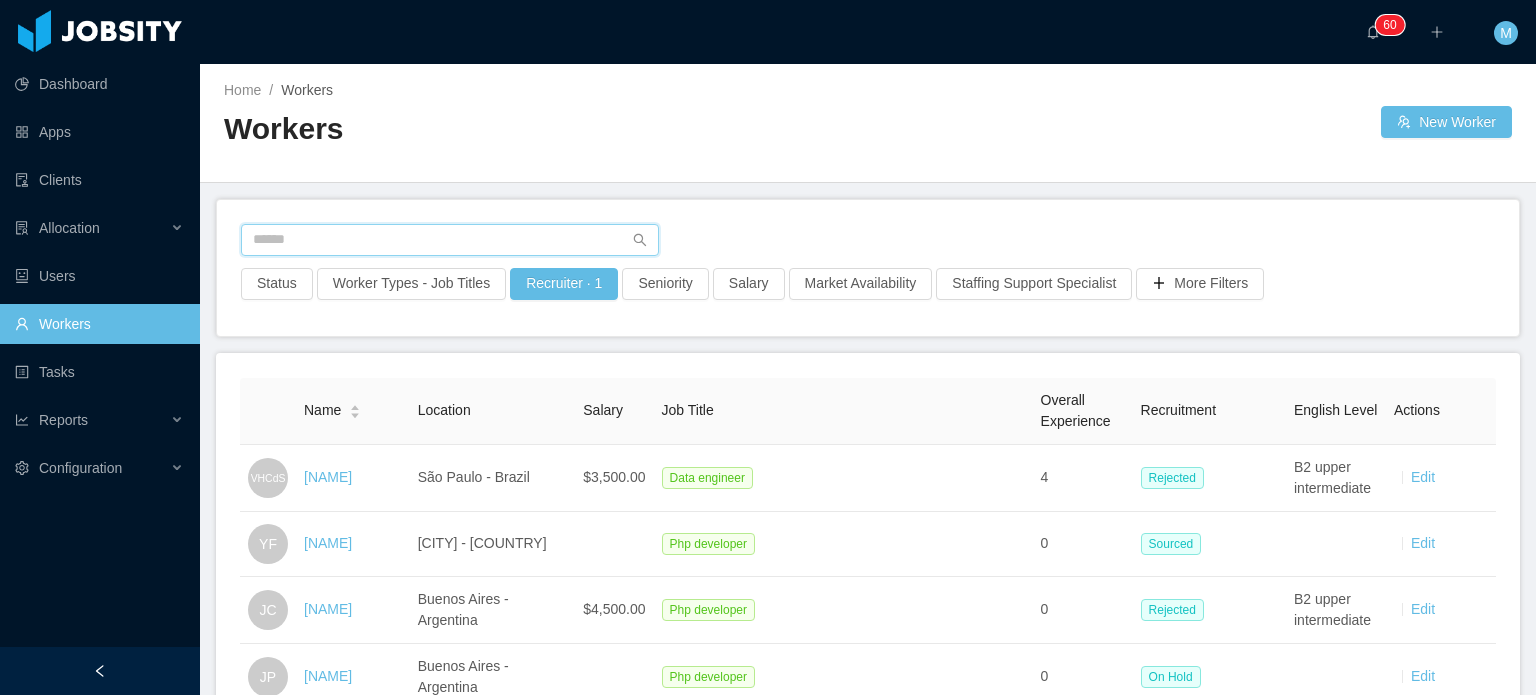 click at bounding box center [450, 240] 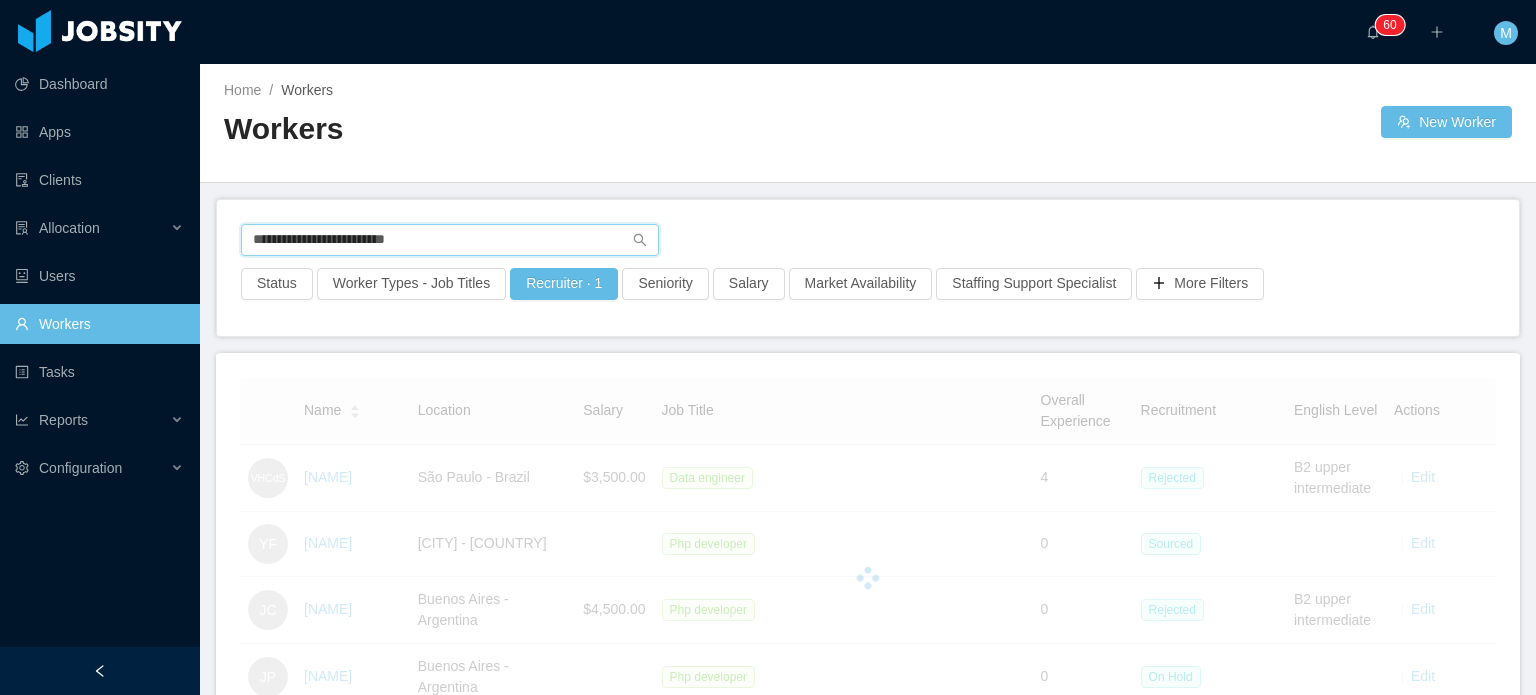 type on "**********" 